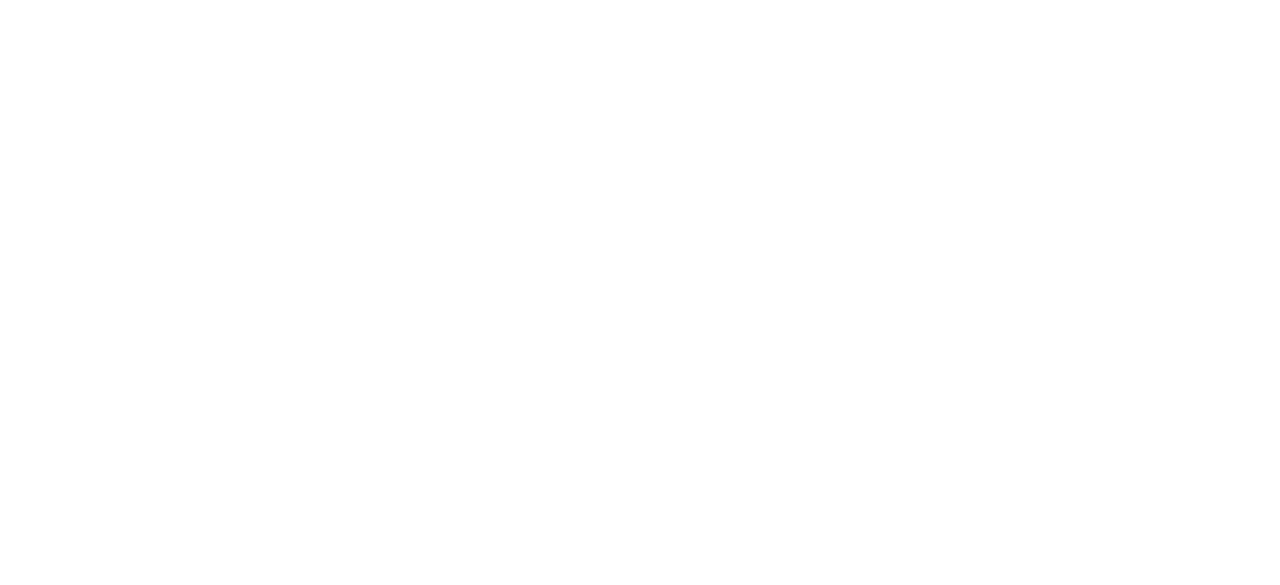 scroll, scrollTop: 0, scrollLeft: 0, axis: both 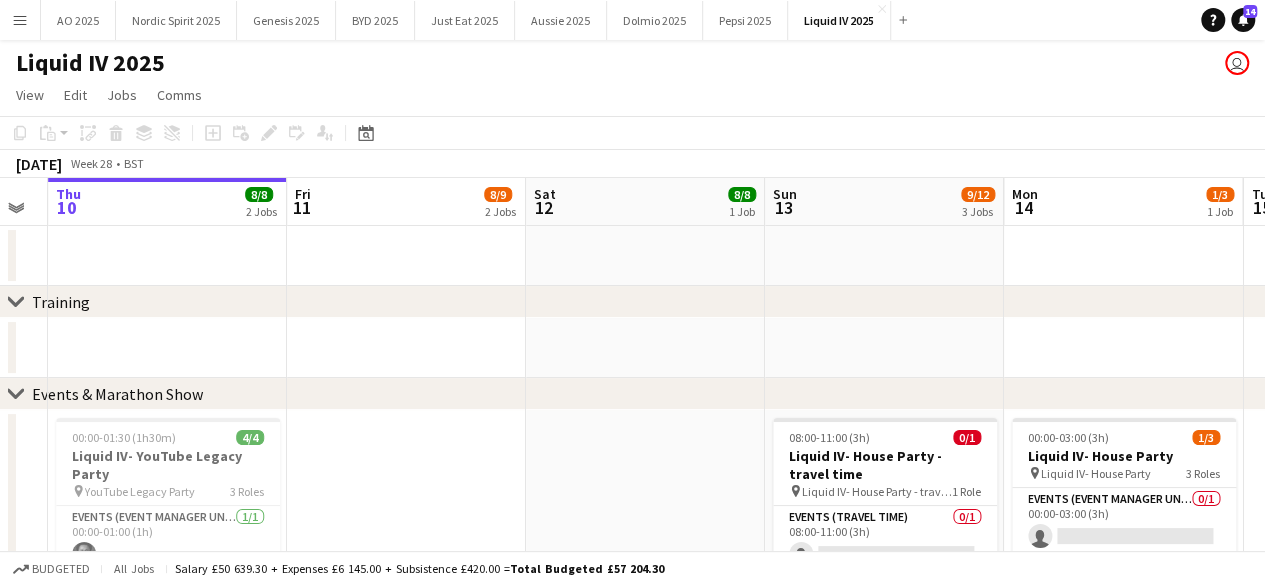 drag, startPoint x: 0, startPoint y: 0, endPoint x: 282, endPoint y: 414, distance: 500.91916 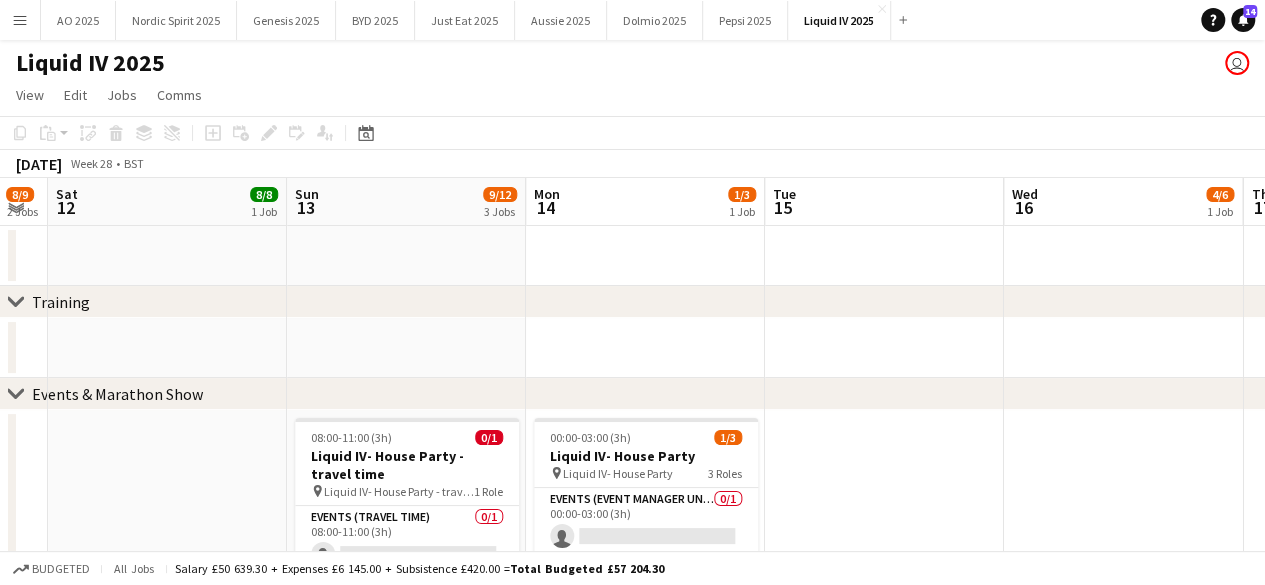 scroll, scrollTop: 0, scrollLeft: 747, axis: horizontal 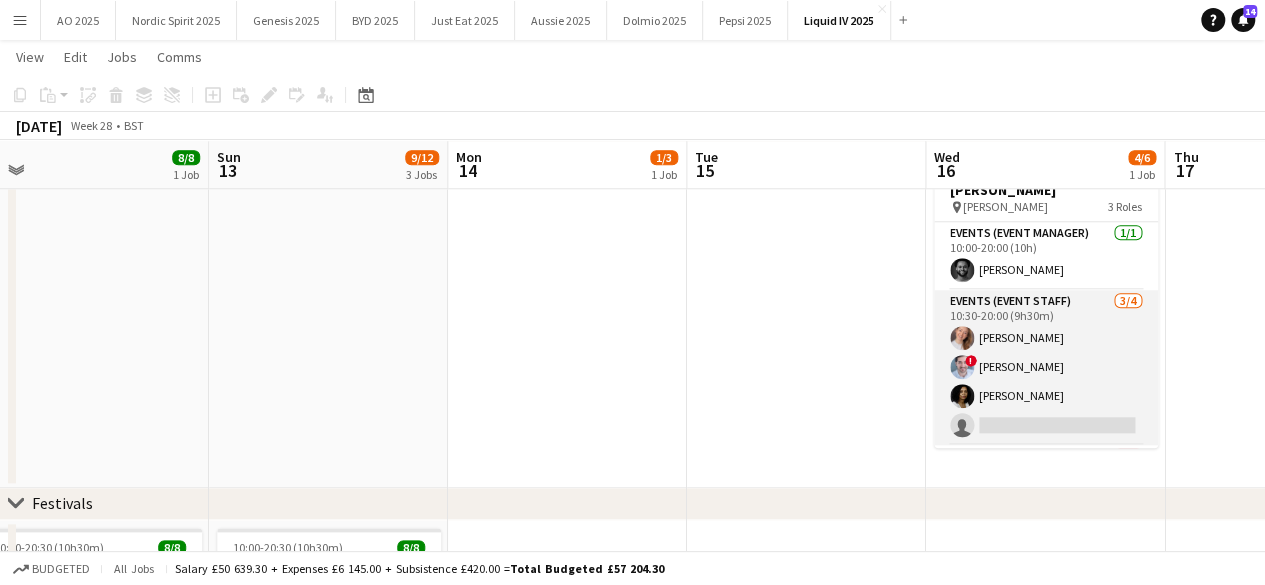 click on "Events (Event Staff)   3/4   10:30-20:00 (9h30m)
Emma True ! Joey Maragakis Saskia Davis
single-neutral-actions" at bounding box center [1046, 367] 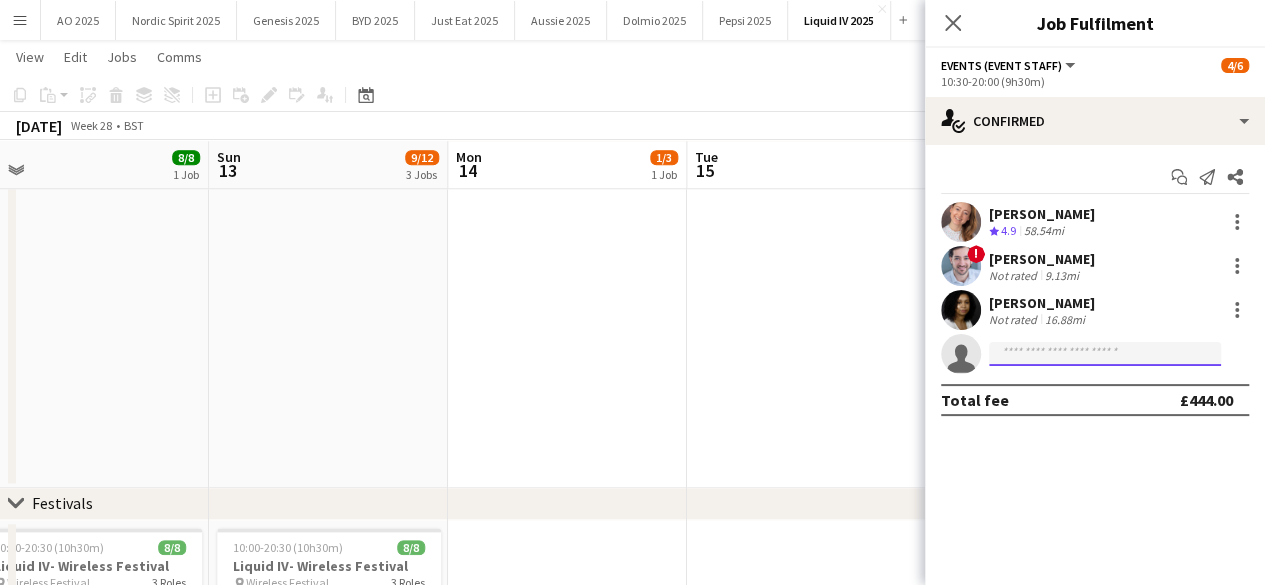 click 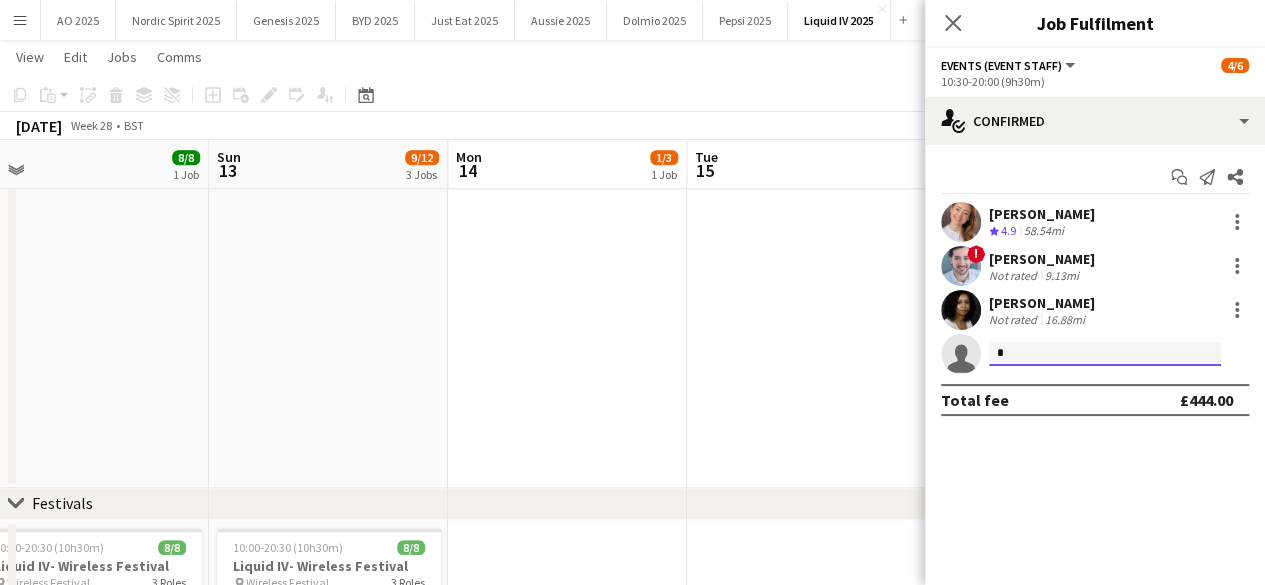 click on "*" 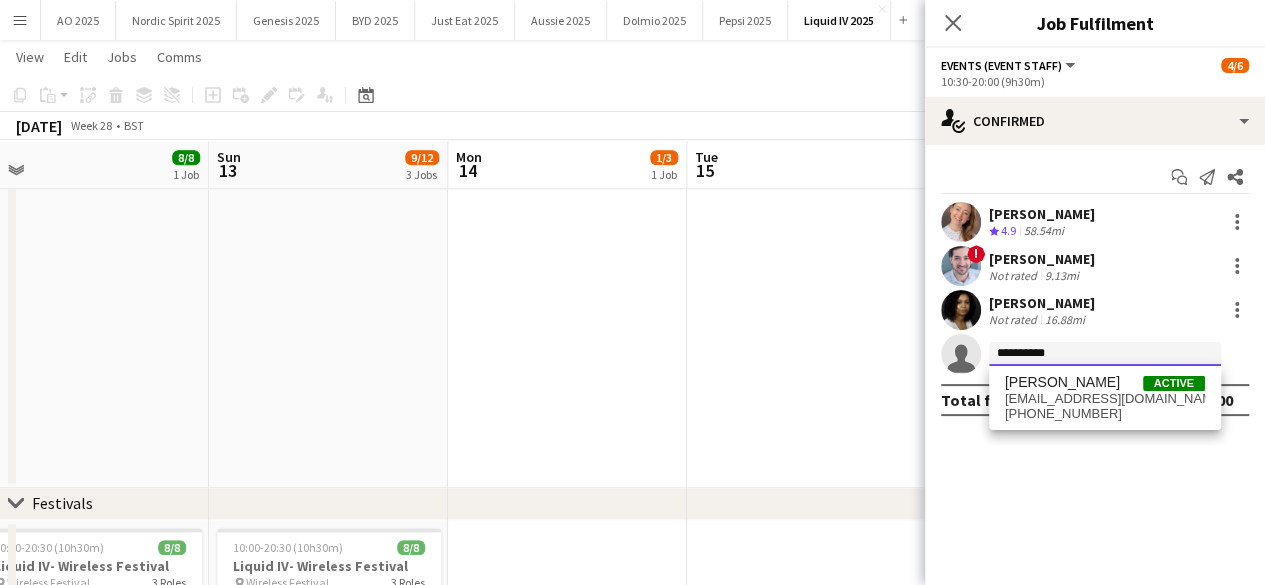type on "**********" 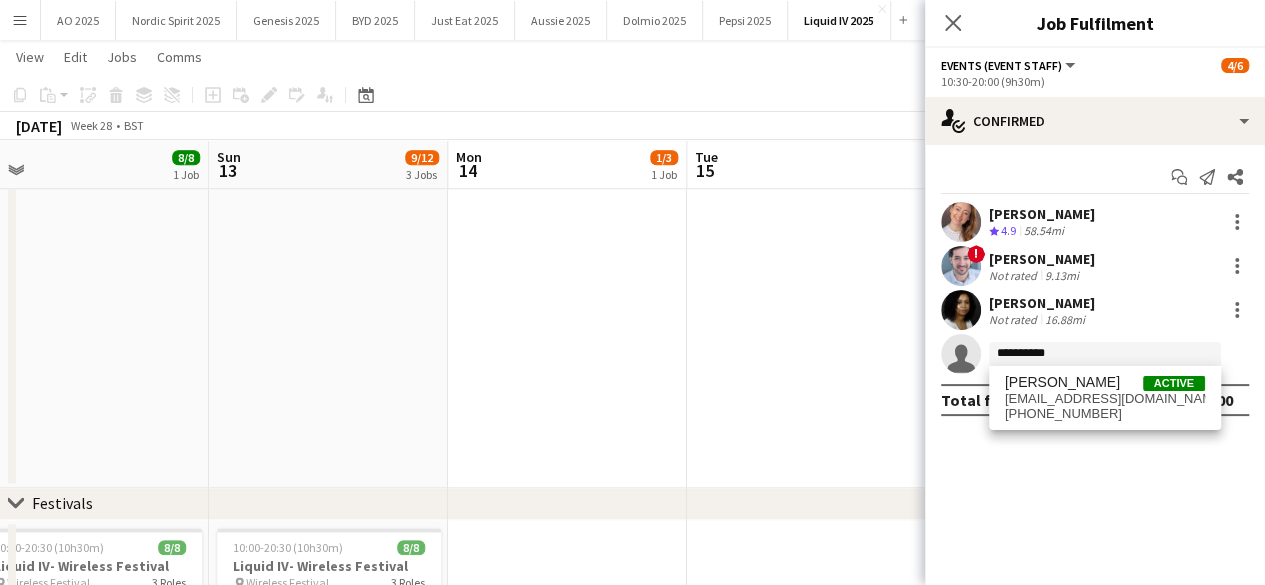 click on "[PERSON_NAME]" at bounding box center (1062, 382) 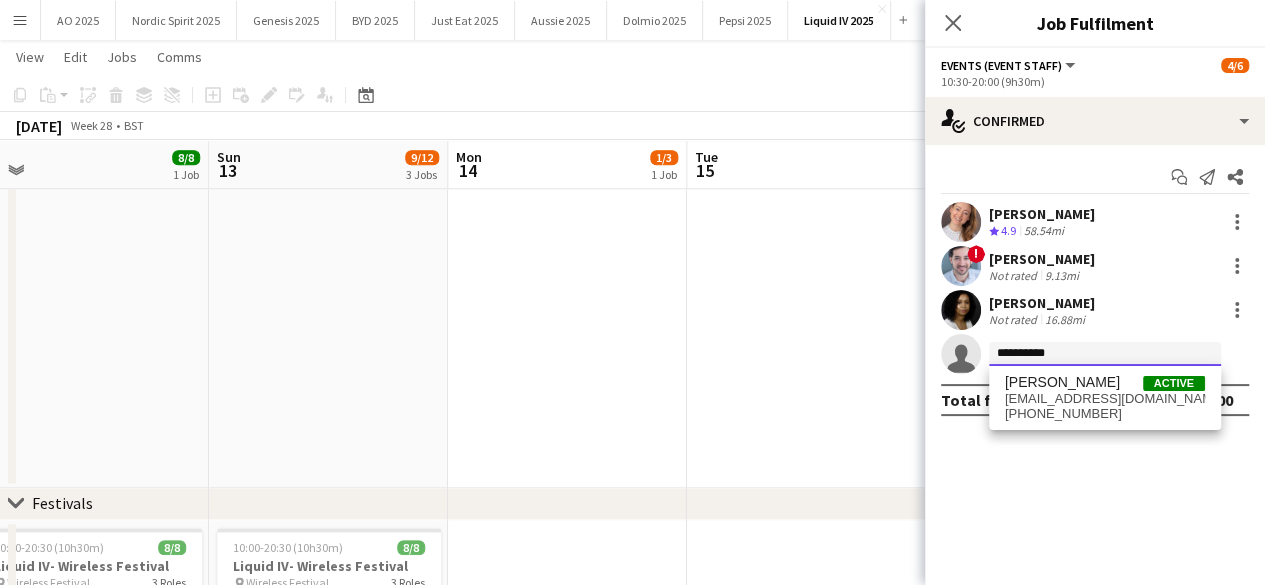 type 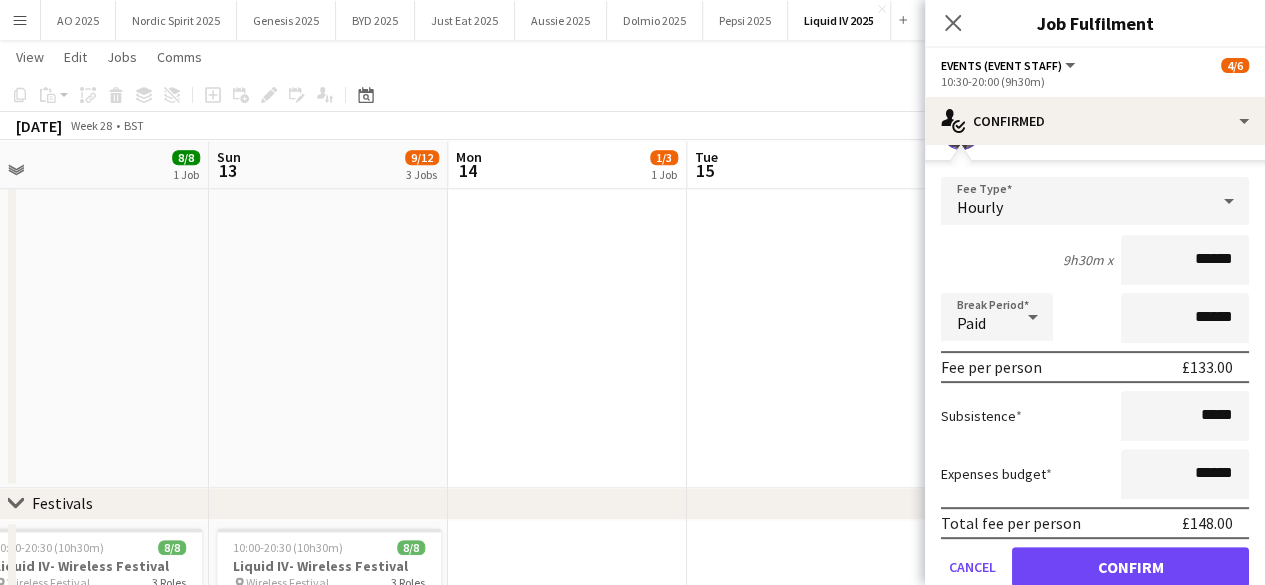 scroll, scrollTop: 300, scrollLeft: 0, axis: vertical 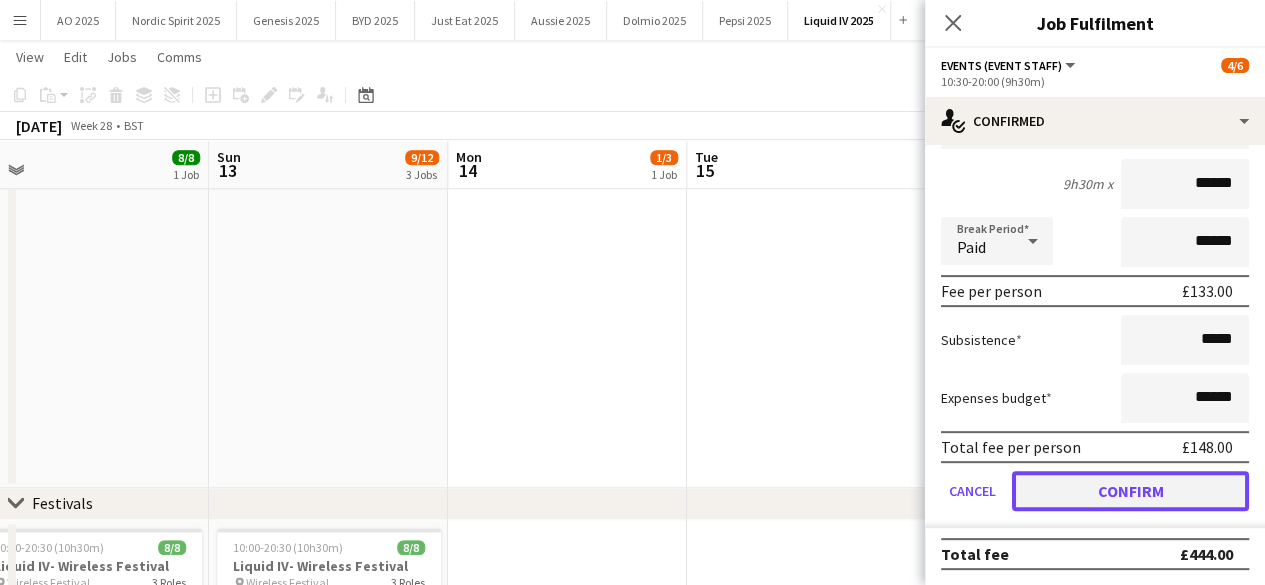 click on "Confirm" at bounding box center (1130, 491) 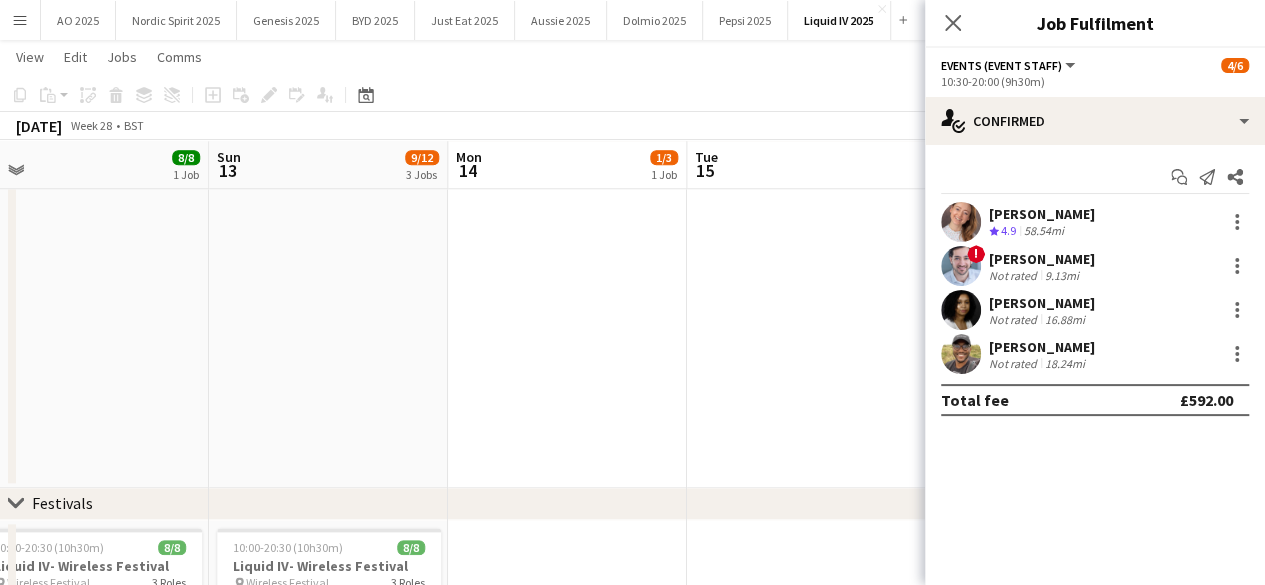 scroll, scrollTop: 0, scrollLeft: 0, axis: both 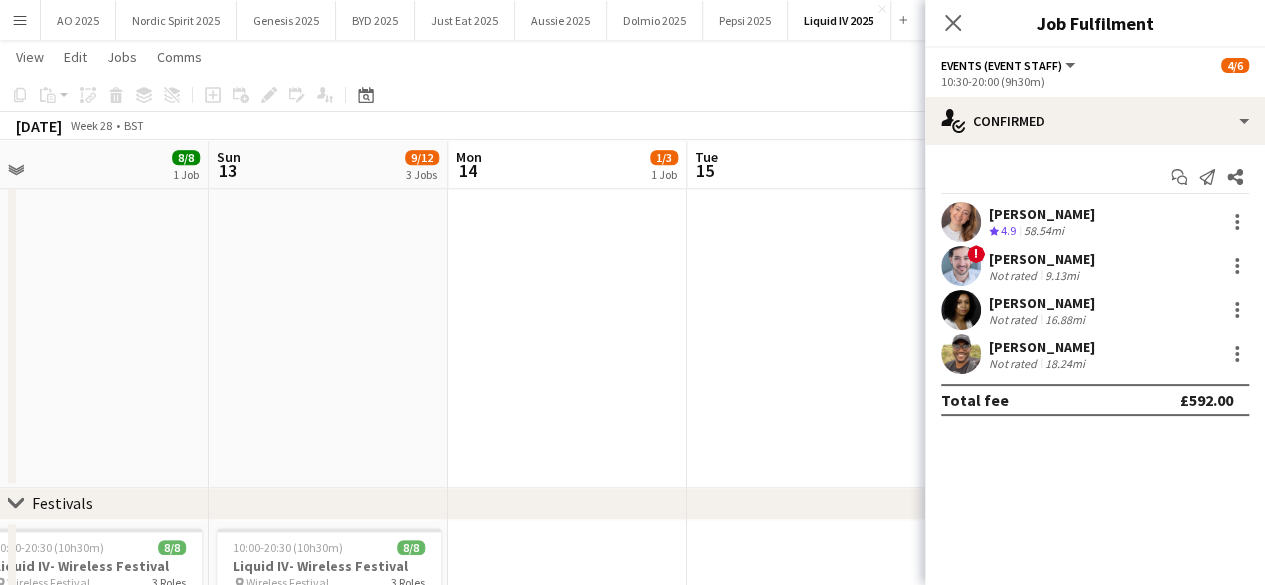 click at bounding box center (806, 316) 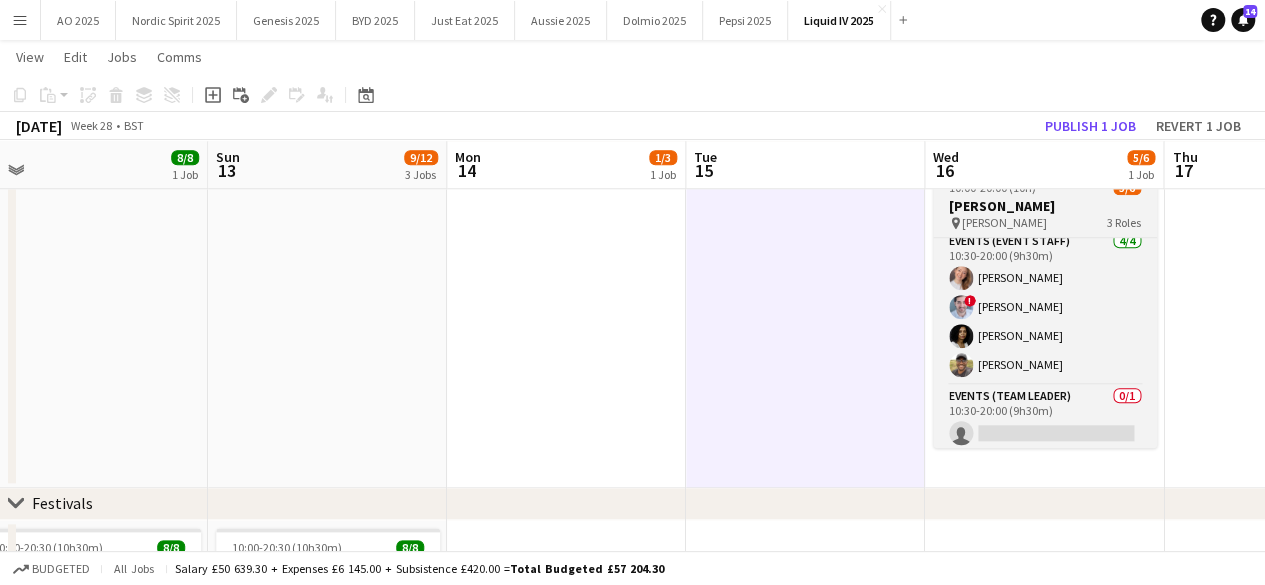 scroll, scrollTop: 80, scrollLeft: 0, axis: vertical 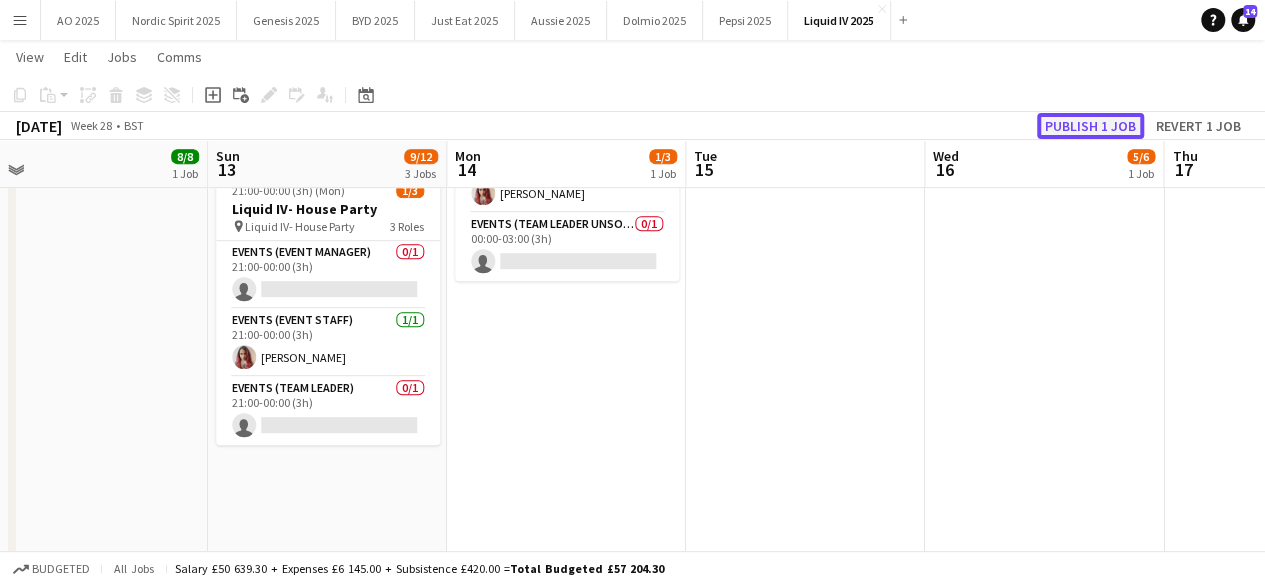 click on "Publish 1 job" 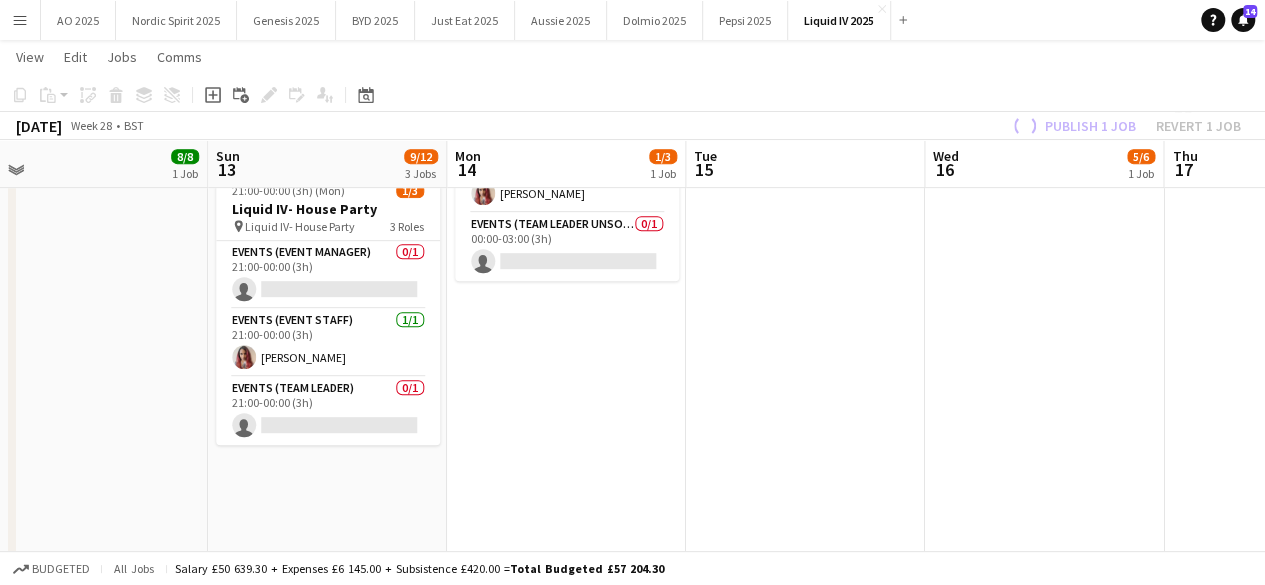 scroll, scrollTop: 64, scrollLeft: 0, axis: vertical 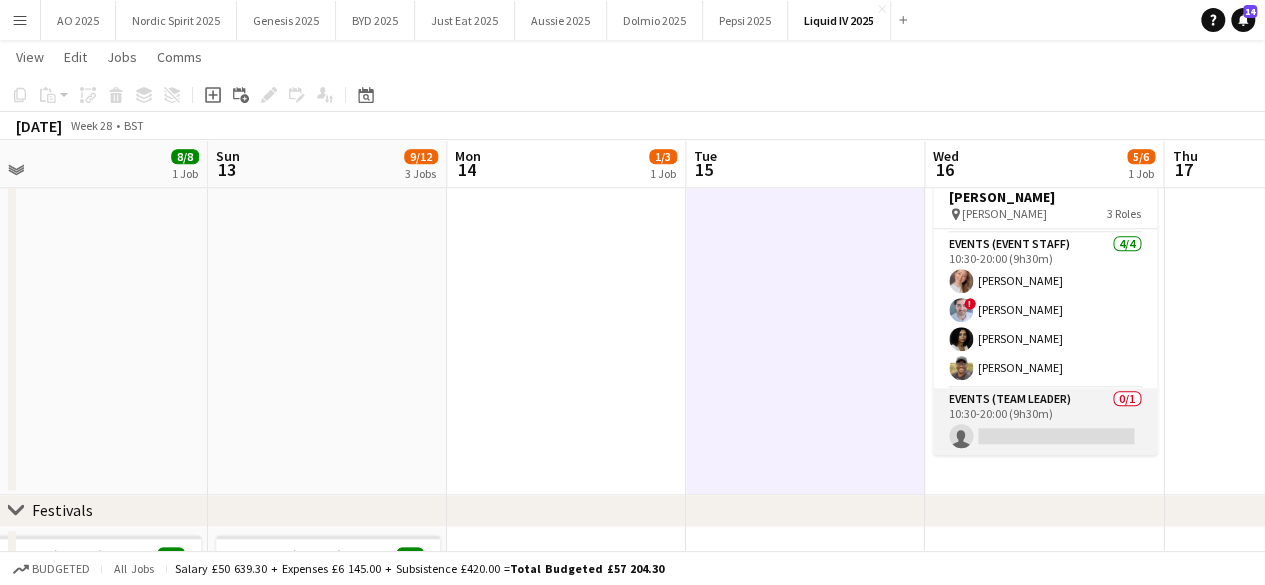 click on "Events (Team Leader)   0/1   10:30-20:00 (9h30m)
single-neutral-actions" at bounding box center [1045, 422] 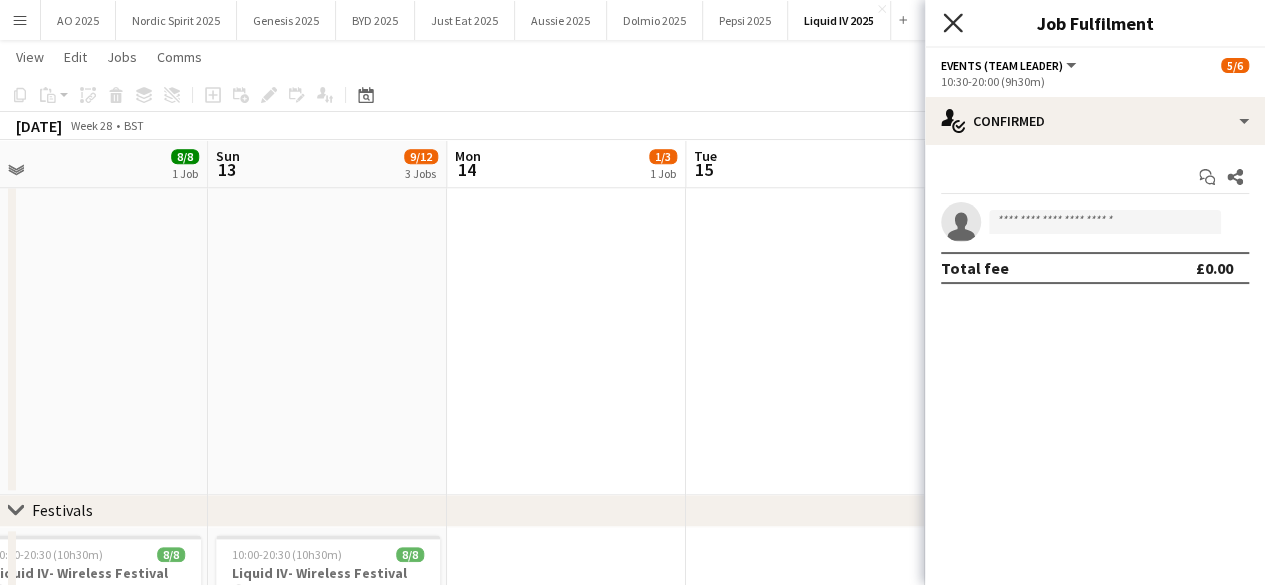 click on "Close pop-in" 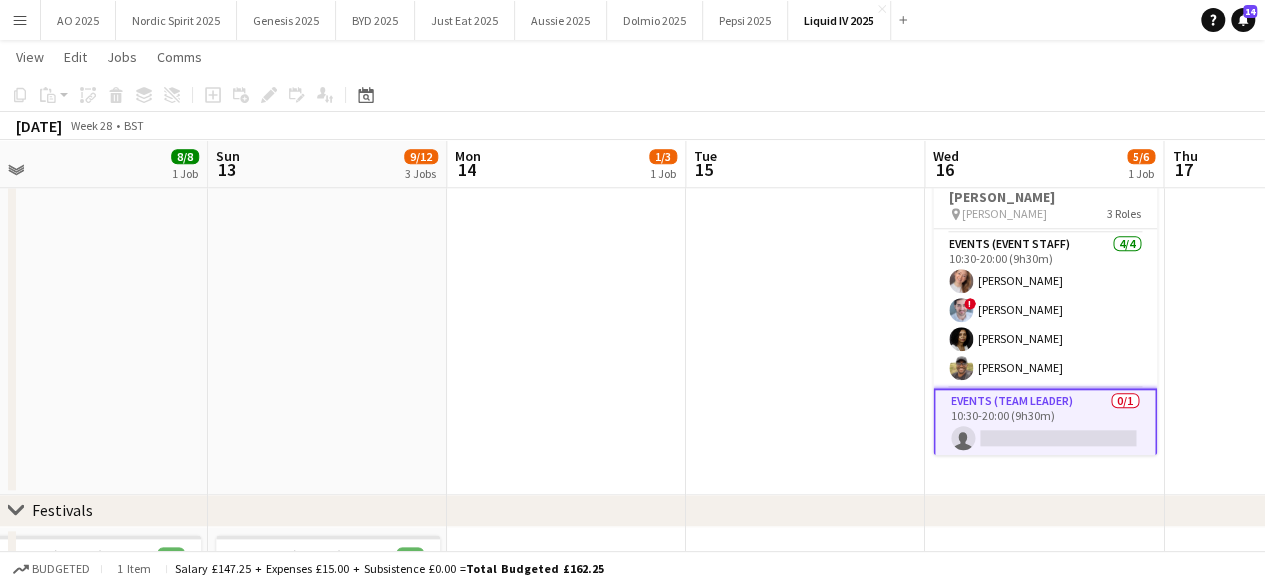 click on "10:00-20:00 (10h)    5/6   Billie Eilish
pin
Billie Eilish   3 Roles   Events (Event Manager)   1/1   10:00-20:00 (10h)
Brima Fullah  Events (Event Staff)   4/4   10:30-20:00 (9h30m)
Emma True ! Joey Maragakis Saskia Davis Kevin Chemuka  Events (Team Leader)   0/1   10:30-20:00 (9h30m)
single-neutral-actions" at bounding box center [1044, 323] 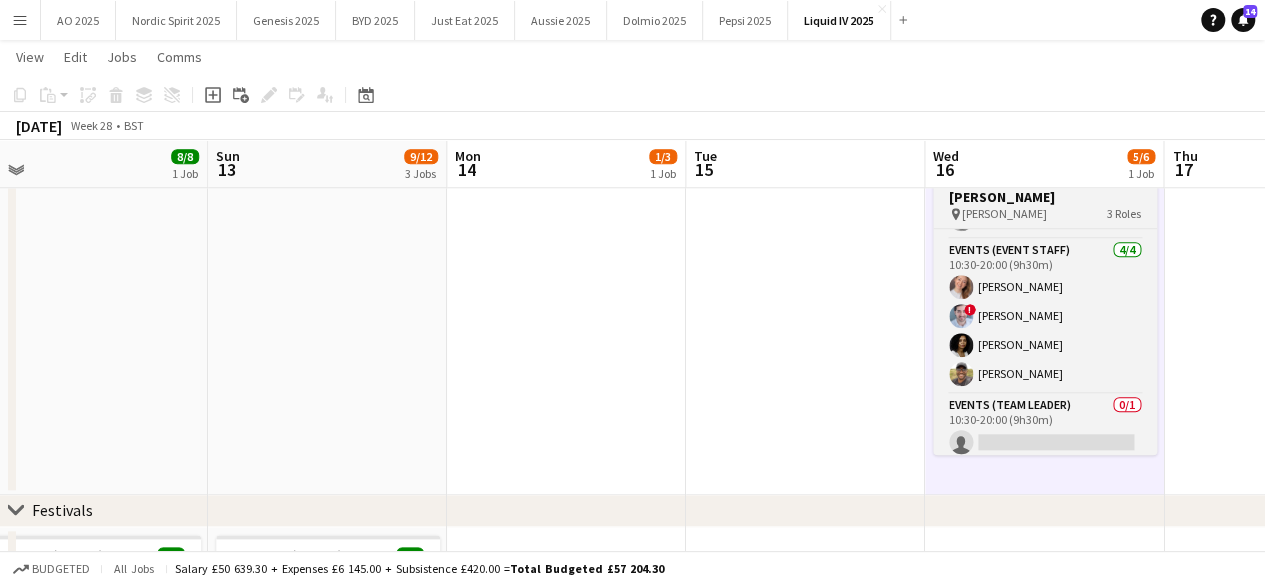 scroll, scrollTop: 64, scrollLeft: 0, axis: vertical 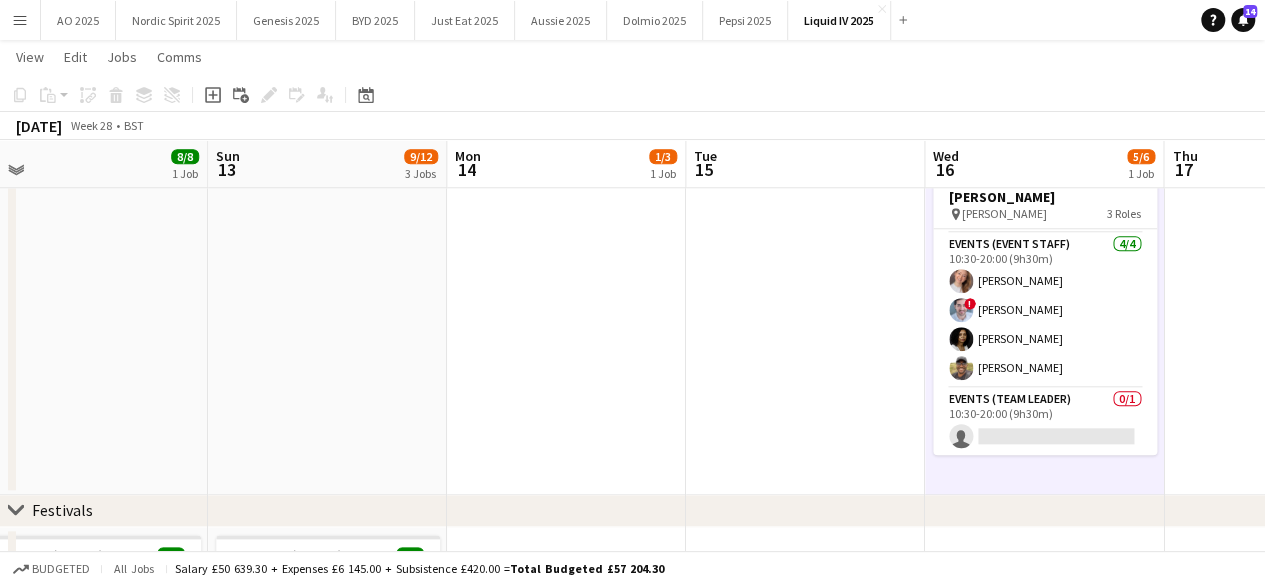 click on "Menu" at bounding box center [20, 20] 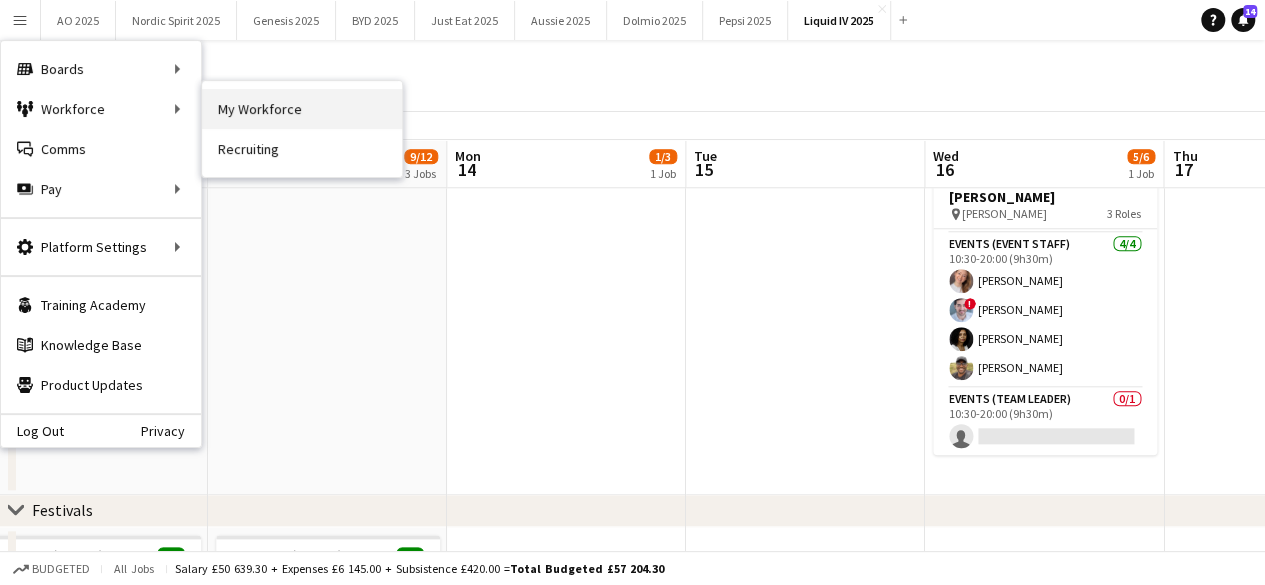 click on "My Workforce" at bounding box center [302, 109] 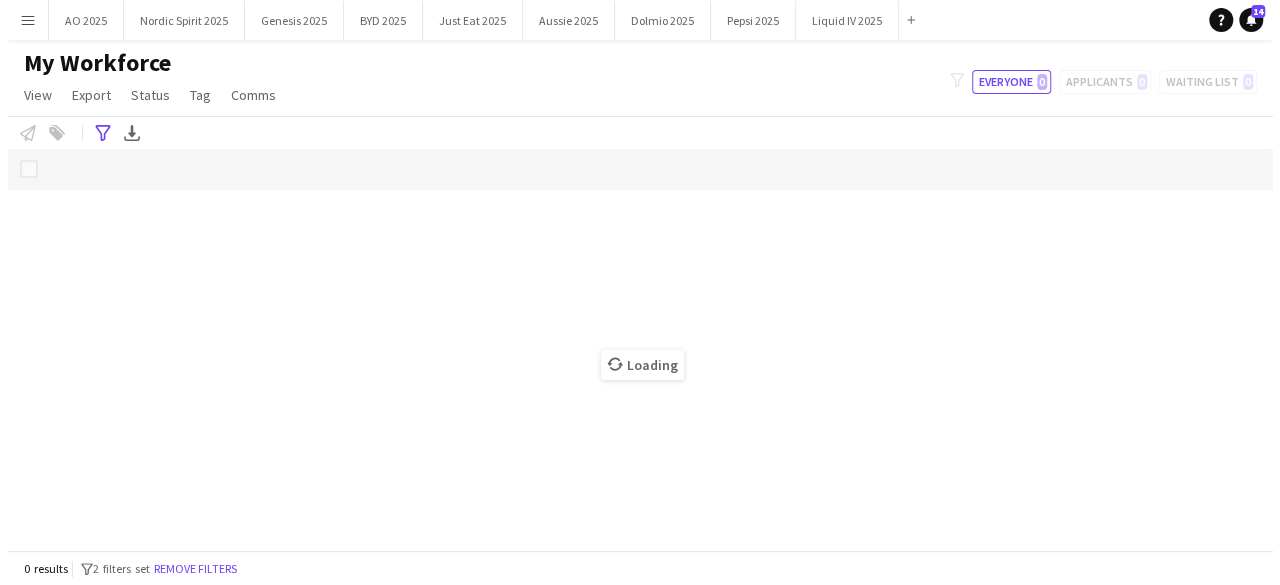 scroll, scrollTop: 0, scrollLeft: 0, axis: both 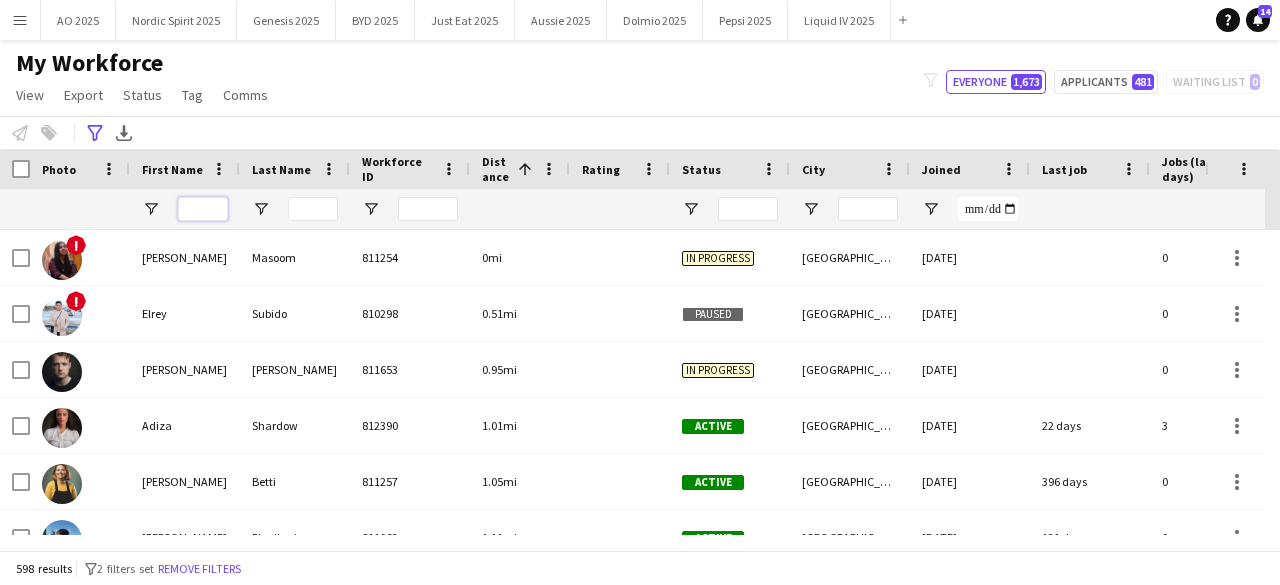 click at bounding box center [203, 209] 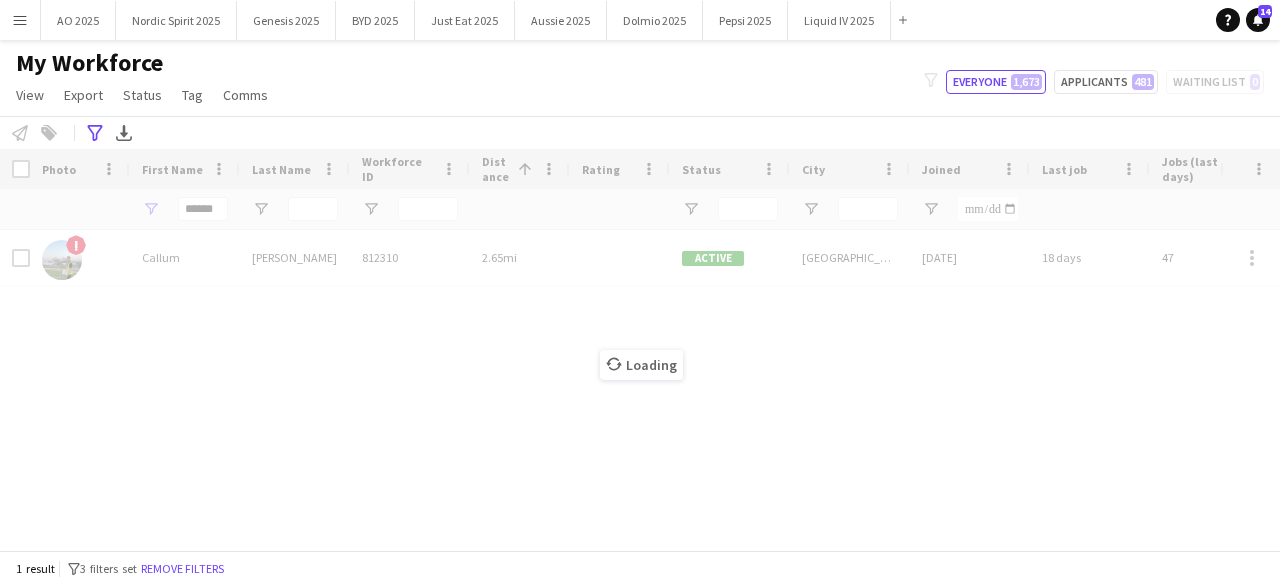 click on "Loading" at bounding box center [640, 349] 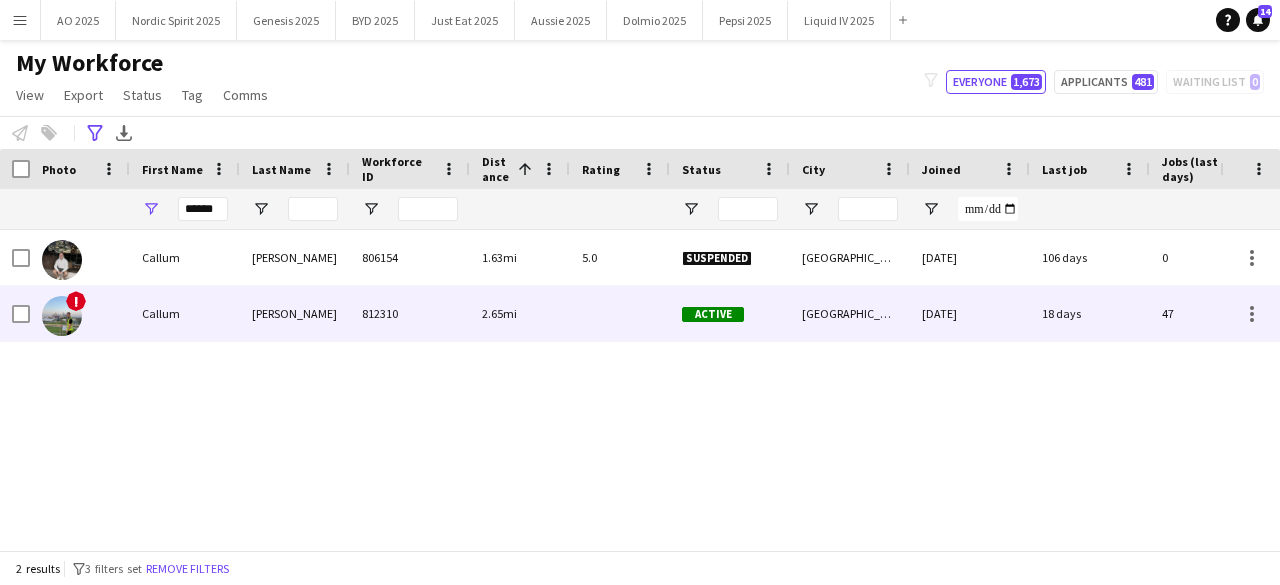 click at bounding box center (62, 316) 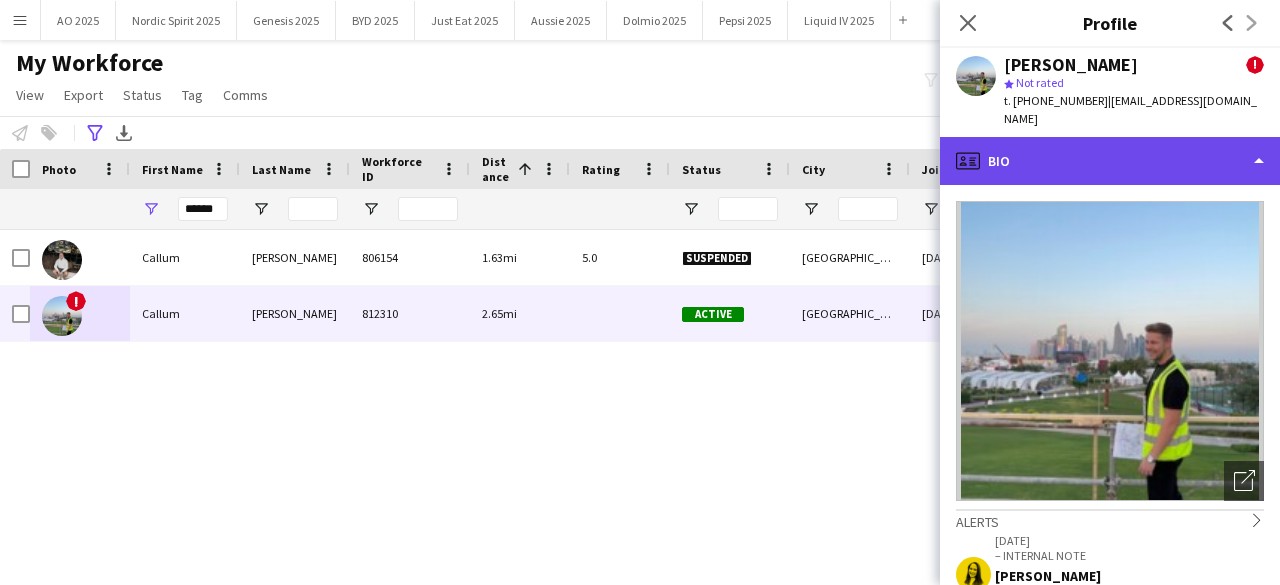 click on "profile
Bio" 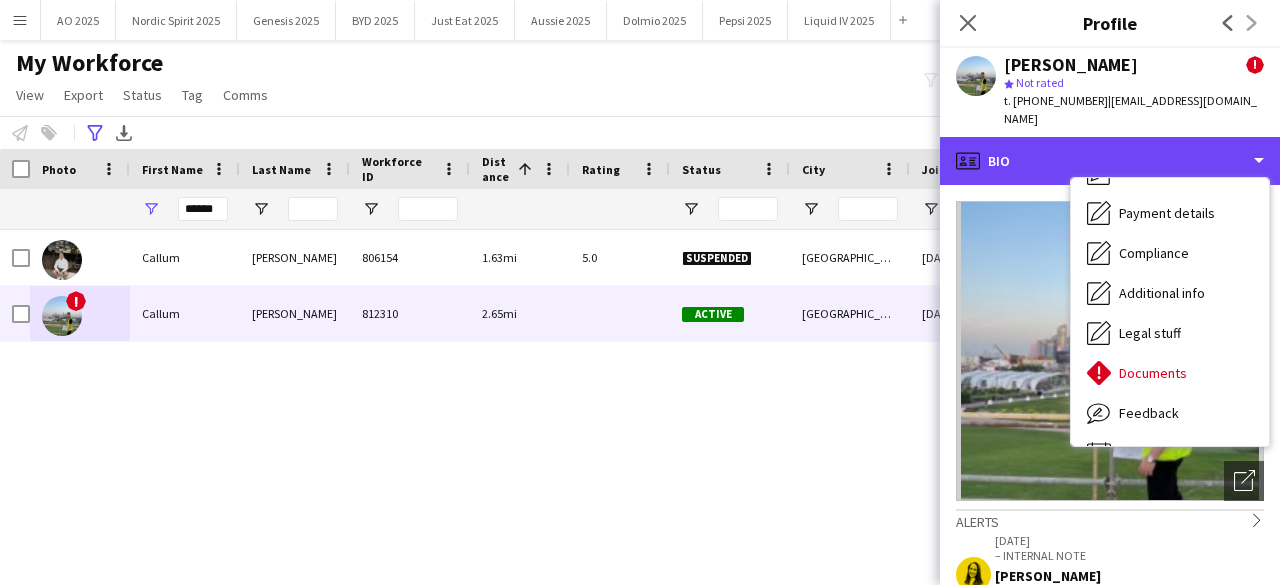 scroll, scrollTop: 268, scrollLeft: 0, axis: vertical 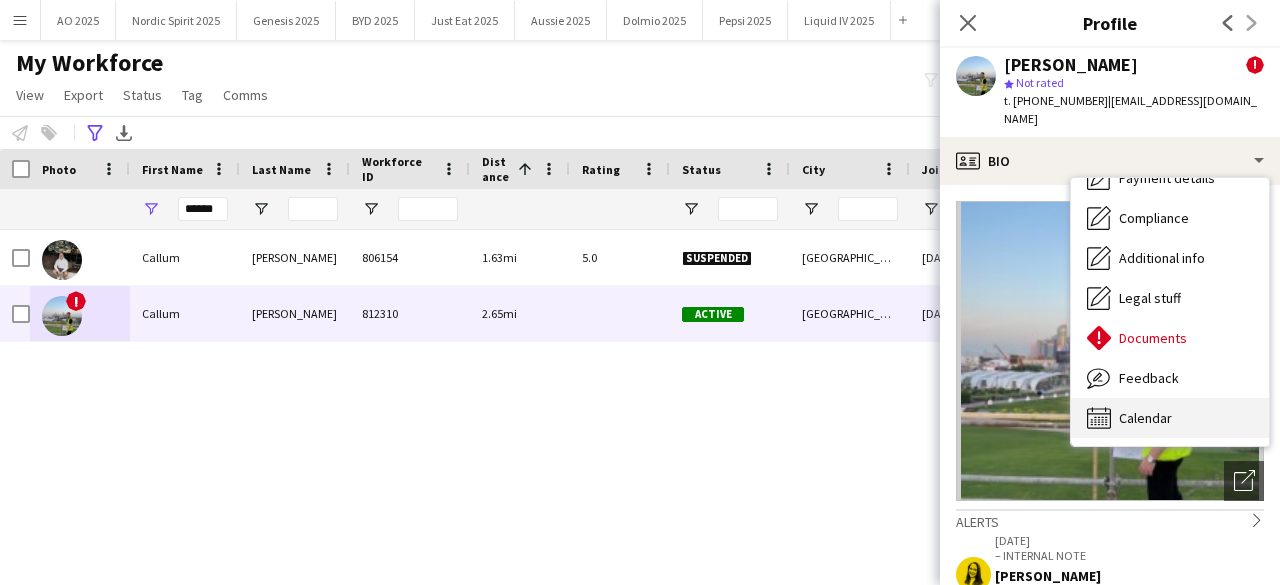 click on "Calendar
Calendar" at bounding box center (1170, 418) 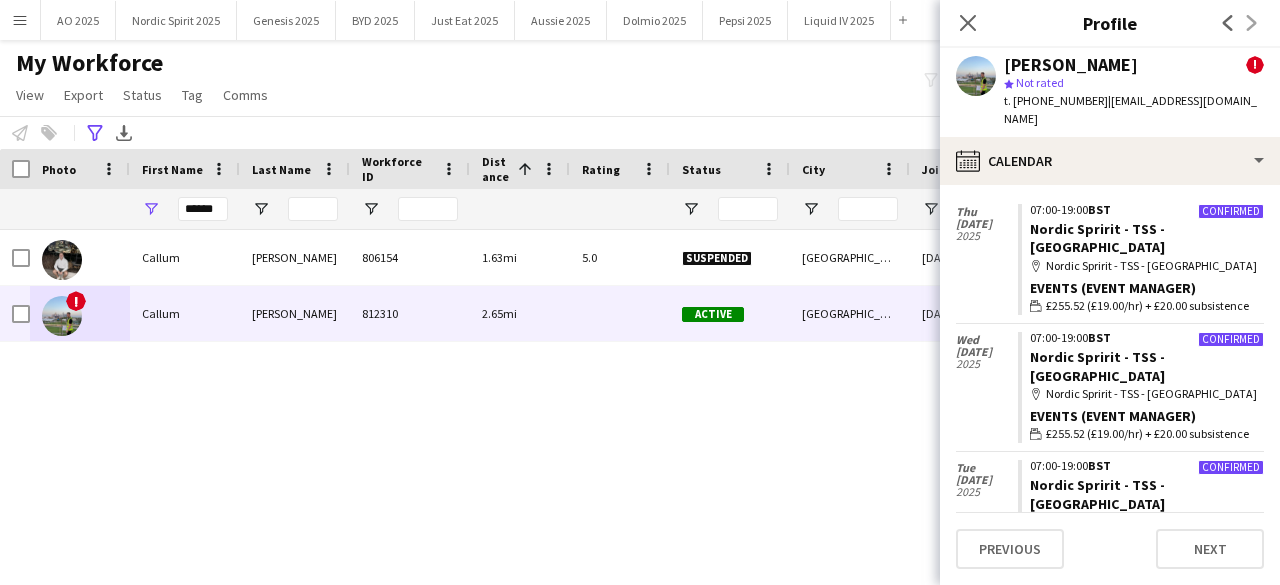 scroll, scrollTop: 2312, scrollLeft: 0, axis: vertical 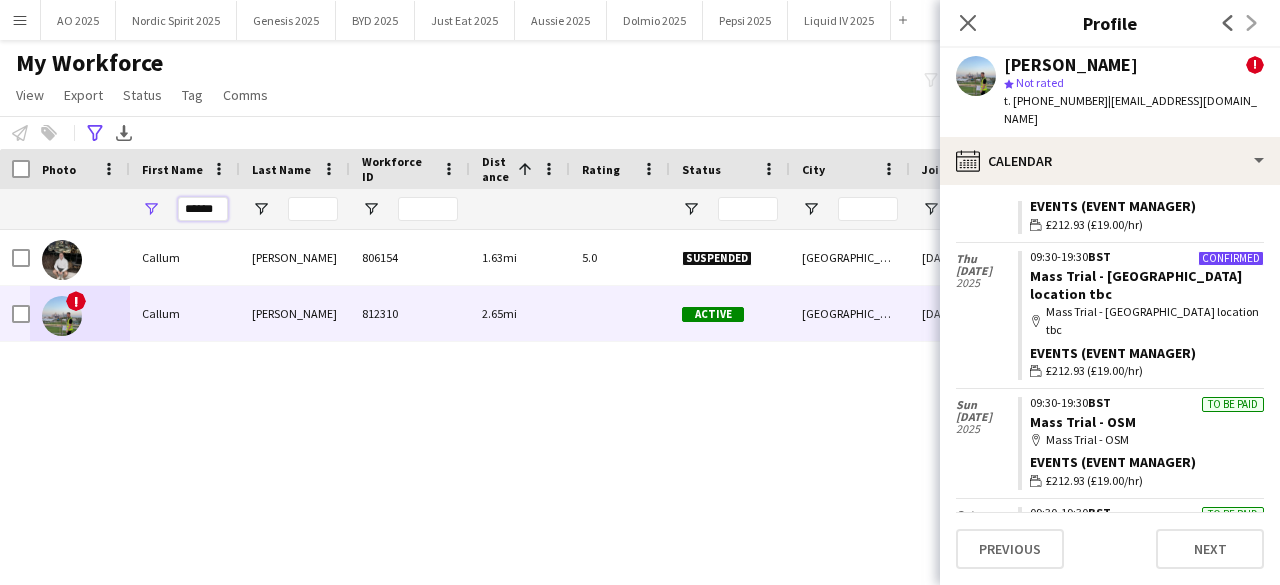 click on "******" at bounding box center (203, 209) 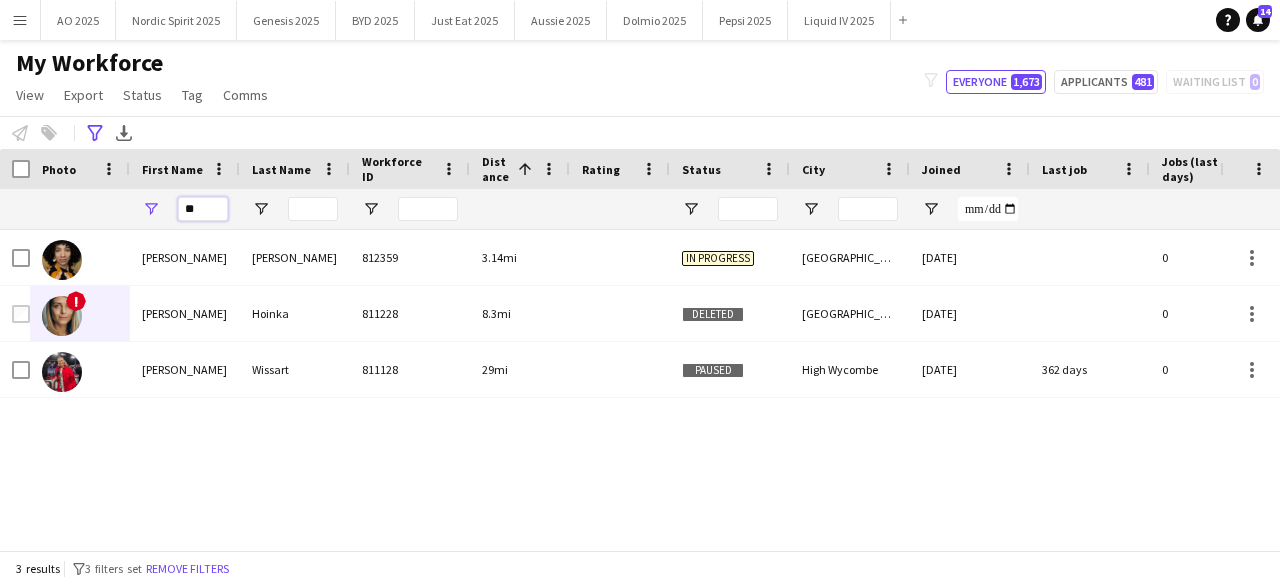 type on "*" 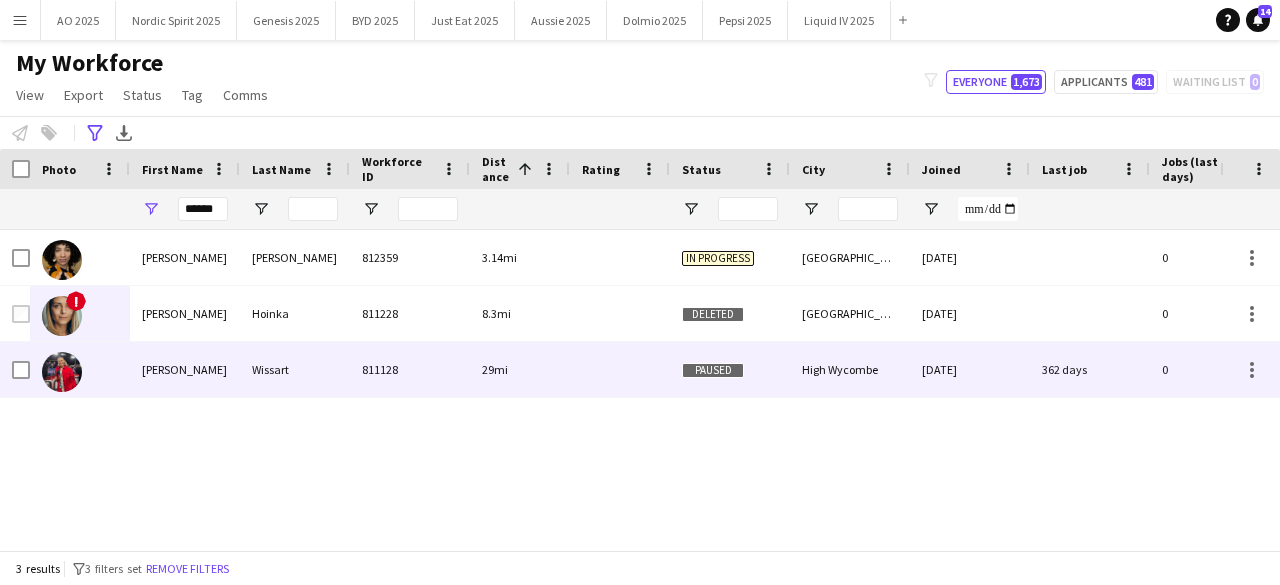 click at bounding box center [62, 372] 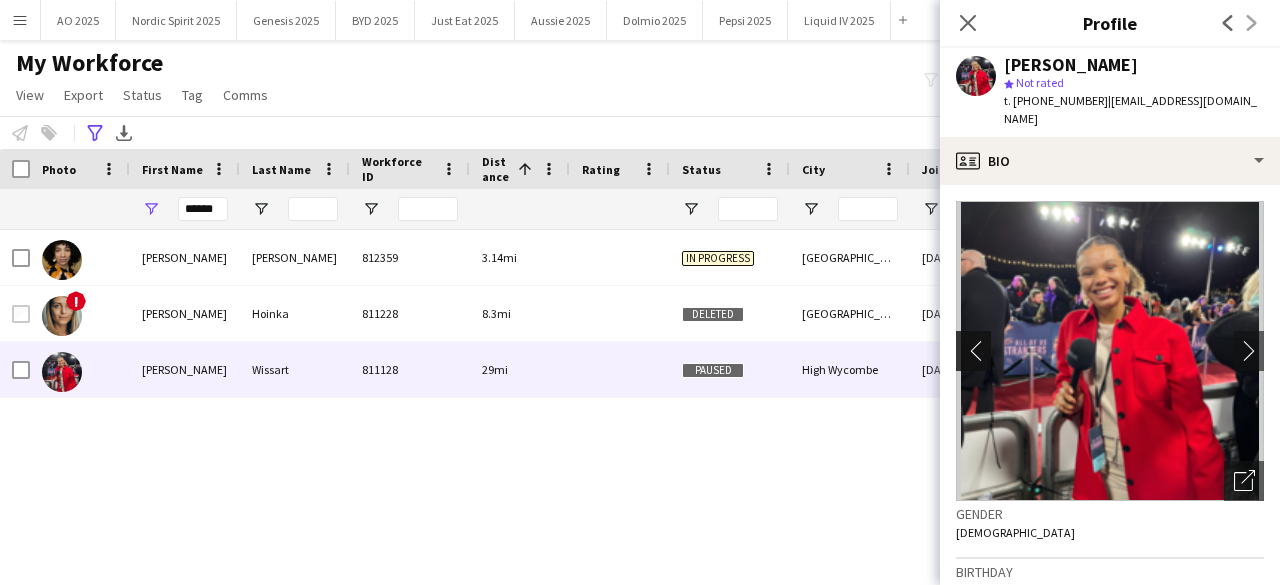 click on "chevron-left" 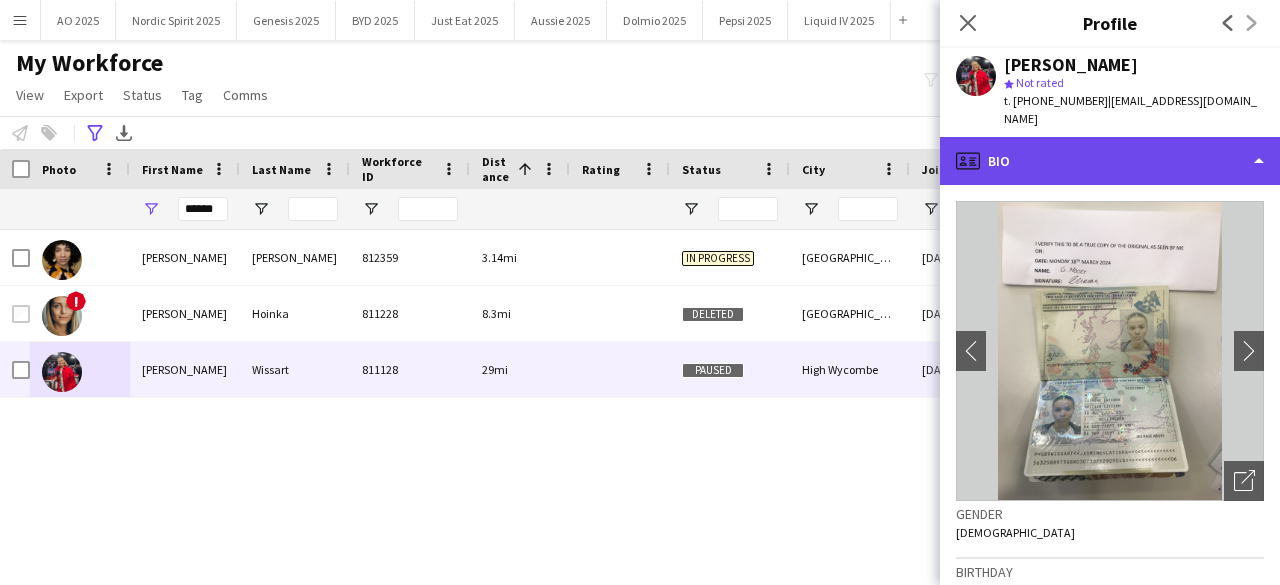 click on "profile
Bio" 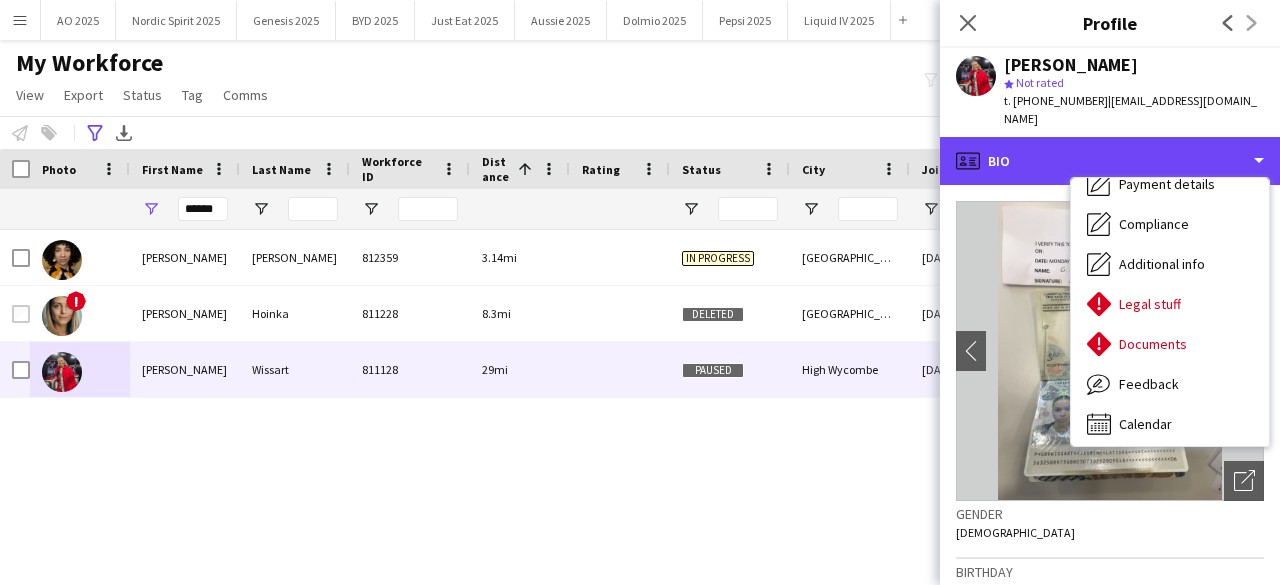 scroll, scrollTop: 268, scrollLeft: 0, axis: vertical 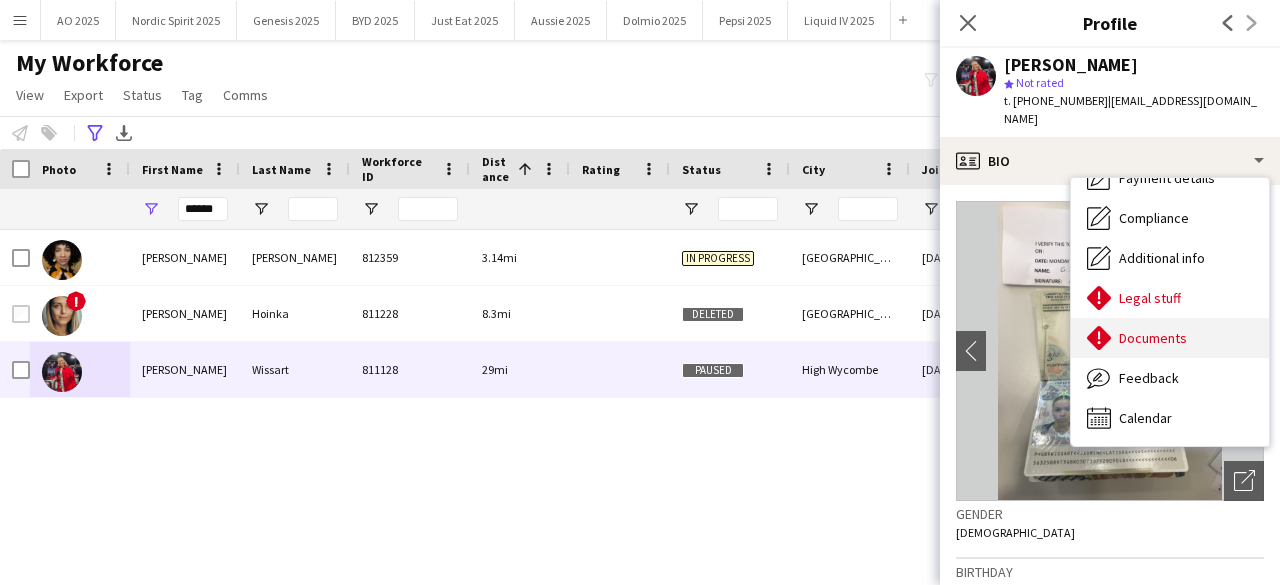 click on "Documents" at bounding box center [1153, 338] 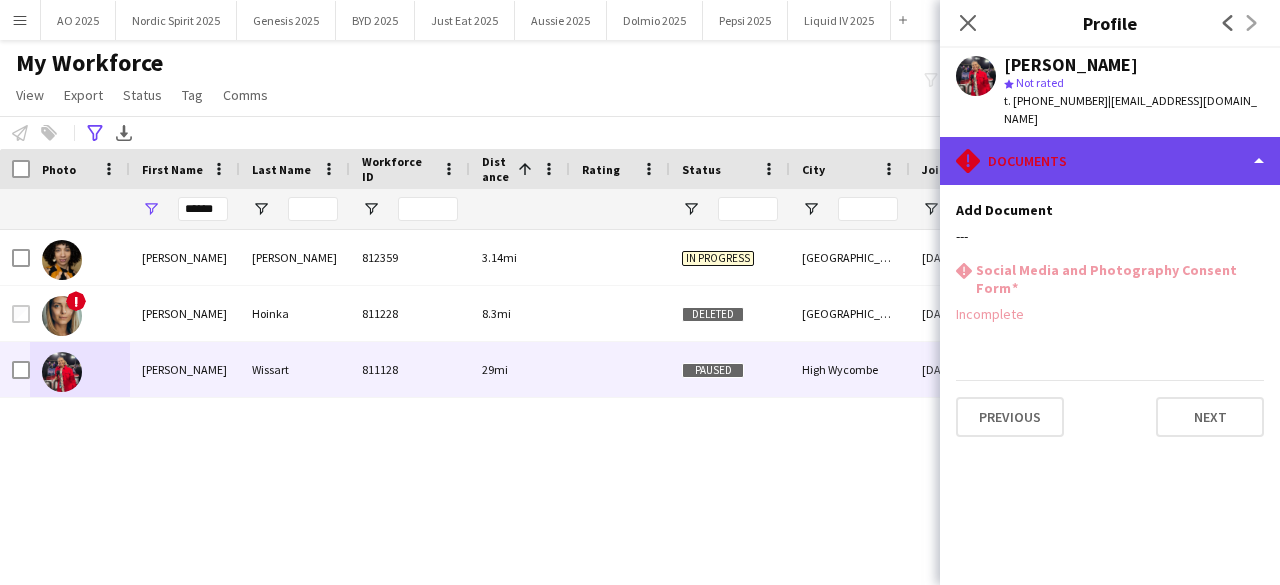 click on "rhombus-alert
Documents" 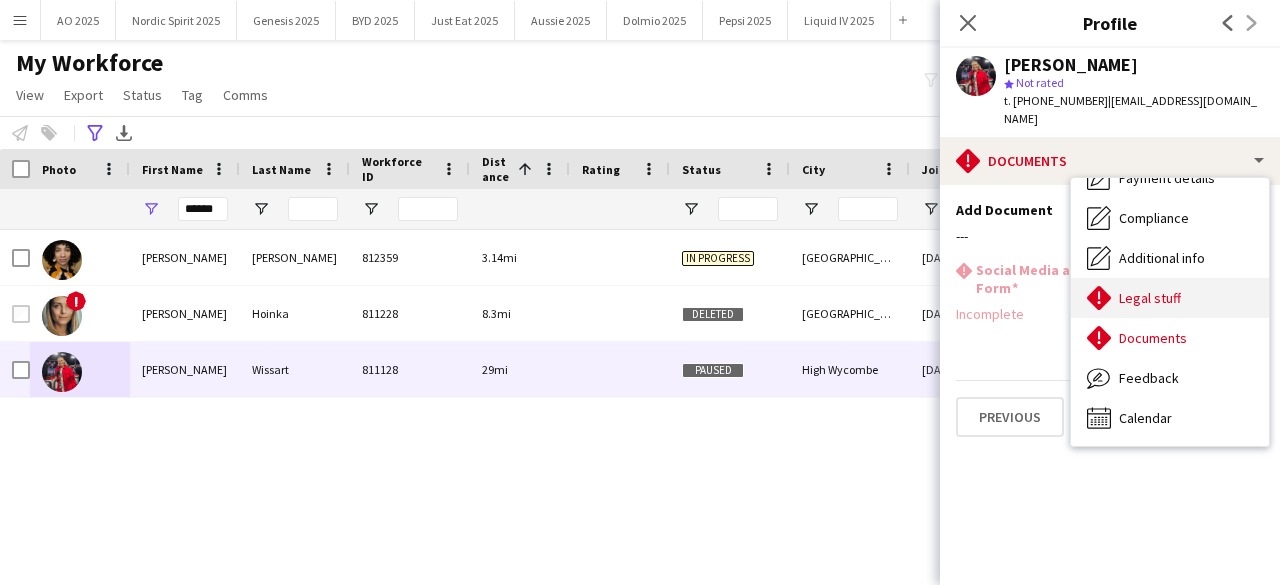 click on "Legal stuff
Legal stuff" at bounding box center (1170, 298) 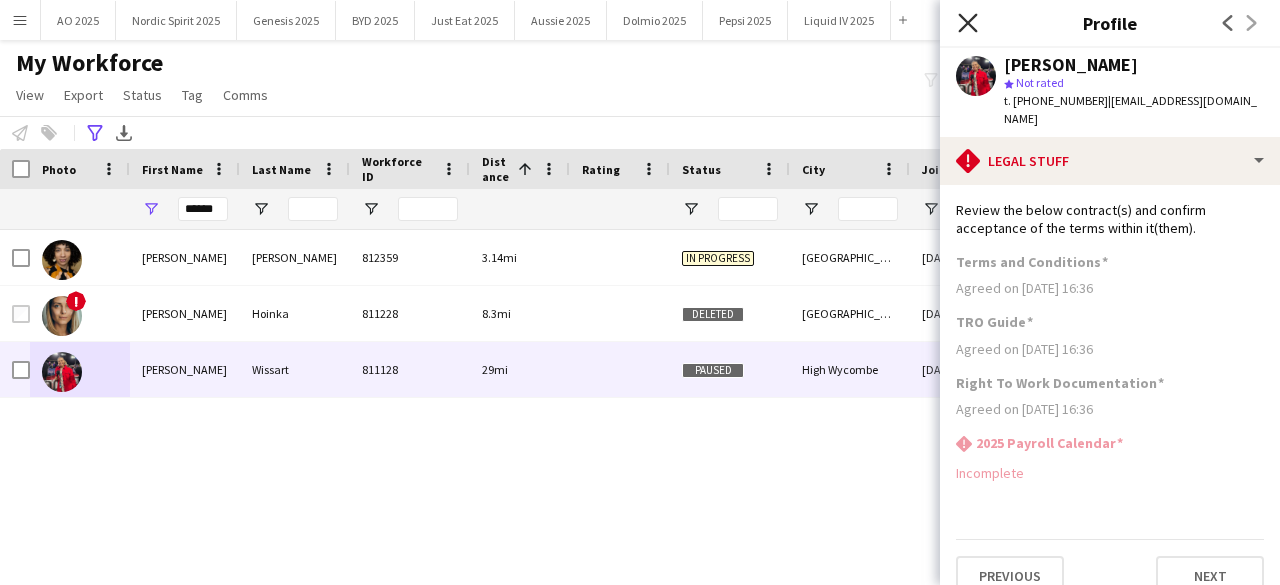 click on "Close pop-in" 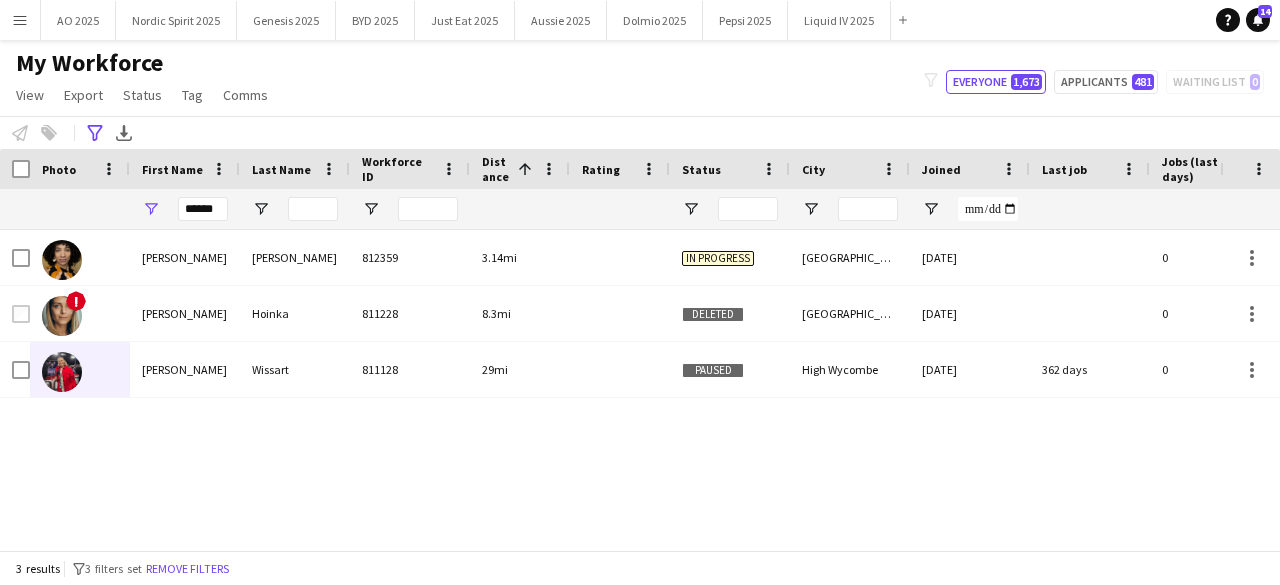 click on "My Workforce   View   Views  Default view Compliance Log New view Update view Delete view Edit name Customise view Customise filters Reset Filters Reset View Reset All  Export  Export as XLSX Export as PDF  Status  Edit  Tag  New tag  Edit tag  Amazon (5) CPM (1148) Genesis (25) MINI Plant (0) Nordic Spirit (1) Ploom (223) Test (0) TRO (9) TRS (20) Under Armour (1)  Add to tag  Amazon (5) CPM (1148) Genesis (25) MINI Plant (0) Nordic Spirit (1) Ploom (223) Test (0) TRO (9) TRS (20) Under Armour (1)  Untag  Amazon (5) CPM (1148) Genesis (25) MINI Plant (0) Nordic Spirit (1) Ploom (223) Test (0) TRO (9) TRS (20) Under Armour (1)  Tag chat  Amazon (5) CPM (1148) Genesis (25) MINI Plant (0) Nordic Spirit (1) Ploom (223) Test (0) TRO (9) TRS (20) Under Armour (1)  Tag share page  Amazon (5) CPM (1148) Genesis (25) MINI Plant (0) Nordic Spirit (1) Ploom (223) Test (0) TRO (9) TRS (20) Under Armour (1)  Comms  Send notification
filter-1
Everyone   1,673   481   0" 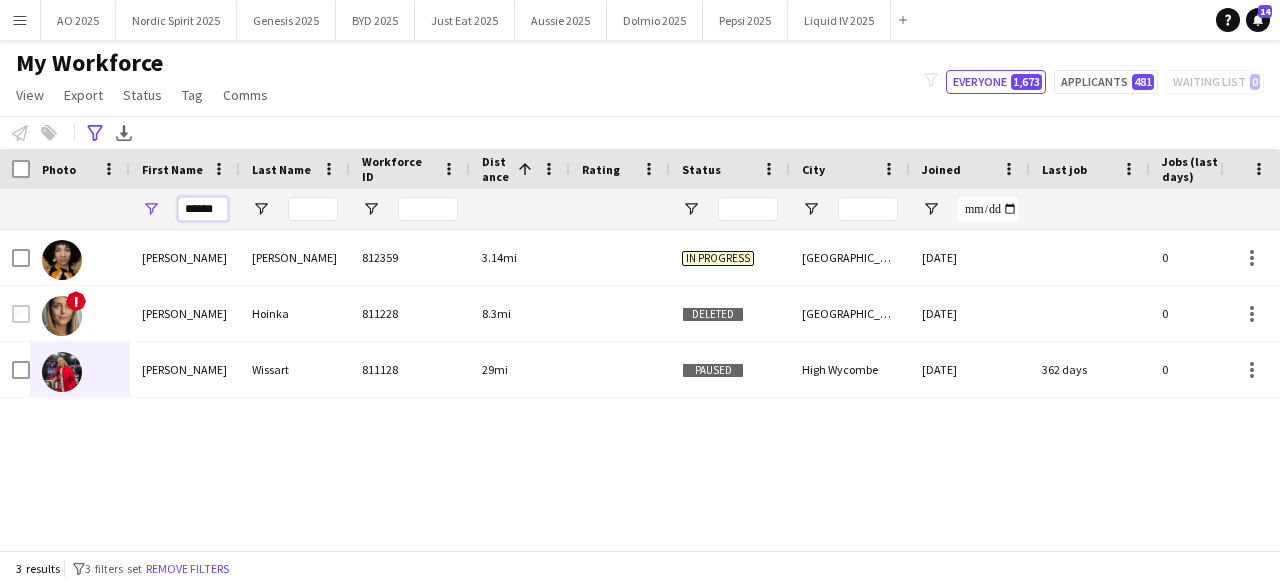 click on "******" at bounding box center [203, 209] 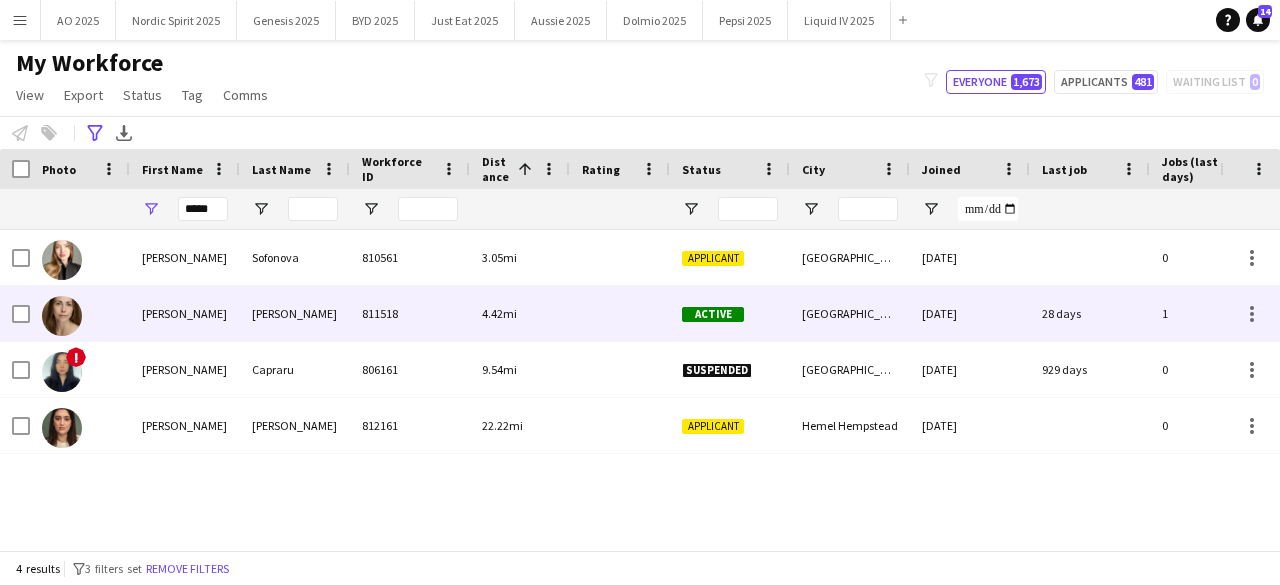 click at bounding box center (62, 316) 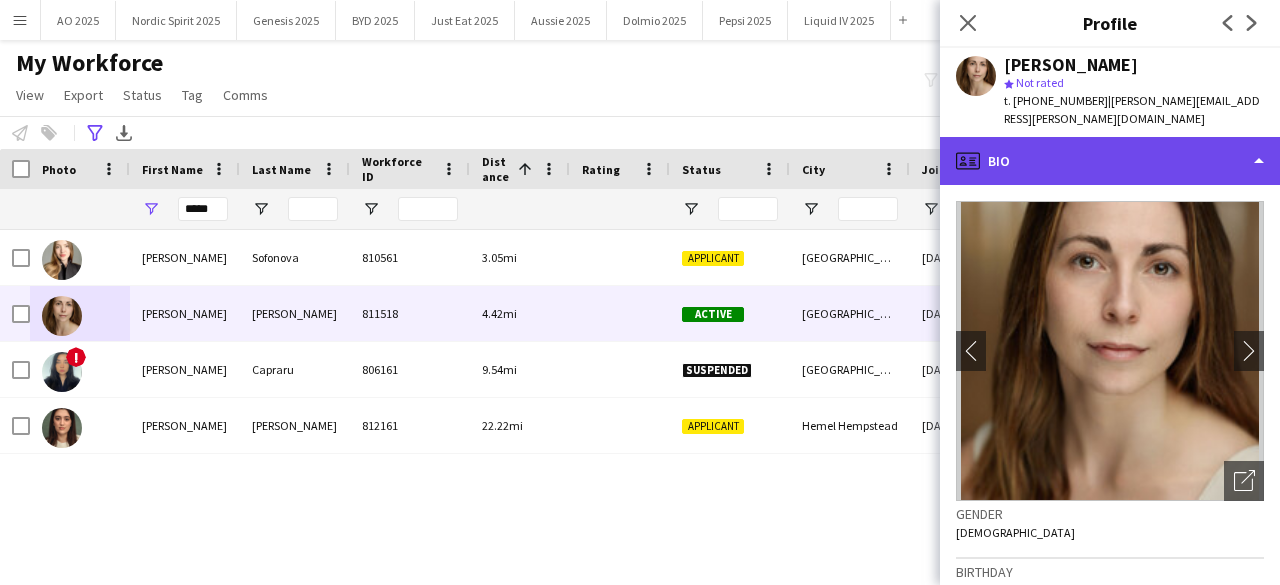 click on "profile
Bio" 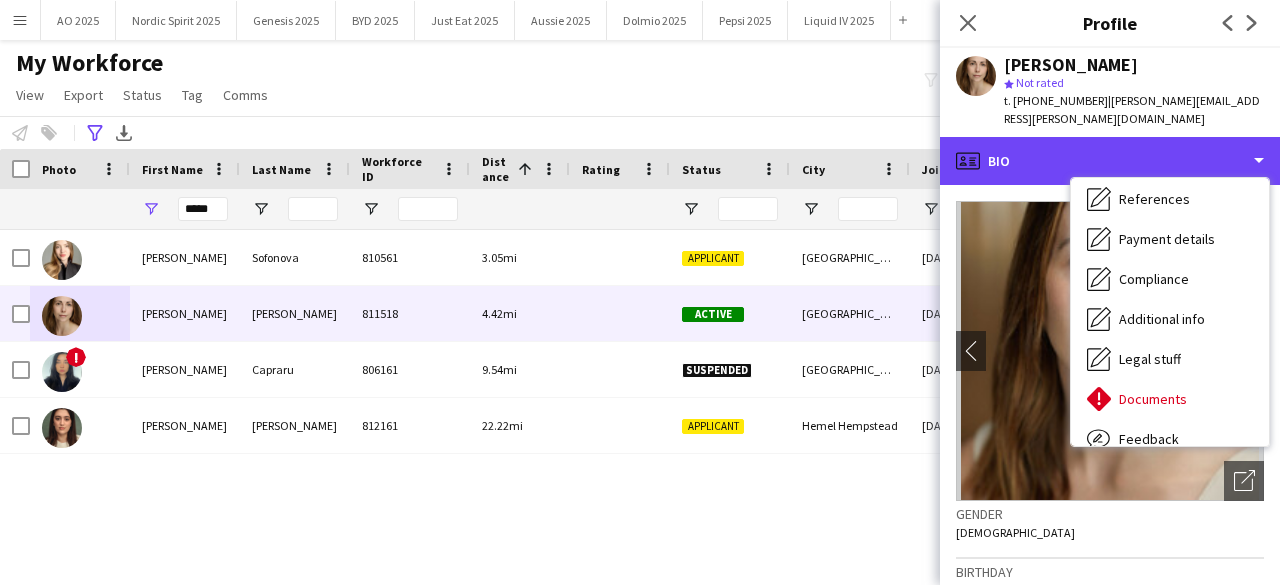 scroll, scrollTop: 268, scrollLeft: 0, axis: vertical 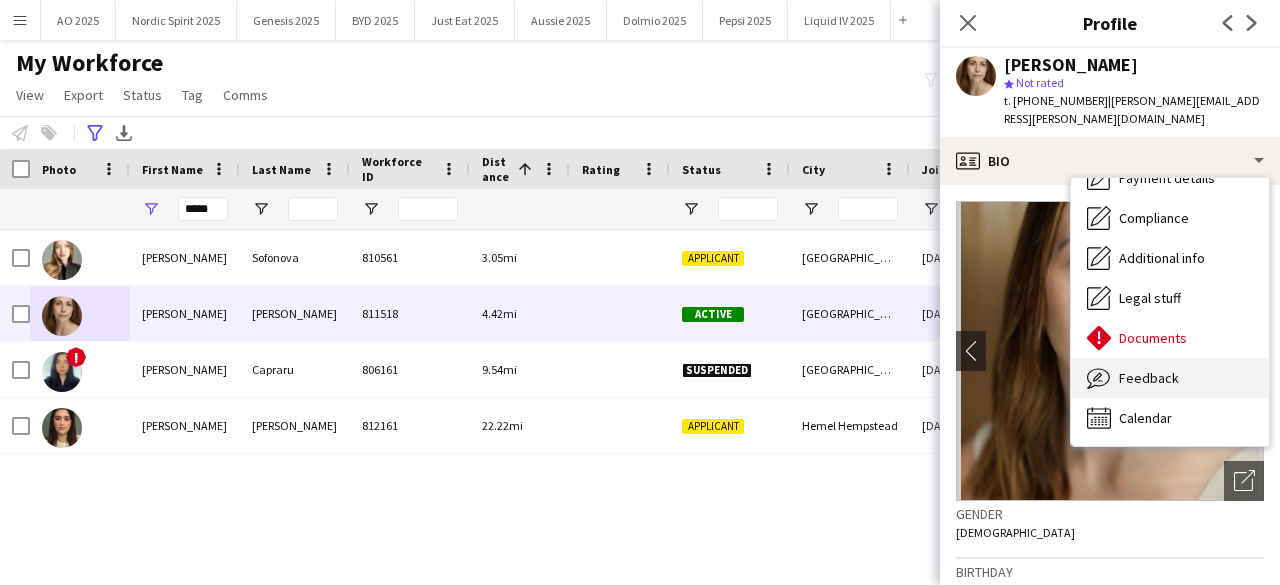 click on "Feedback" at bounding box center (1149, 378) 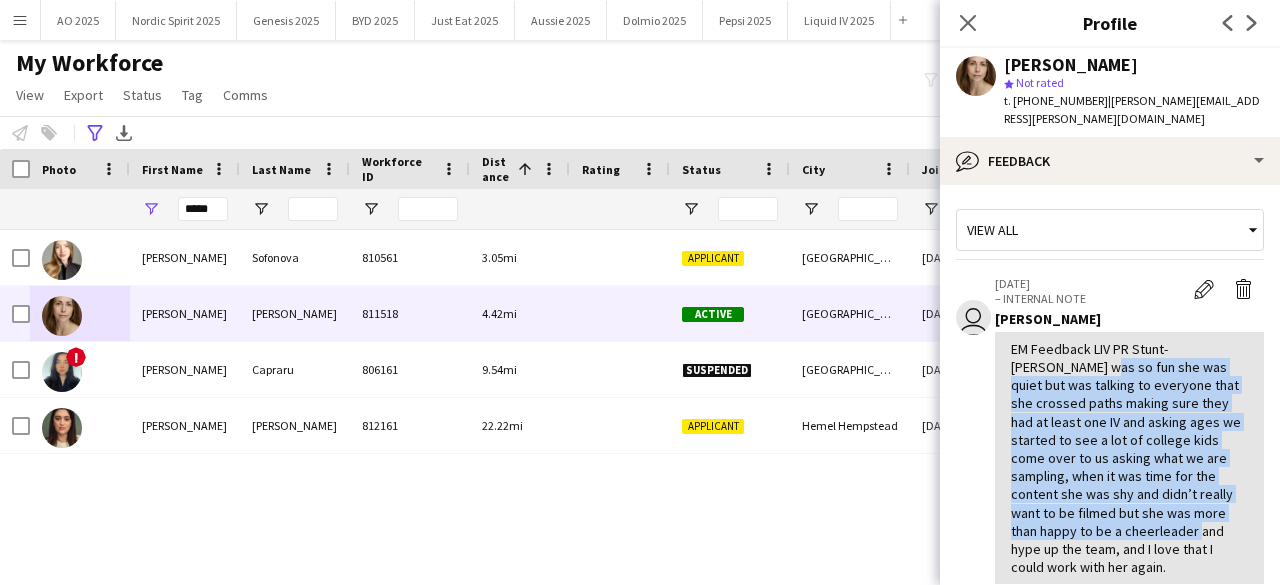 drag, startPoint x: 1091, startPoint y: 351, endPoint x: 1034, endPoint y: 521, distance: 179.30142 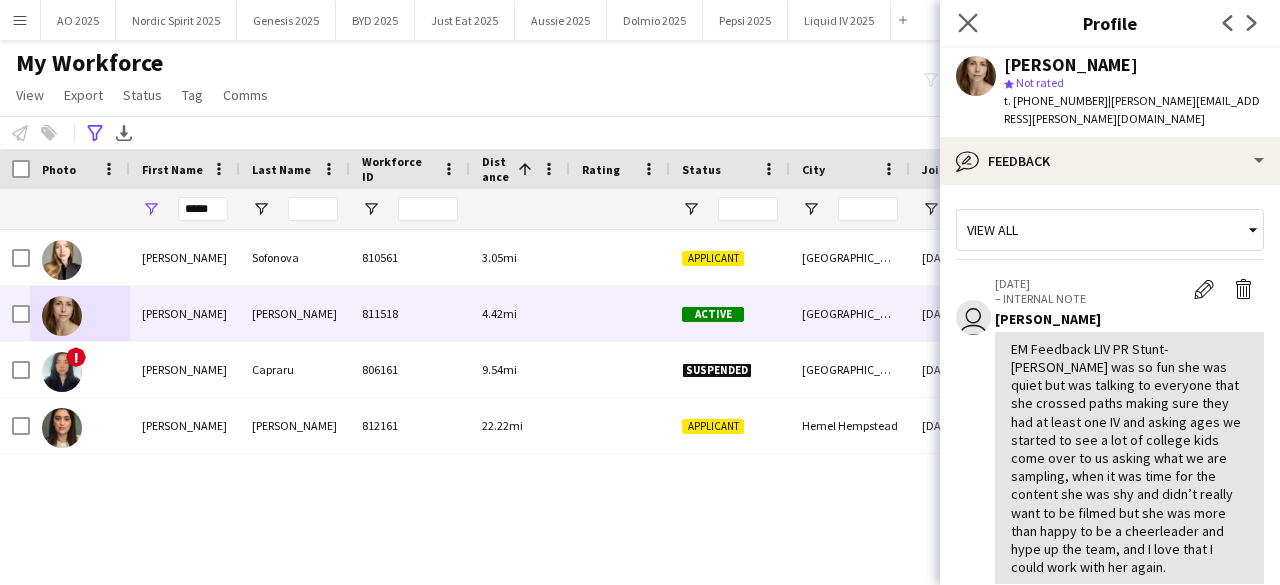 click on "Close pop-in" 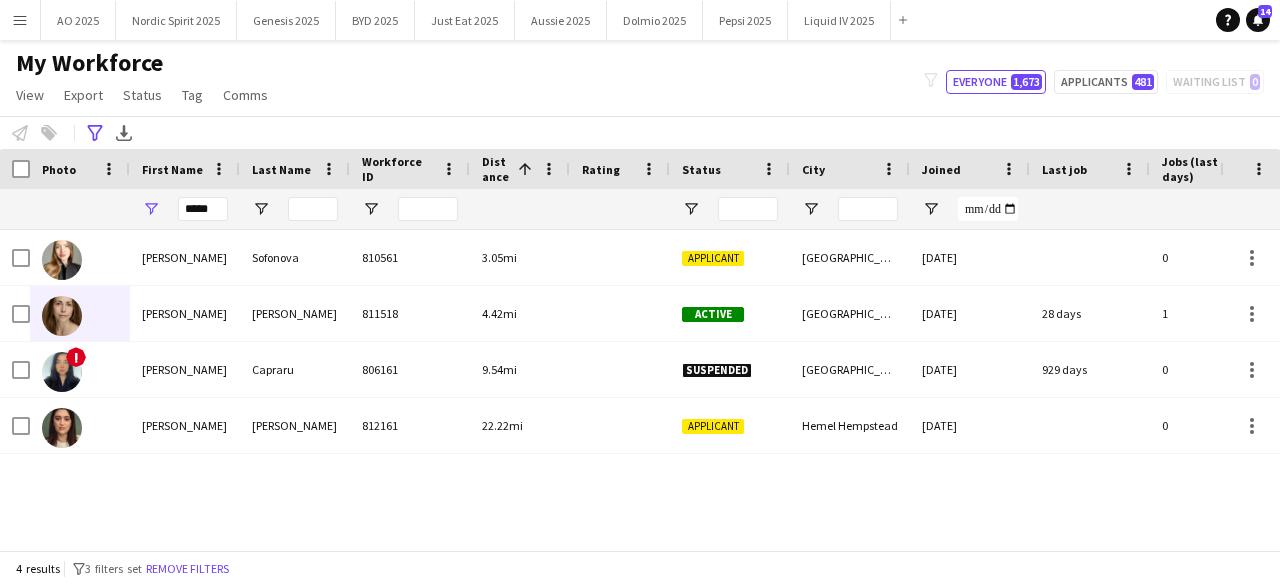 click on "*****" at bounding box center (203, 209) 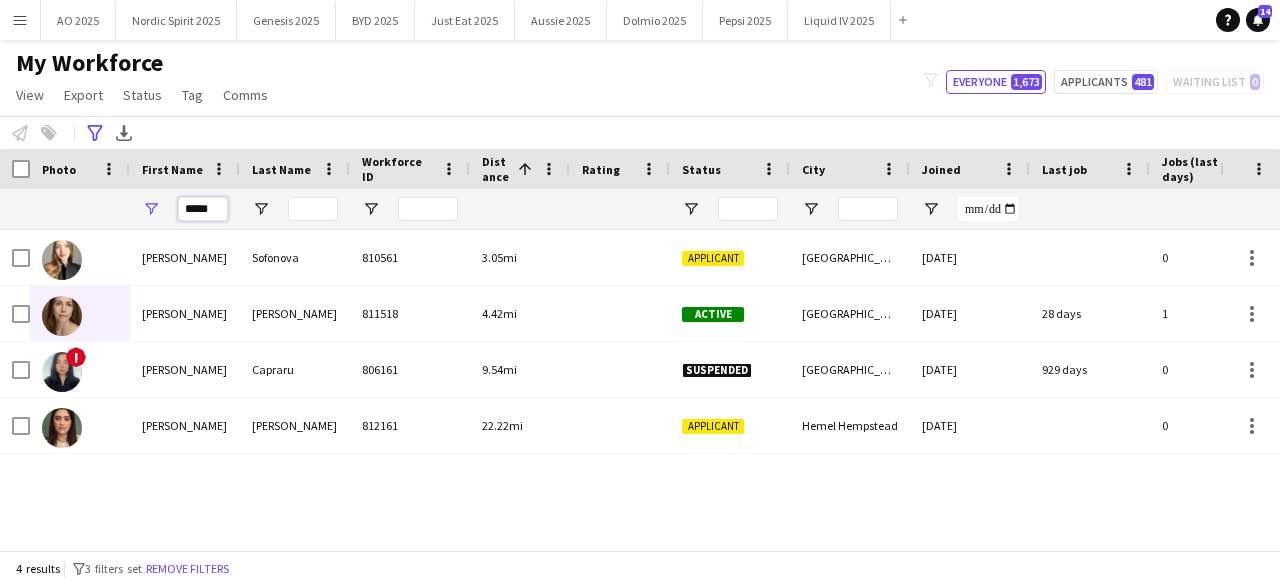 click on "*****" at bounding box center [203, 209] 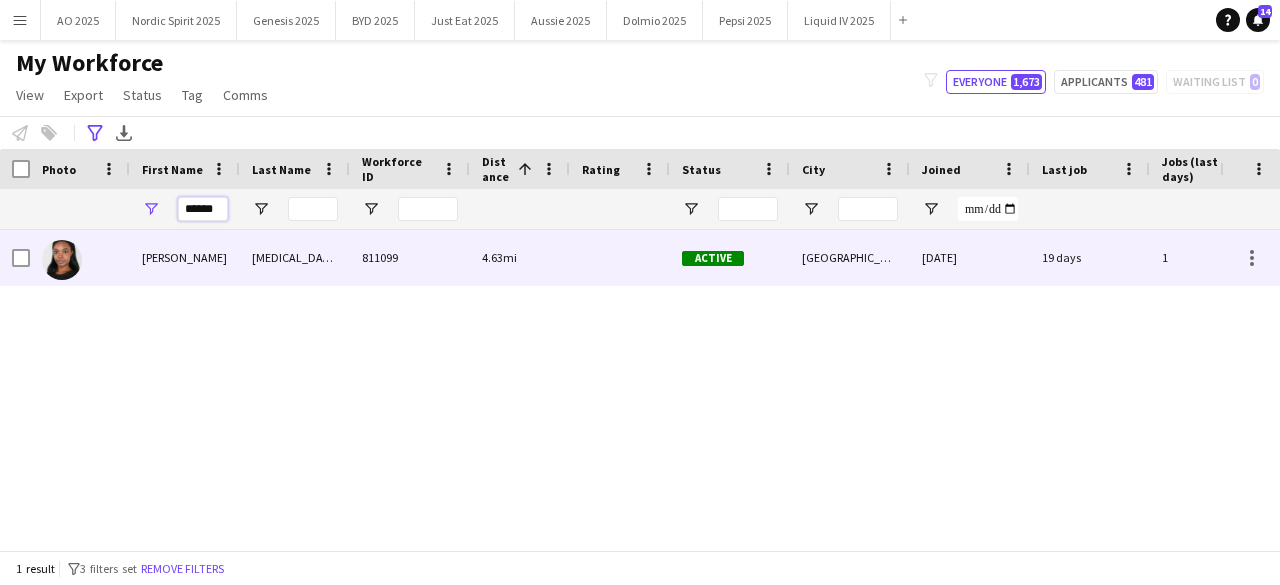 type on "******" 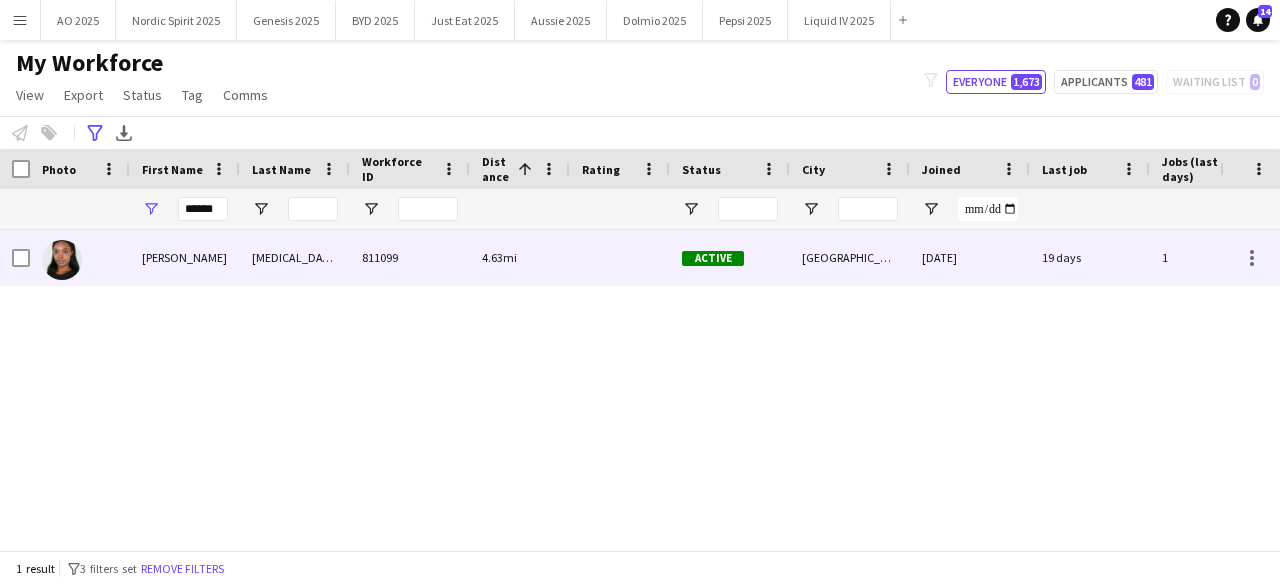 click at bounding box center [62, 260] 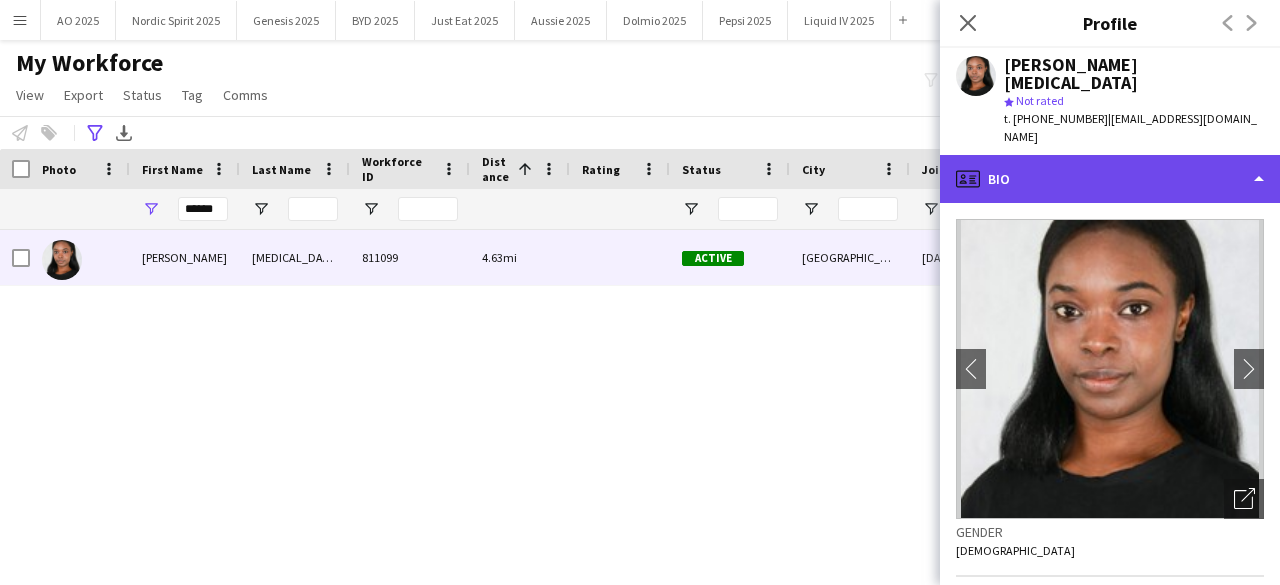 click on "profile
Bio" 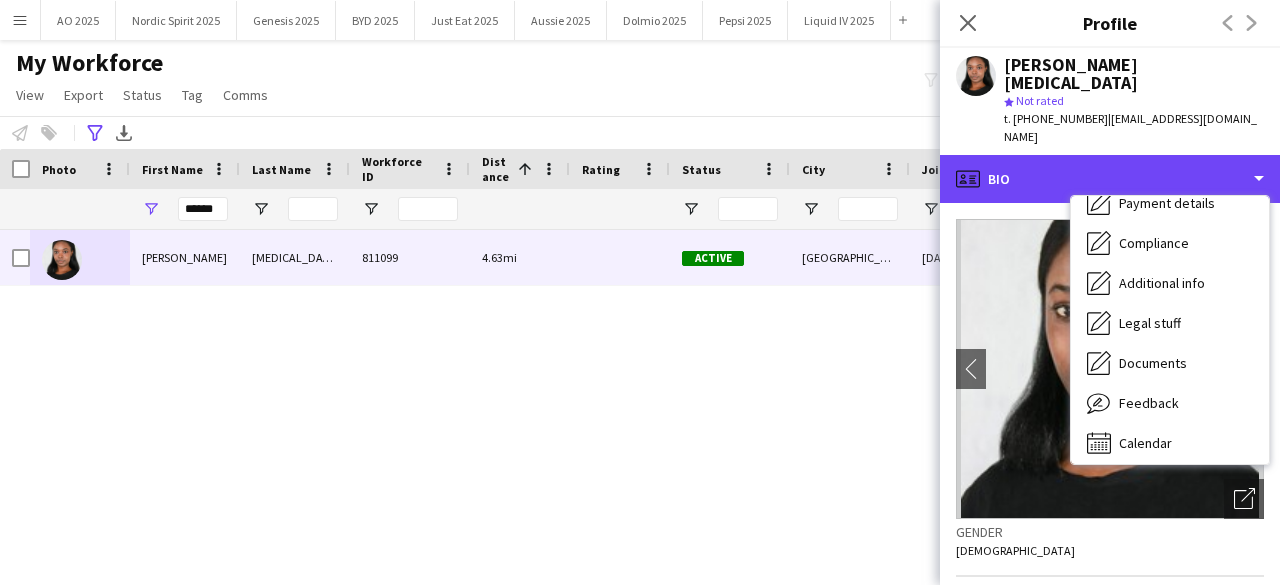 scroll, scrollTop: 268, scrollLeft: 0, axis: vertical 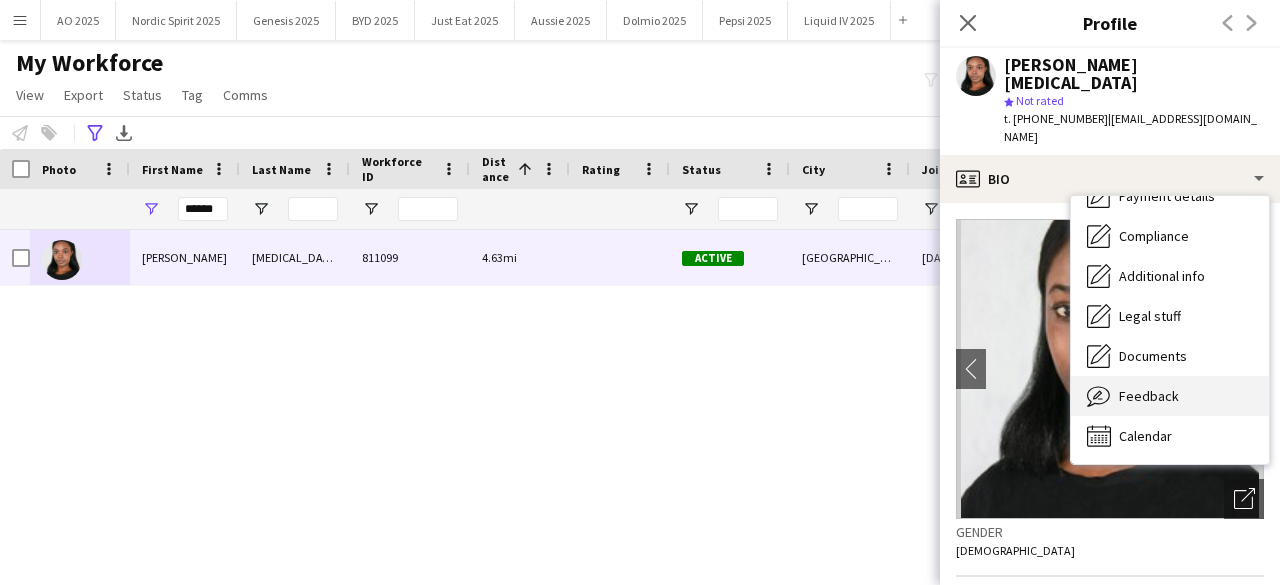 click on "Feedback
Feedback" at bounding box center (1170, 396) 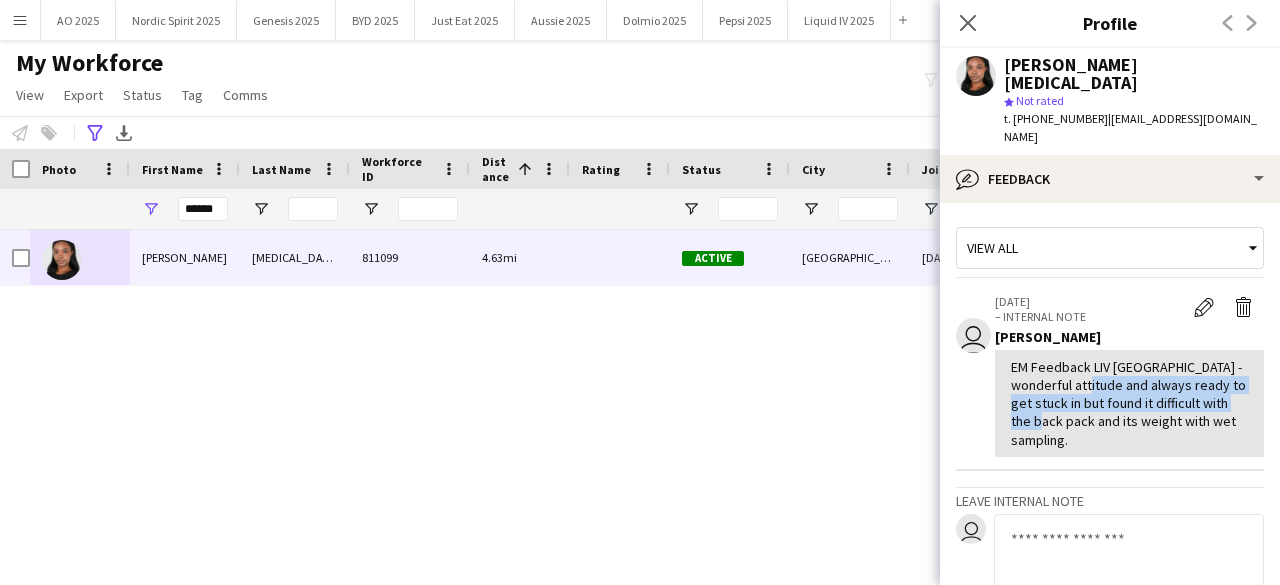 drag, startPoint x: 1107, startPoint y: 356, endPoint x: 1088, endPoint y: 381, distance: 31.400637 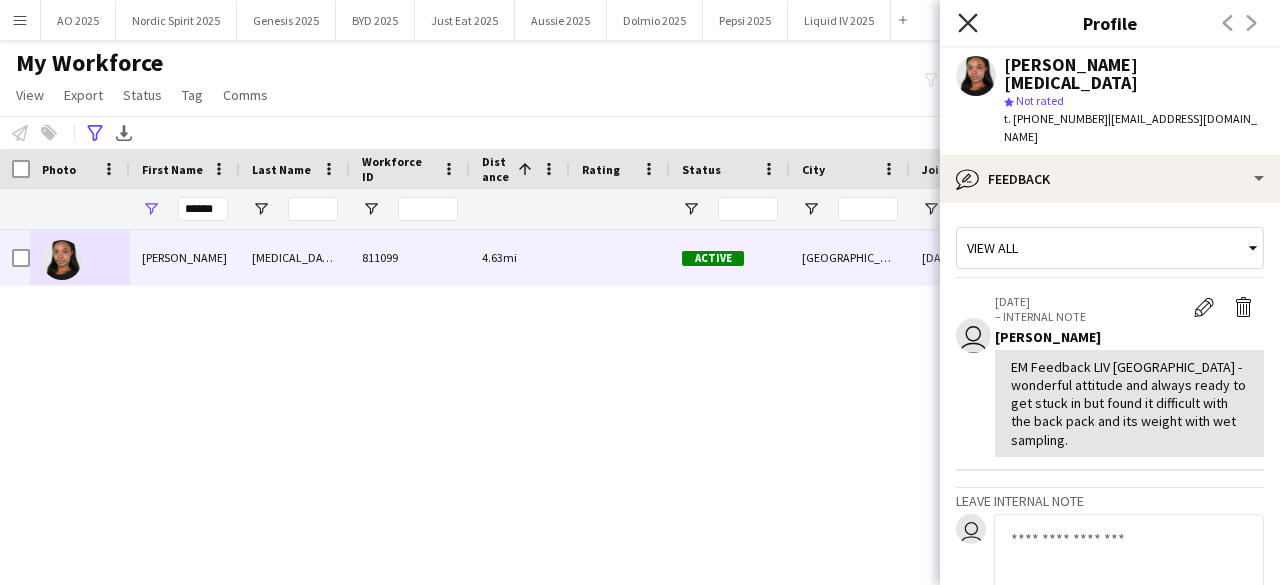 click 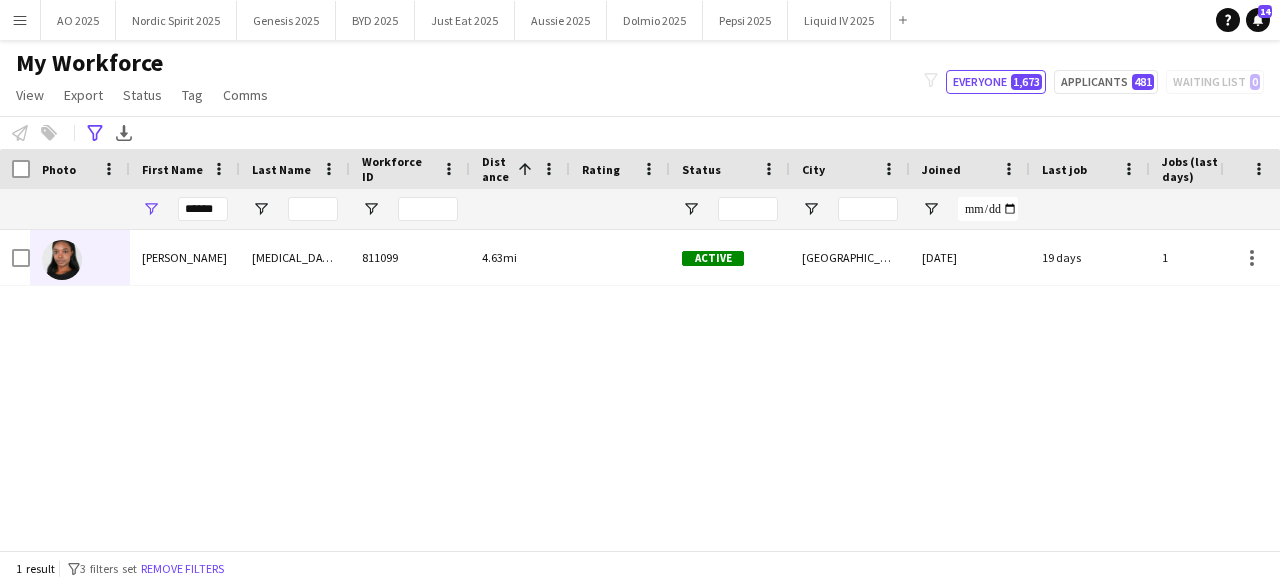 click on "Angela Isla Alli  811099 4.63mi Active London 31-01-2024 19 days 1 angelaalli36@gmail.com" at bounding box center (610, 382) 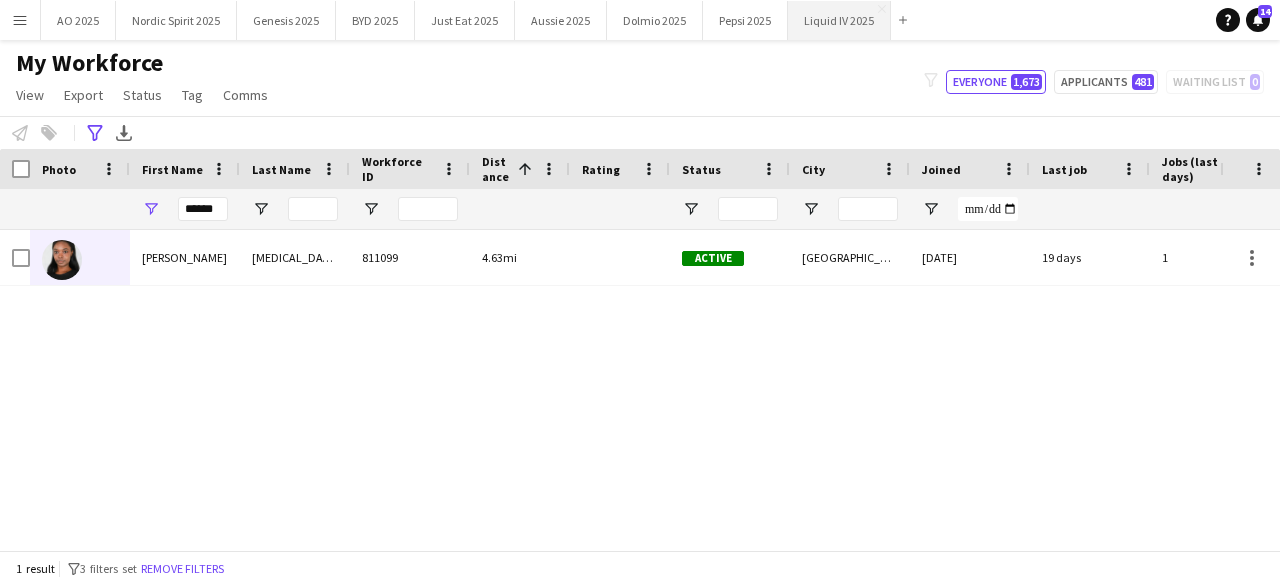 click on "Liquid IV 2025
Close" at bounding box center (839, 20) 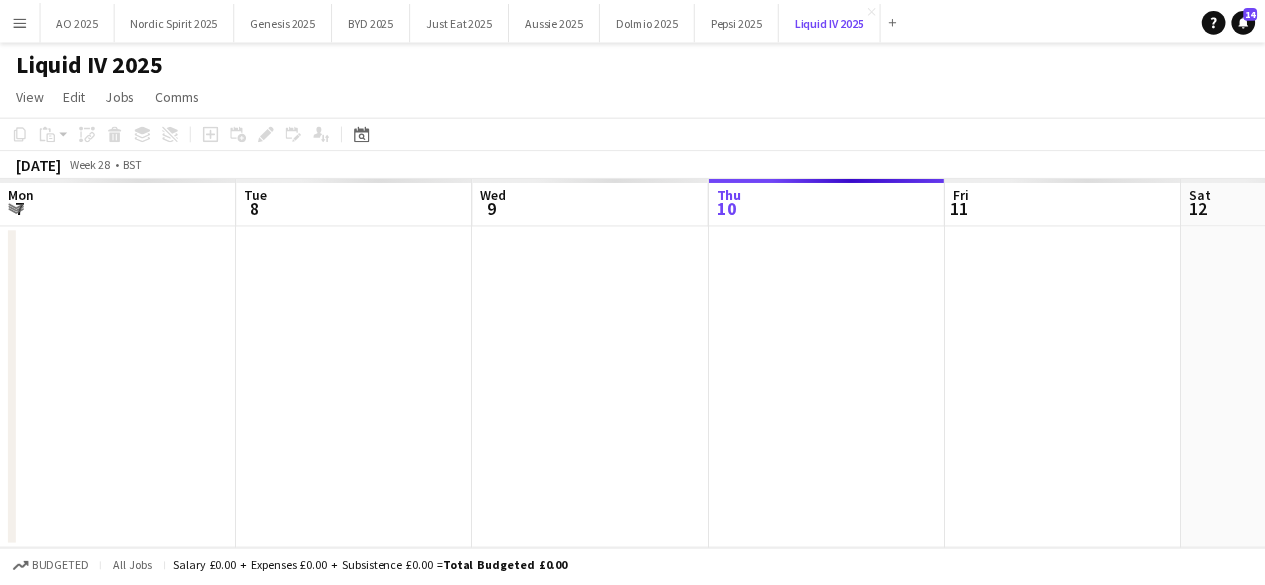 scroll, scrollTop: 0, scrollLeft: 478, axis: horizontal 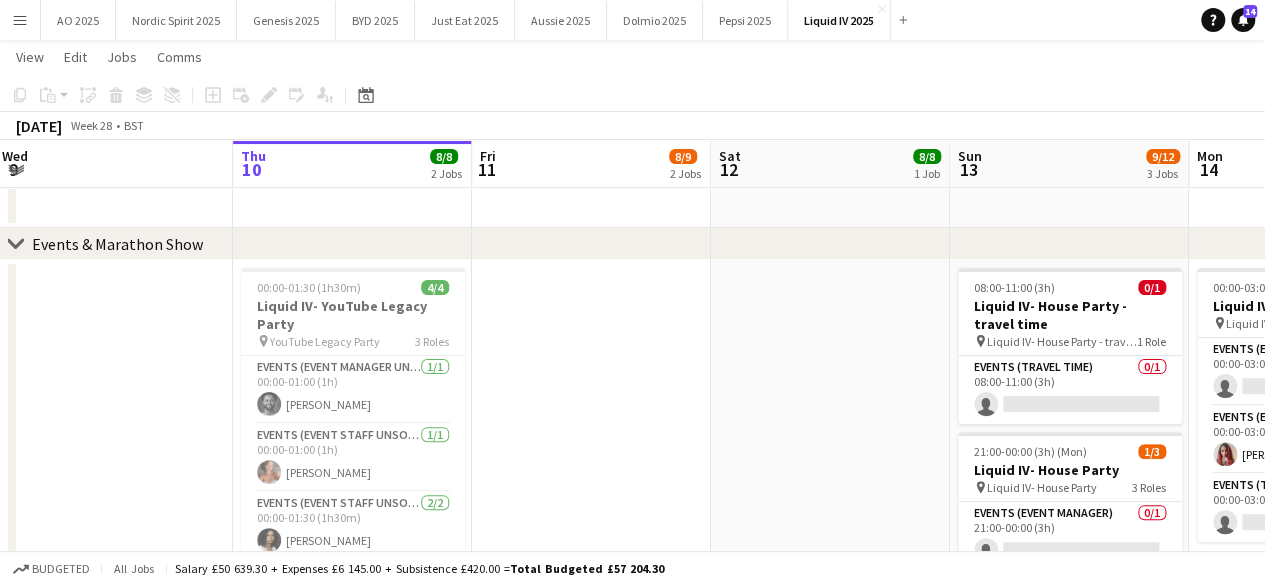 drag, startPoint x: 792, startPoint y: 397, endPoint x: 861, endPoint y: 405, distance: 69.46222 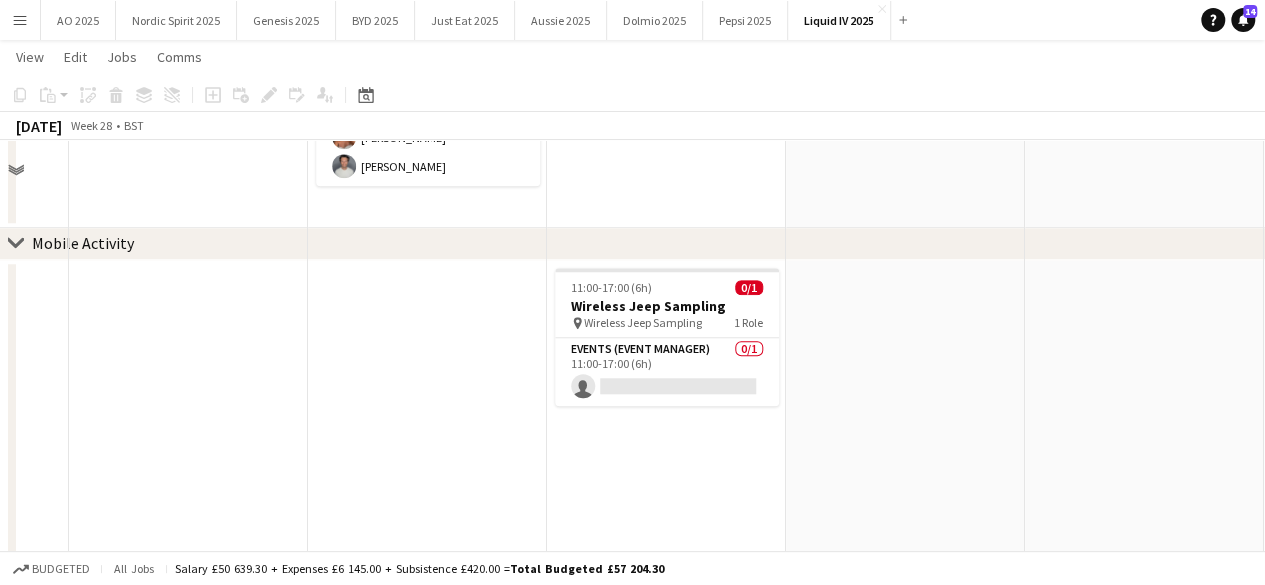 scroll, scrollTop: 828, scrollLeft: 0, axis: vertical 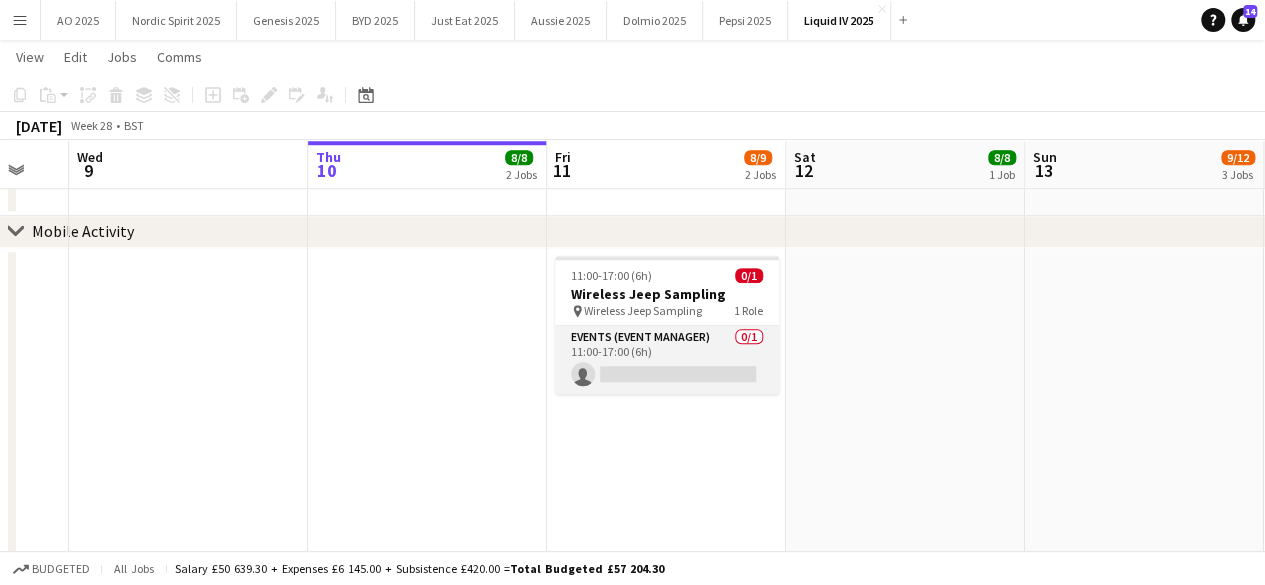 click on "Events (Event Manager)   0/1   11:00-17:00 (6h)
single-neutral-actions" at bounding box center [667, 360] 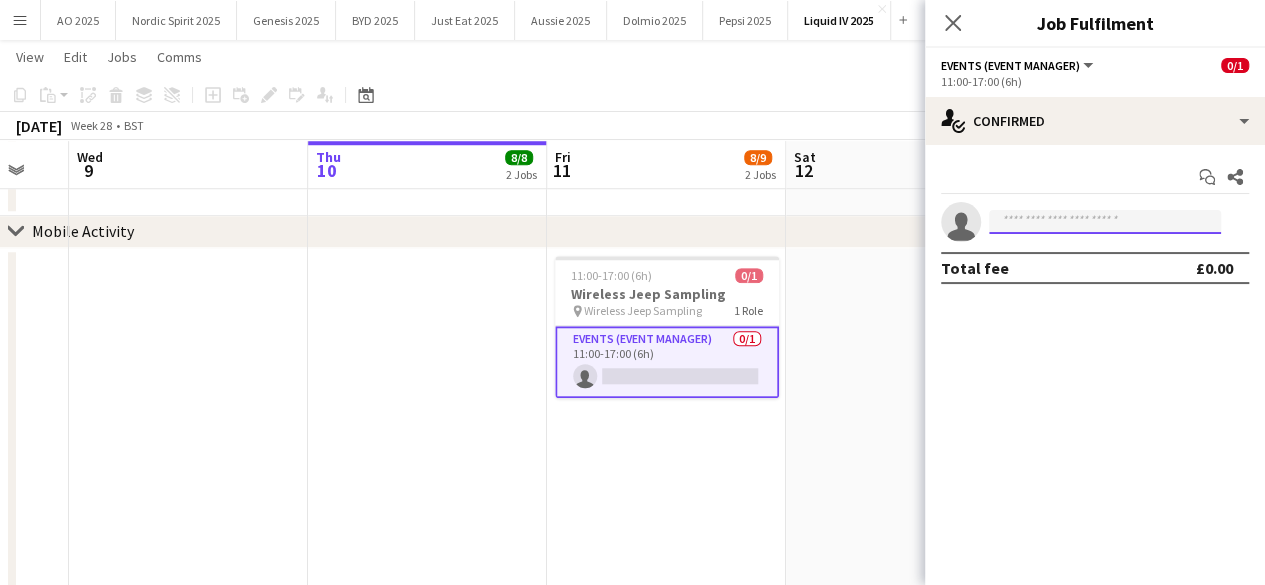 click at bounding box center (1105, 222) 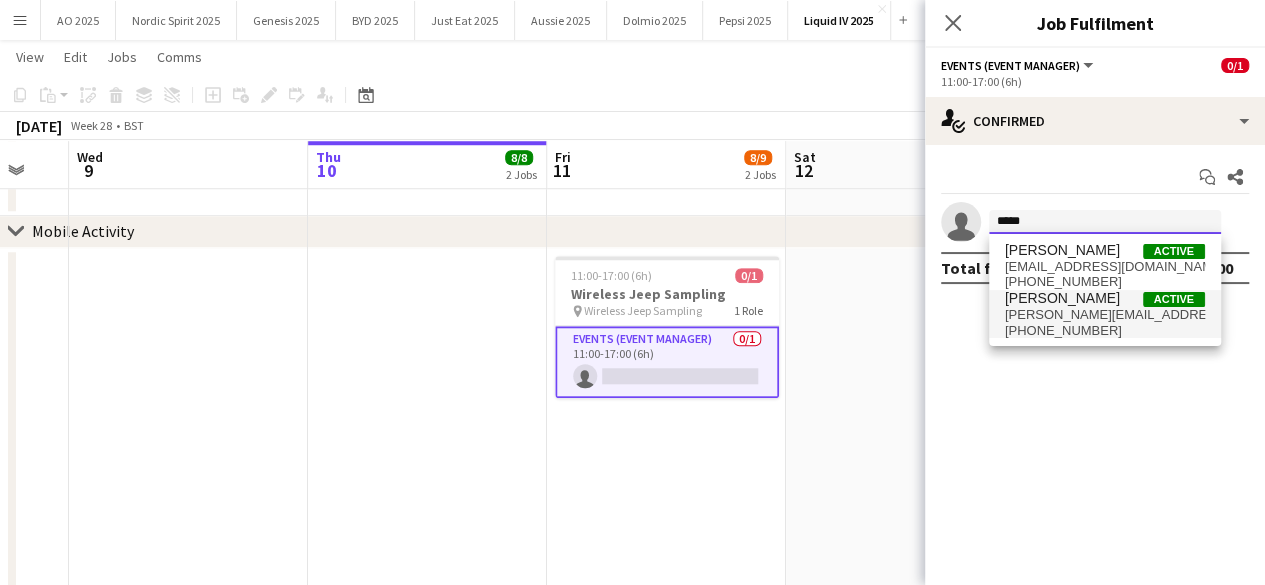 type on "*****" 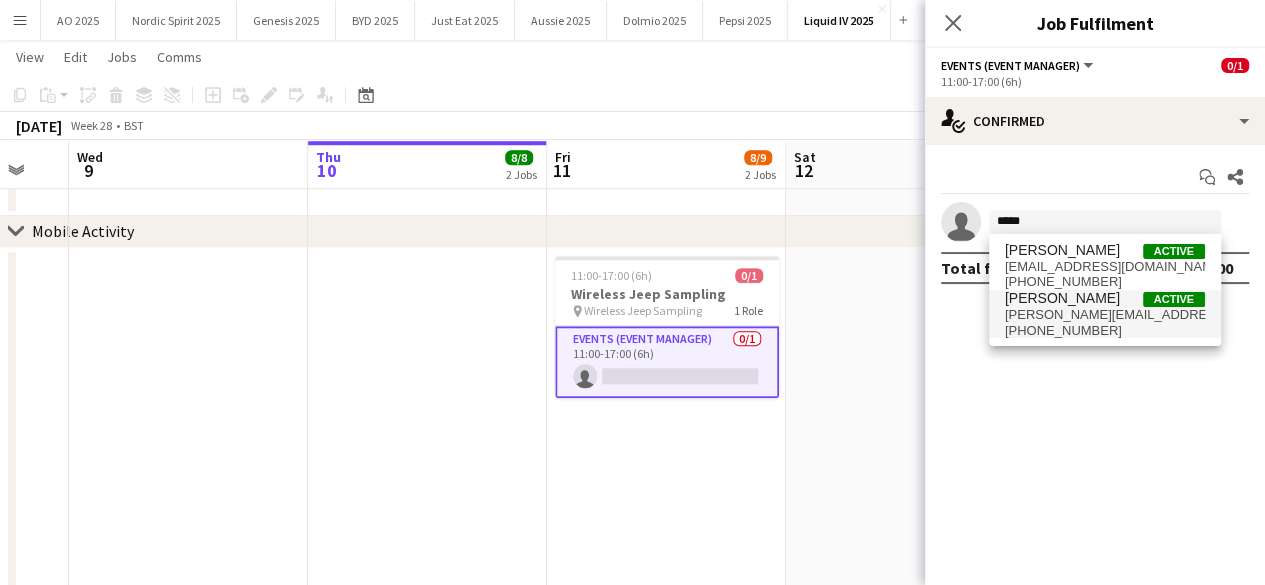 click on "samantha_saad@hotmail.co.uk" at bounding box center (1105, 315) 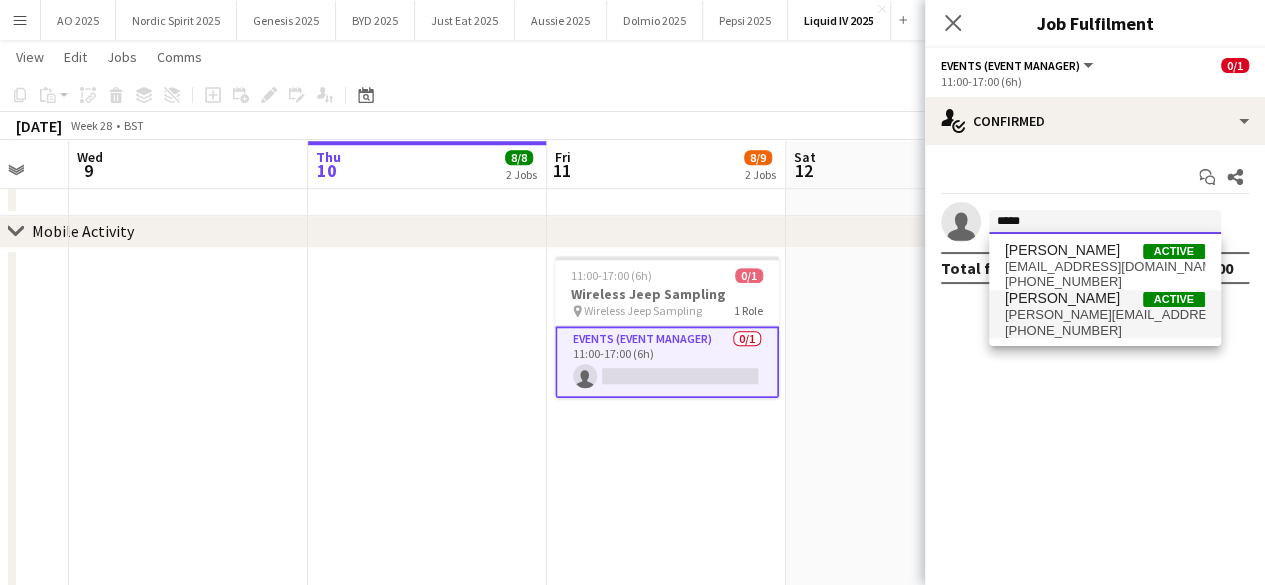 type 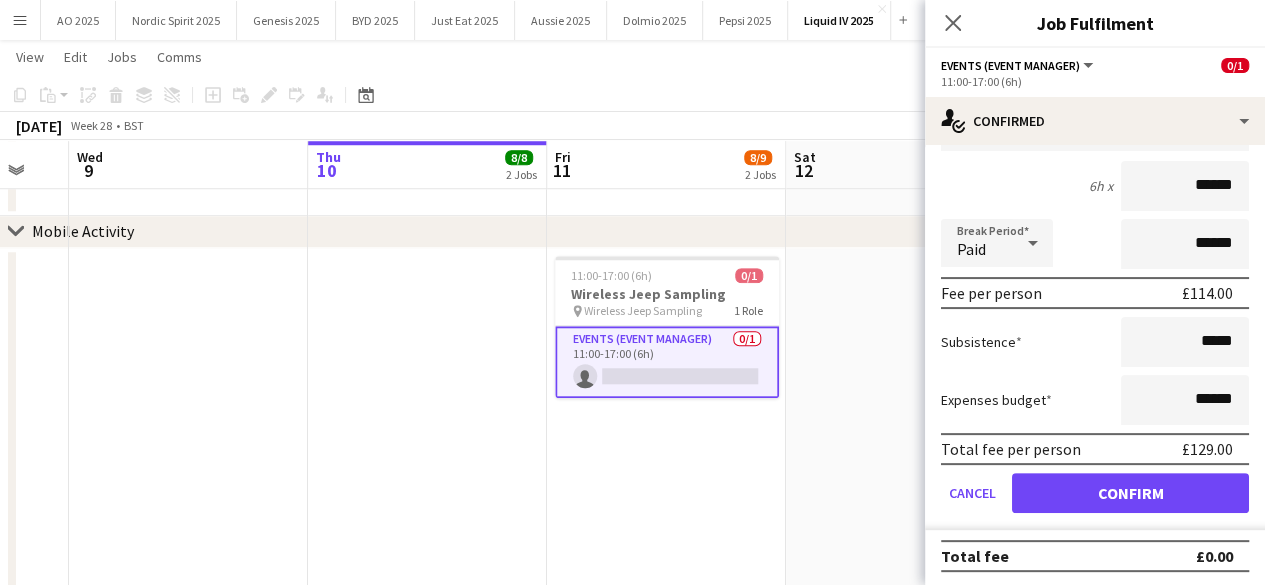 scroll, scrollTop: 167, scrollLeft: 0, axis: vertical 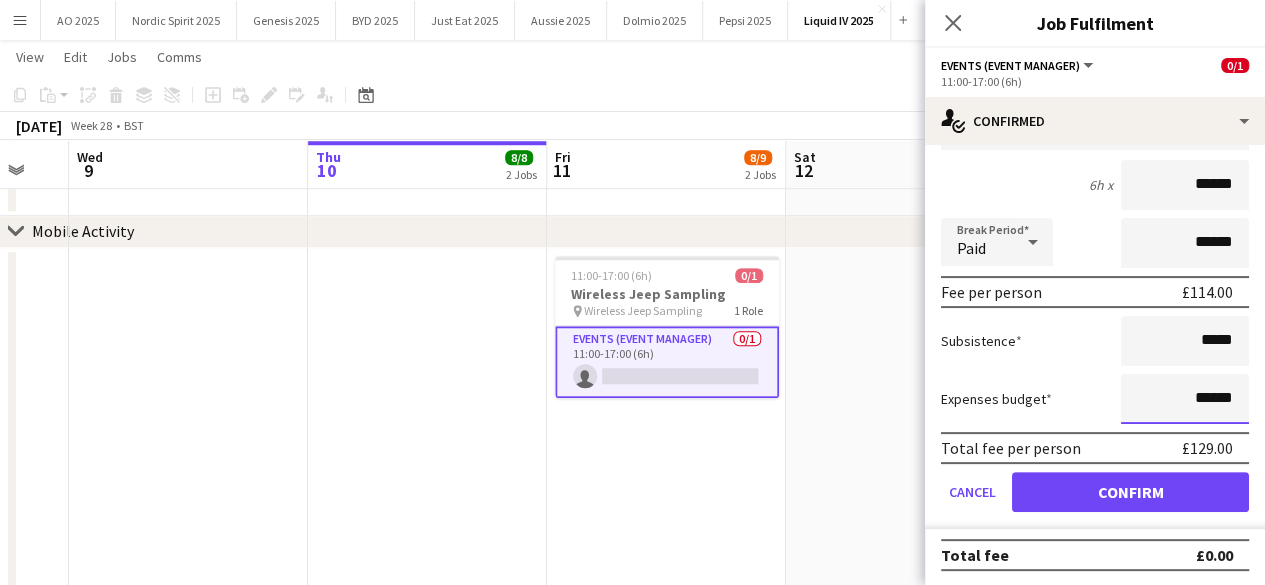 click on "******" at bounding box center (1185, 399) 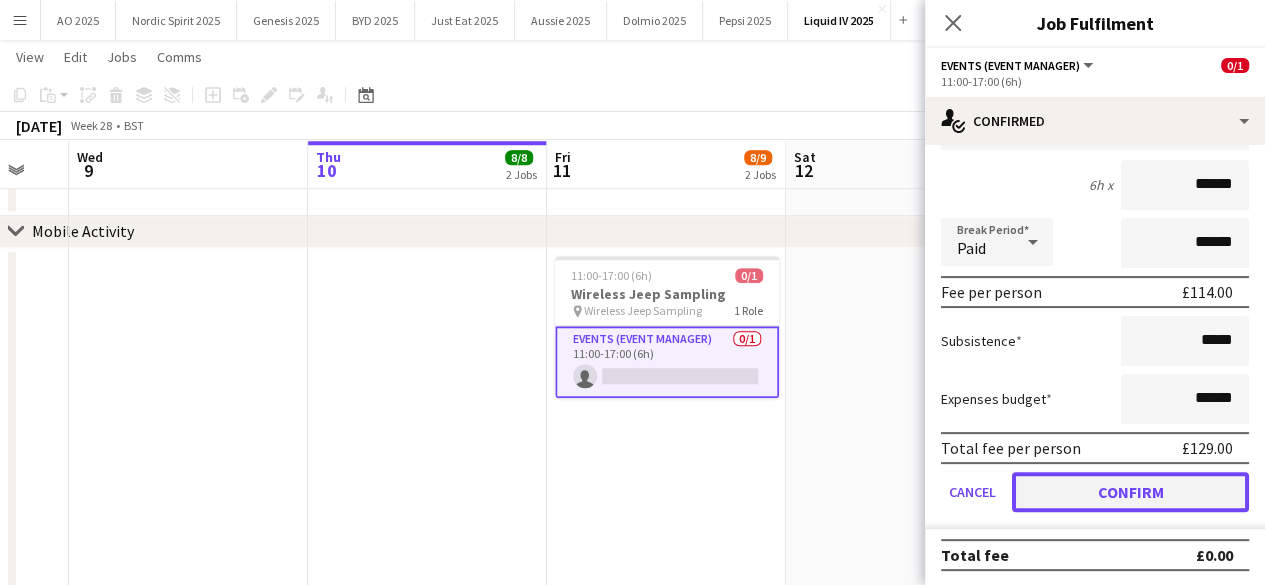 click on "Confirm" at bounding box center (1130, 492) 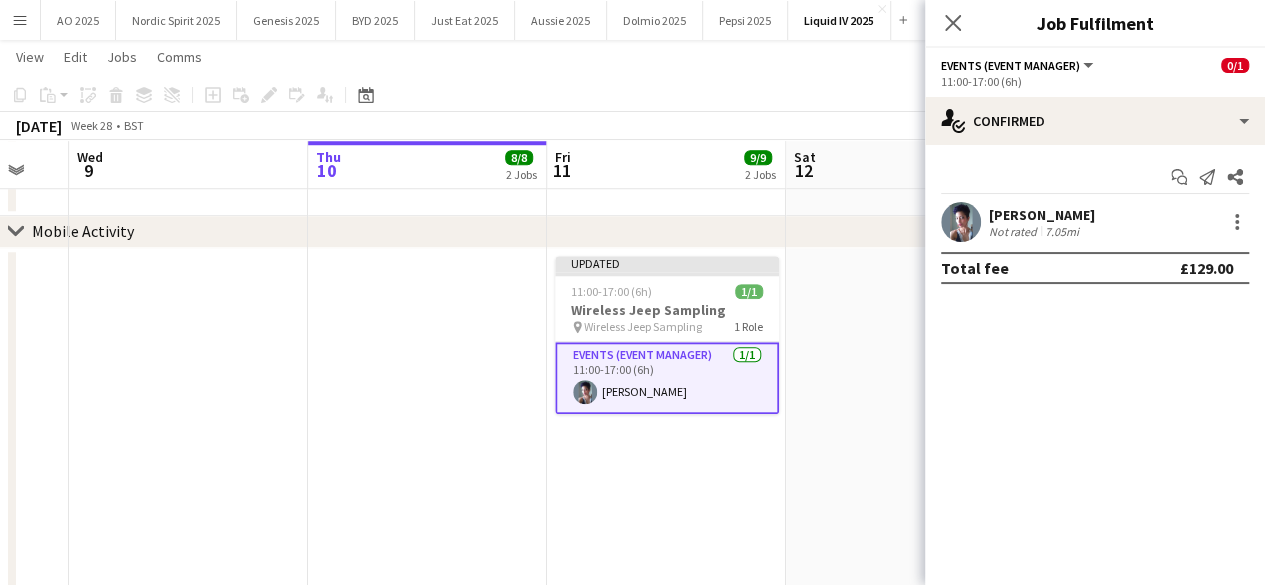 scroll, scrollTop: 0, scrollLeft: 0, axis: both 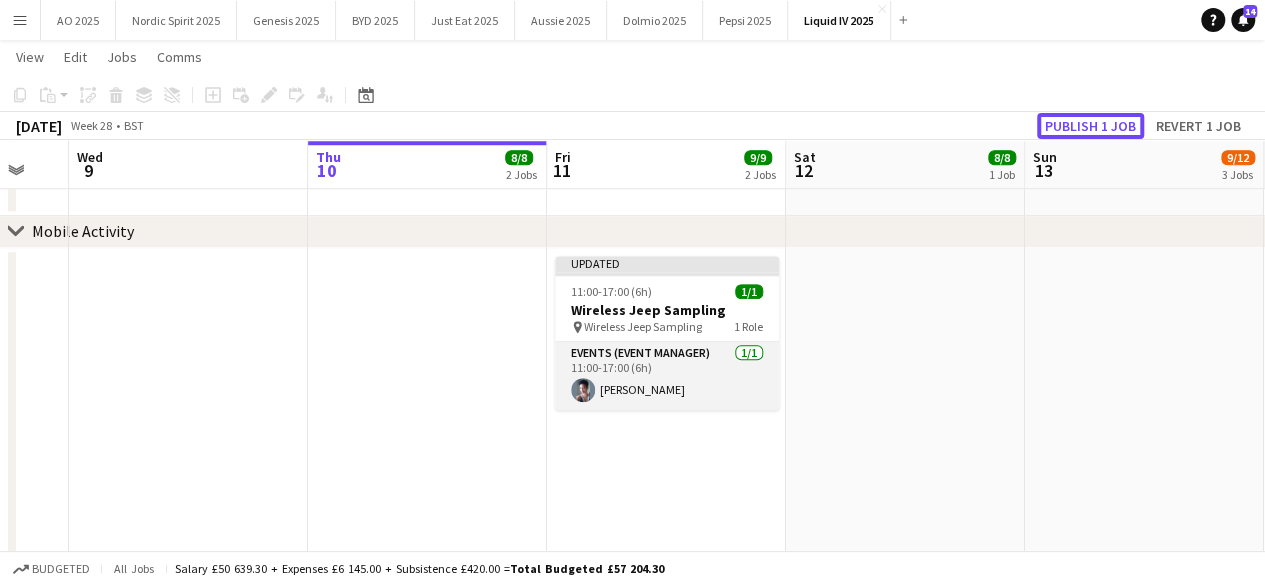 drag, startPoint x: 1063, startPoint y: 127, endPoint x: 758, endPoint y: 357, distance: 382.0013 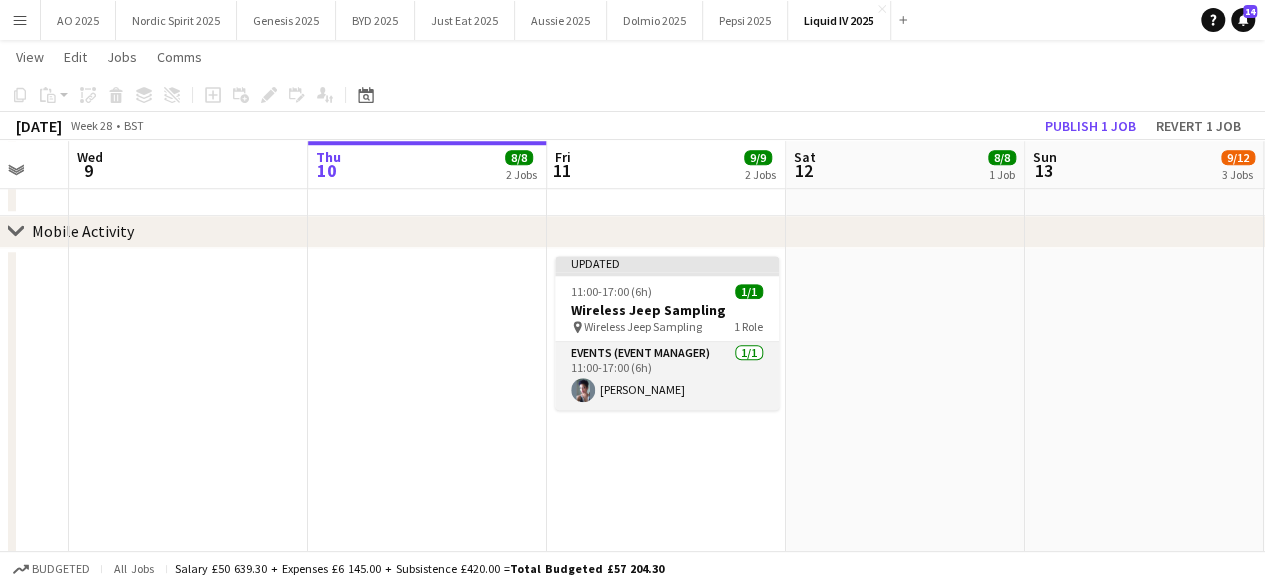 drag, startPoint x: 742, startPoint y: 364, endPoint x: 692, endPoint y: 377, distance: 51.662365 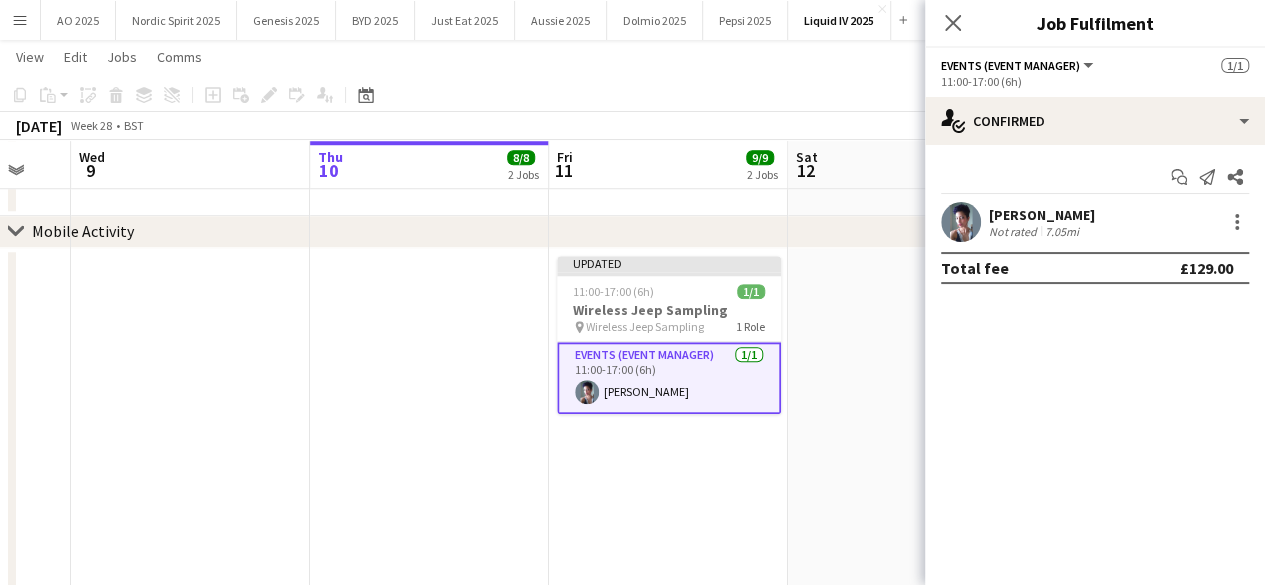 click on "Events (Event Manager)   1/1   11:00-17:00 (6h)
Samantha Saad" at bounding box center (669, 378) 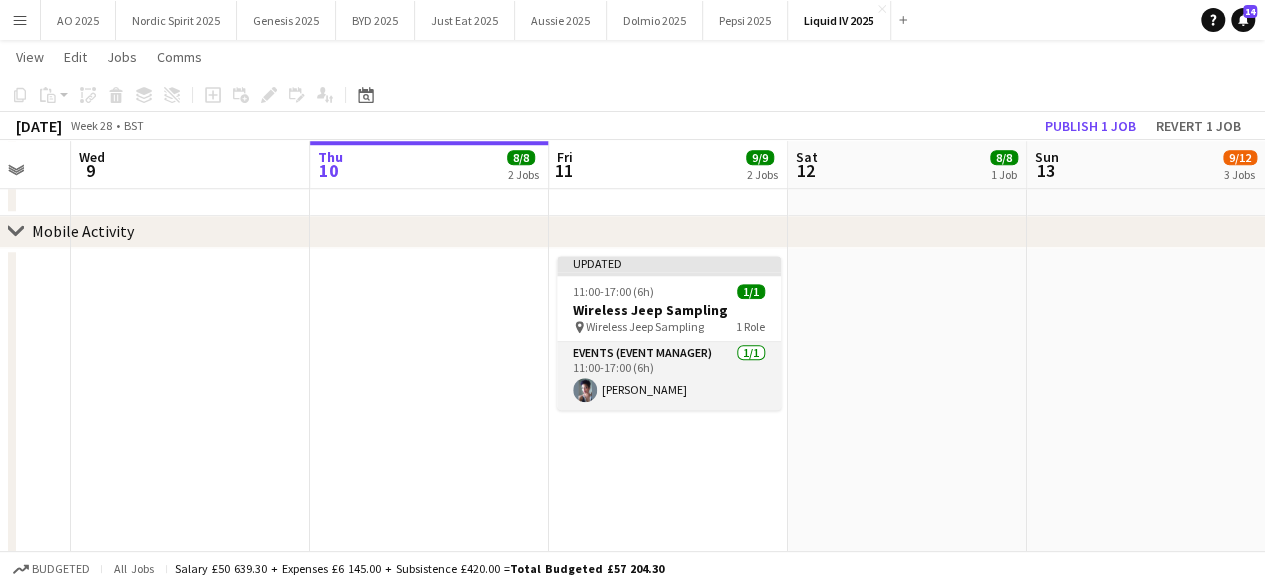 click on "Events (Event Manager)   1/1   11:00-17:00 (6h)
Samantha Saad" at bounding box center (669, 376) 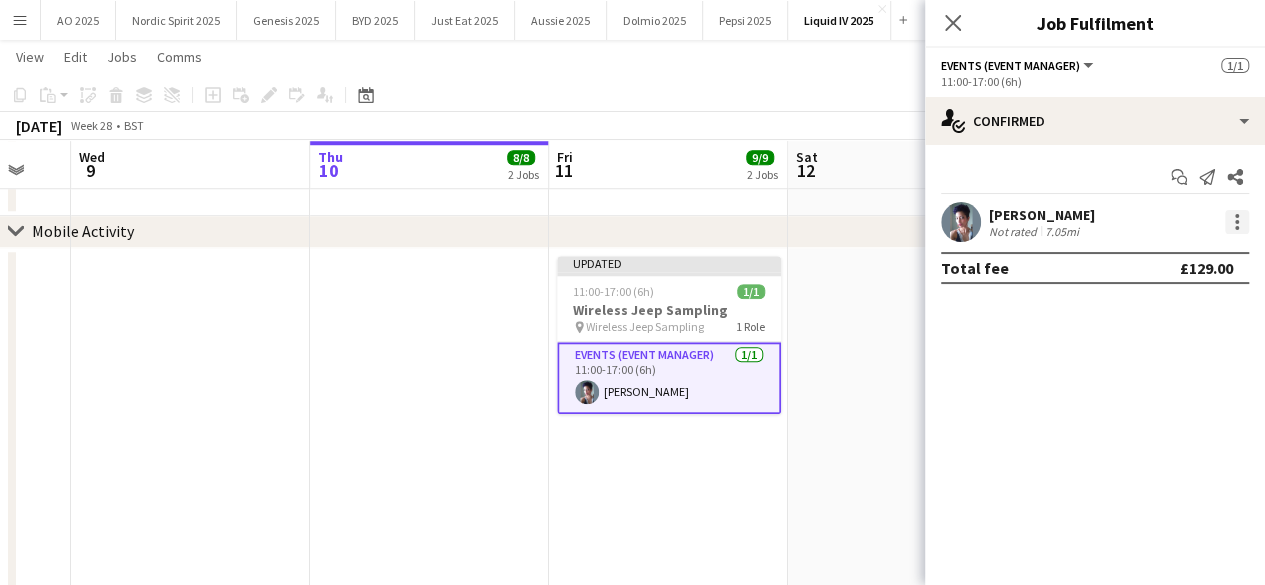 click at bounding box center [1237, 222] 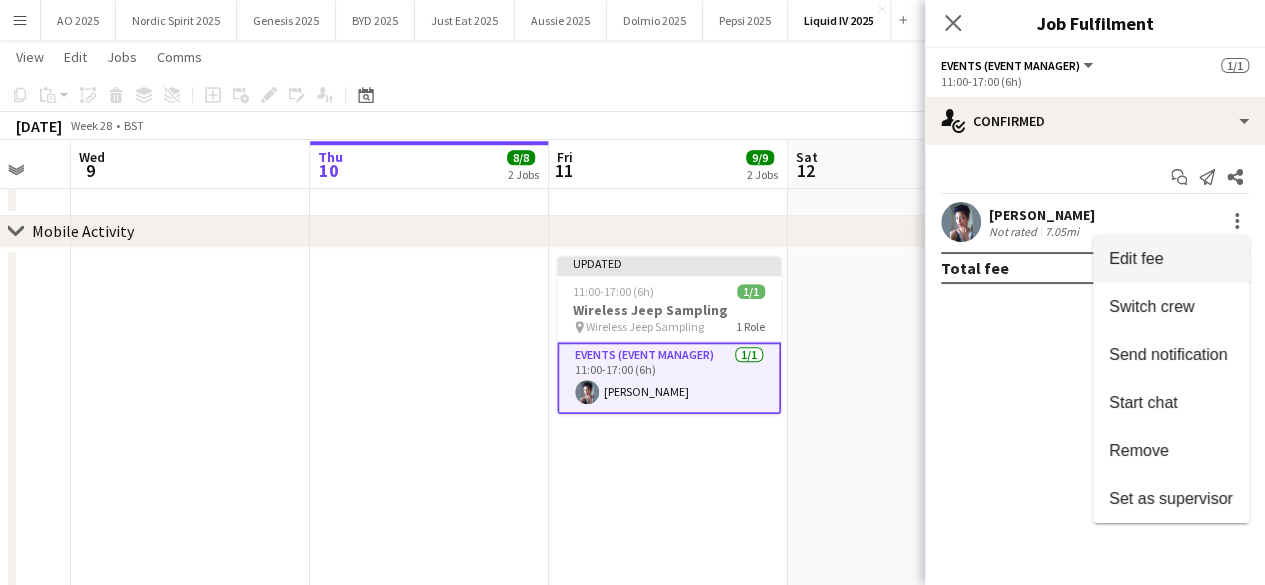 click on "Edit fee" at bounding box center [1136, 258] 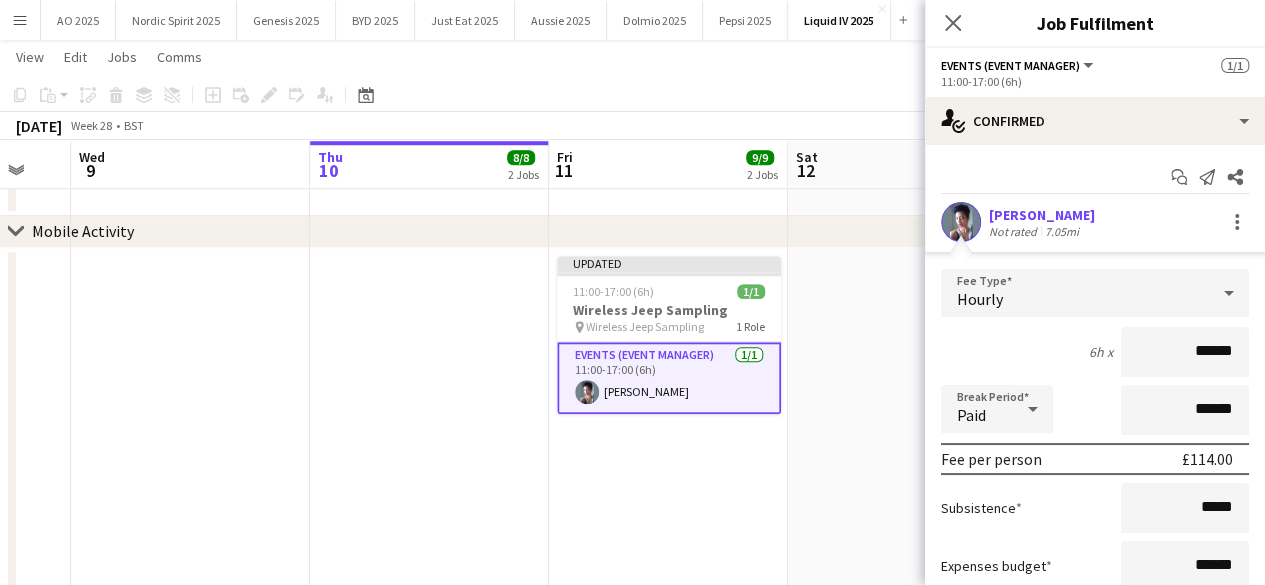 click at bounding box center [907, 420] 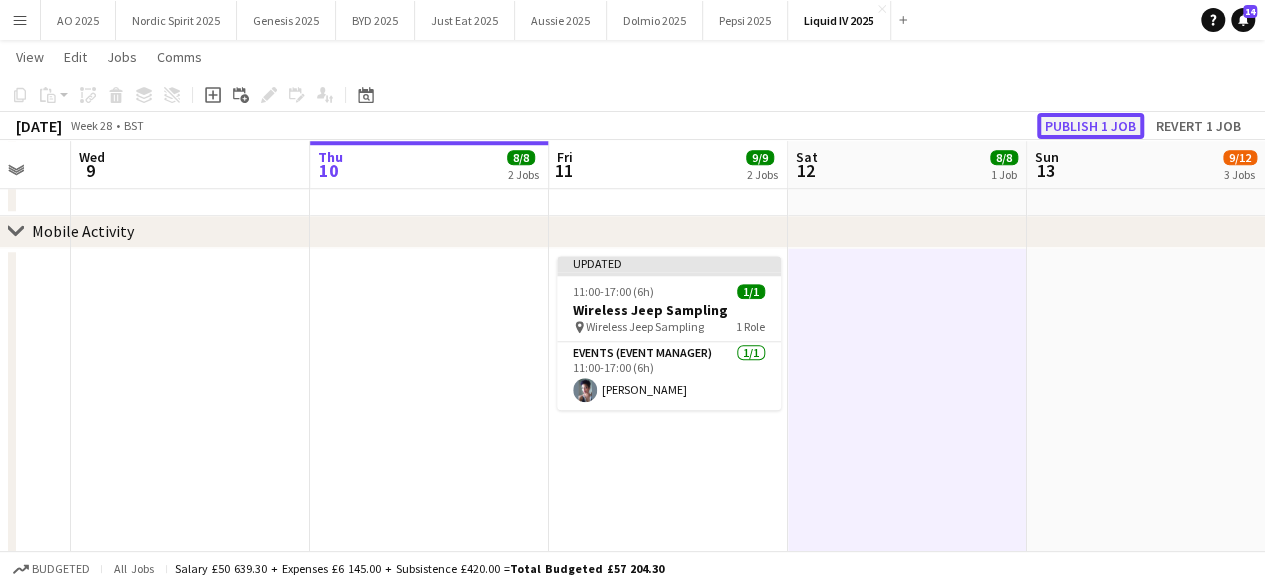 click on "Publish 1 job" 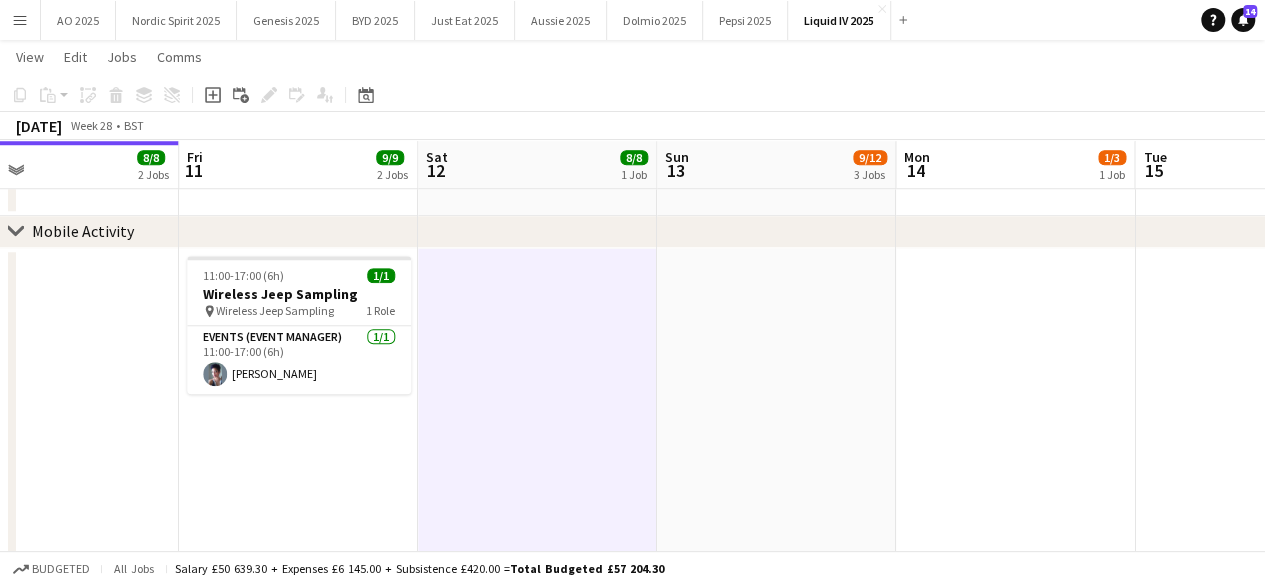 scroll, scrollTop: 0, scrollLeft: 811, axis: horizontal 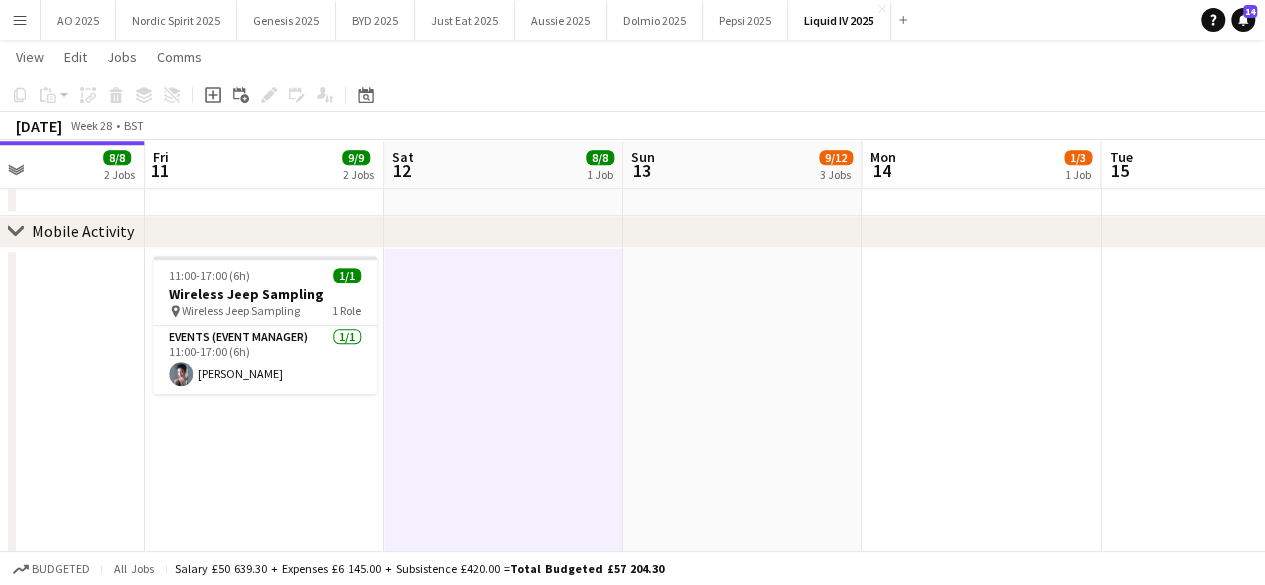 drag, startPoint x: 1102, startPoint y: 313, endPoint x: 698, endPoint y: 391, distance: 411.46082 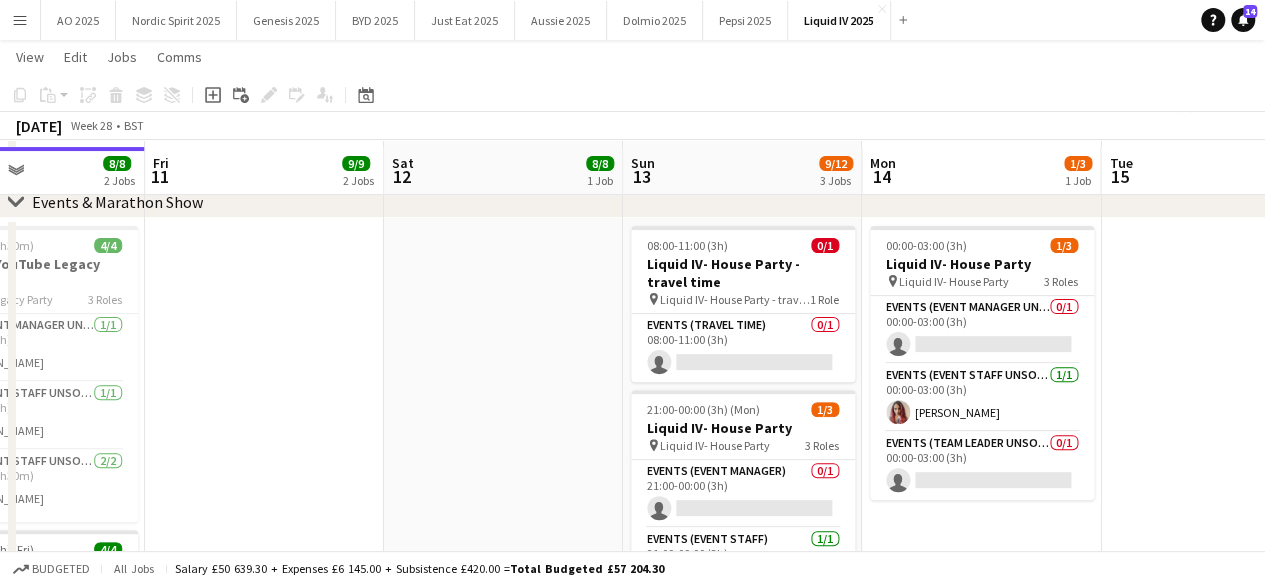 scroll, scrollTop: 197, scrollLeft: 0, axis: vertical 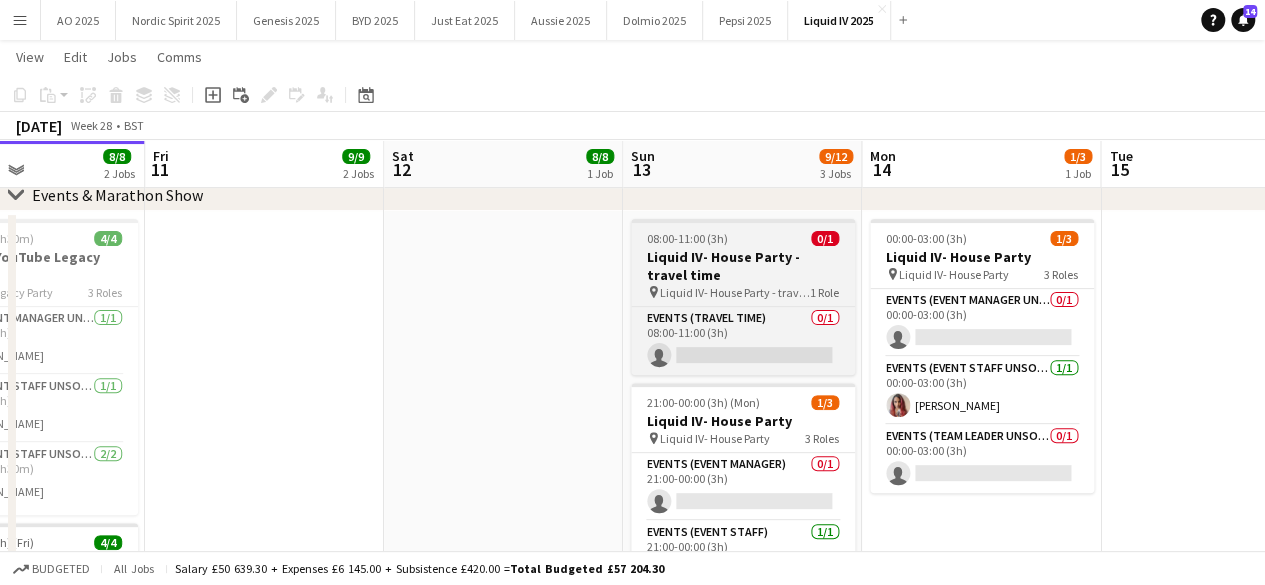 click on "Liquid IV- House Party - travel time" at bounding box center (743, 266) 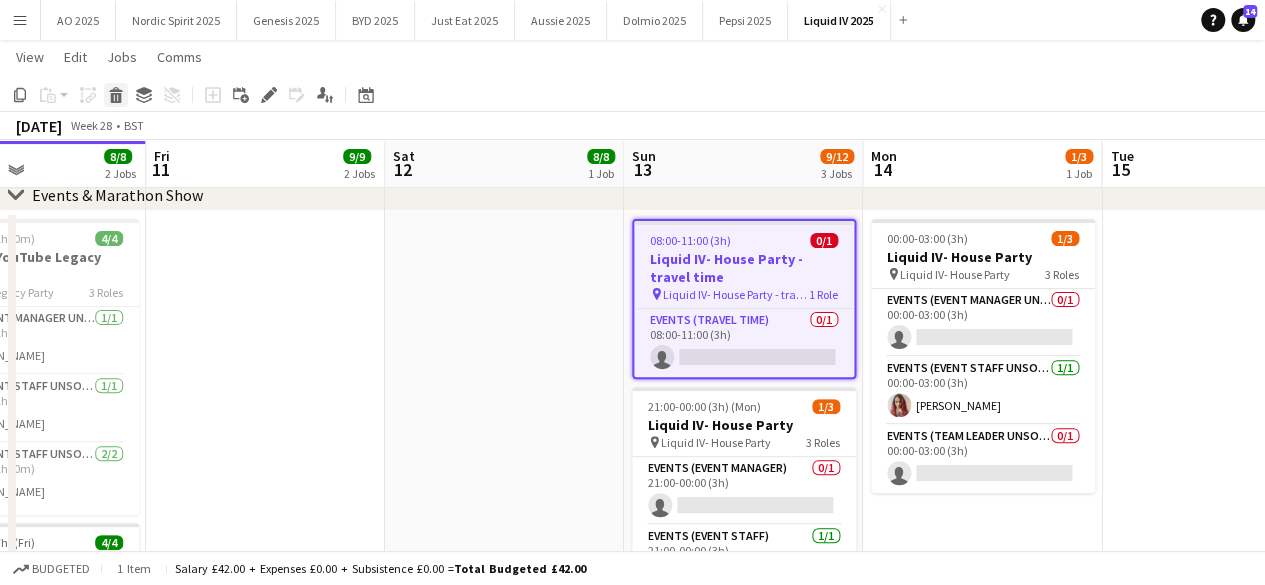 click on "Delete" at bounding box center (116, 95) 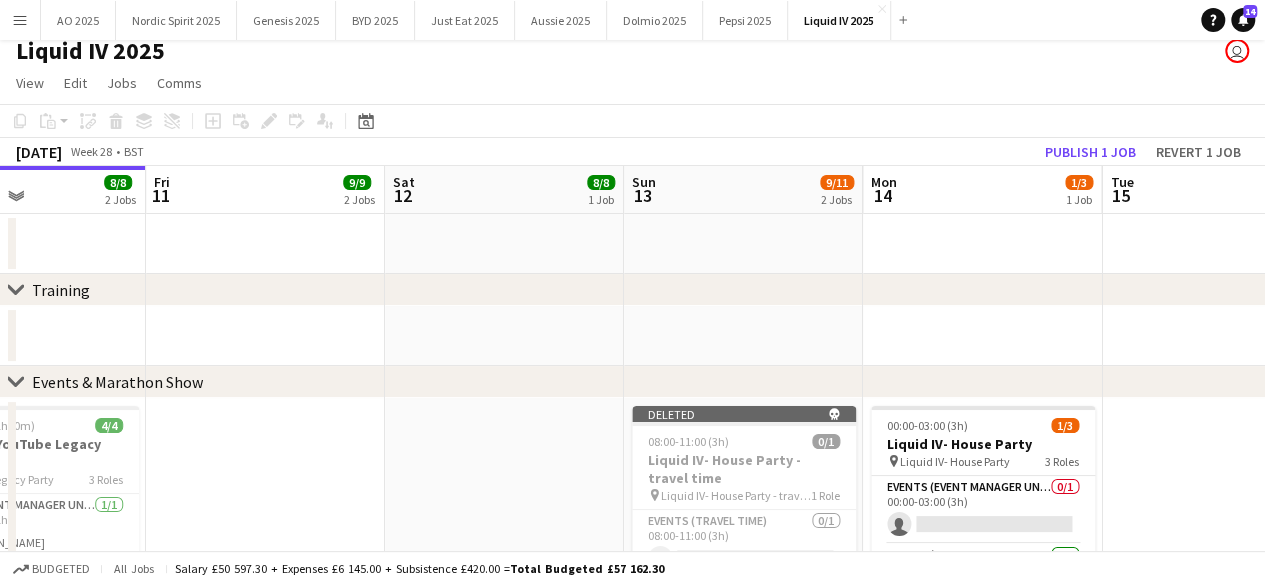 scroll, scrollTop: 5, scrollLeft: 0, axis: vertical 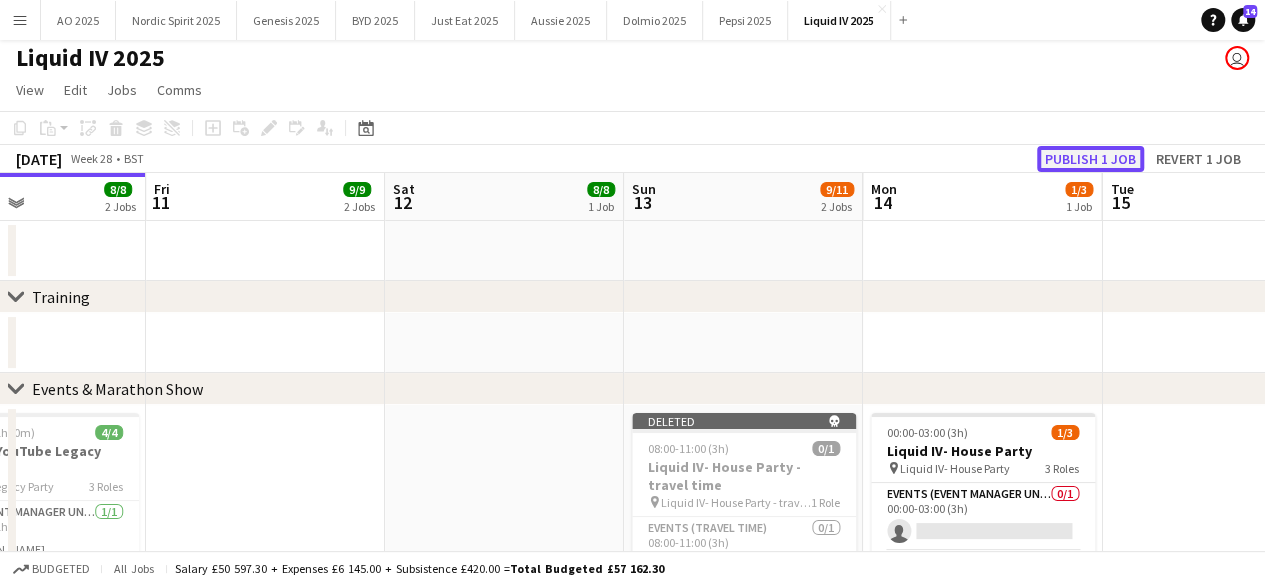 click on "Publish 1 job" 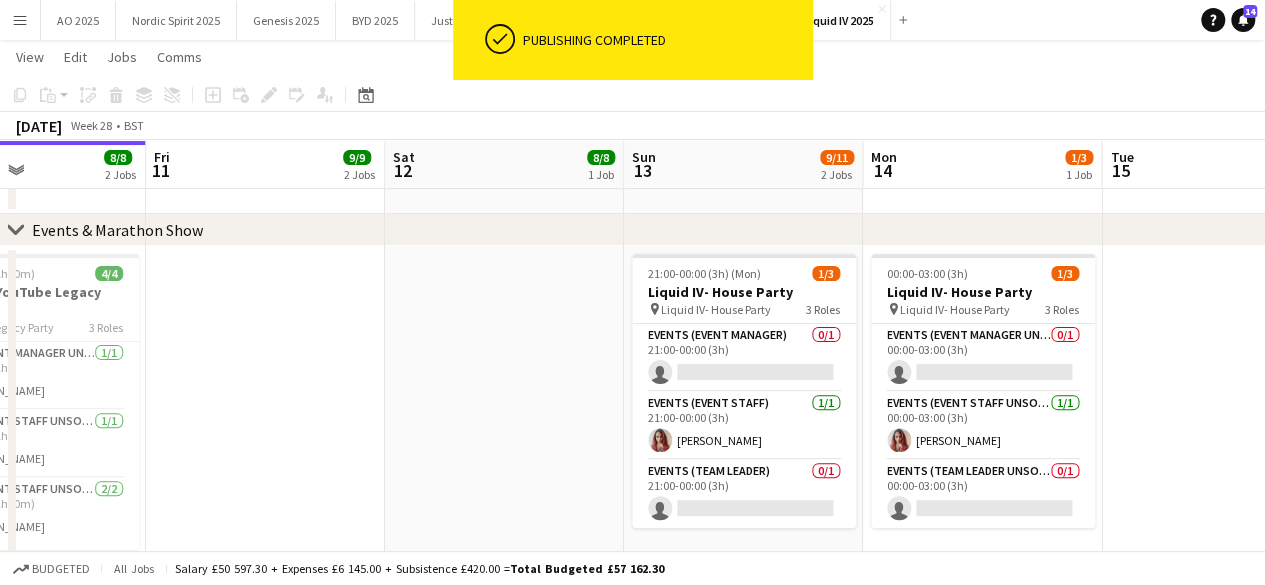 scroll, scrollTop: 0, scrollLeft: 0, axis: both 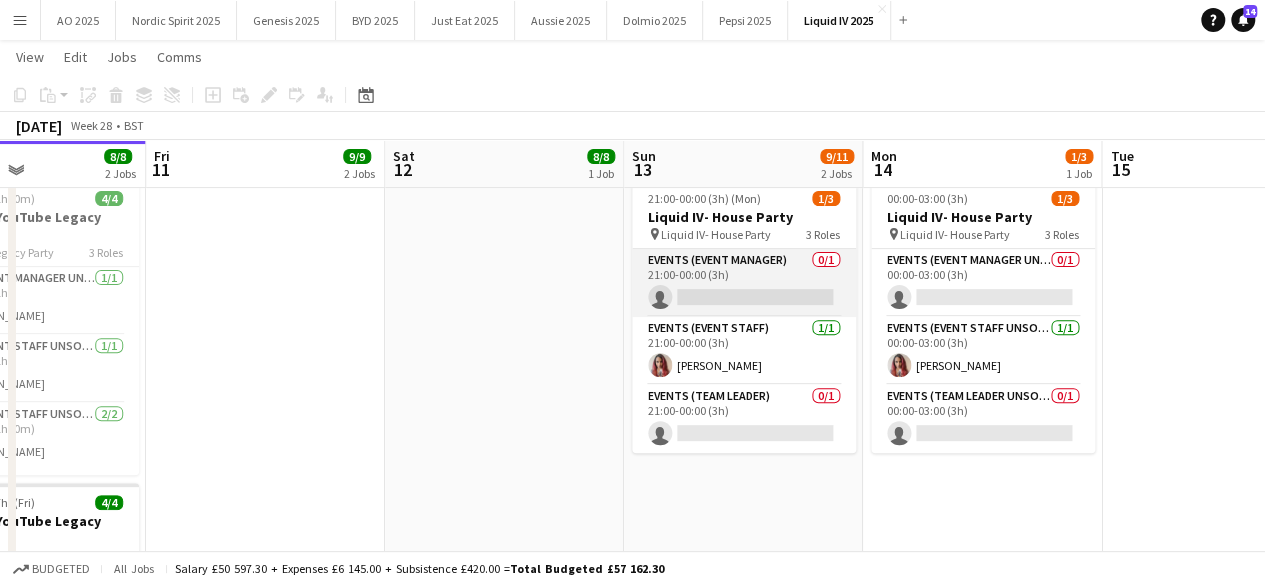 click on "Events (Event Manager)   0/1   21:00-00:00 (3h)
single-neutral-actions" at bounding box center (744, 283) 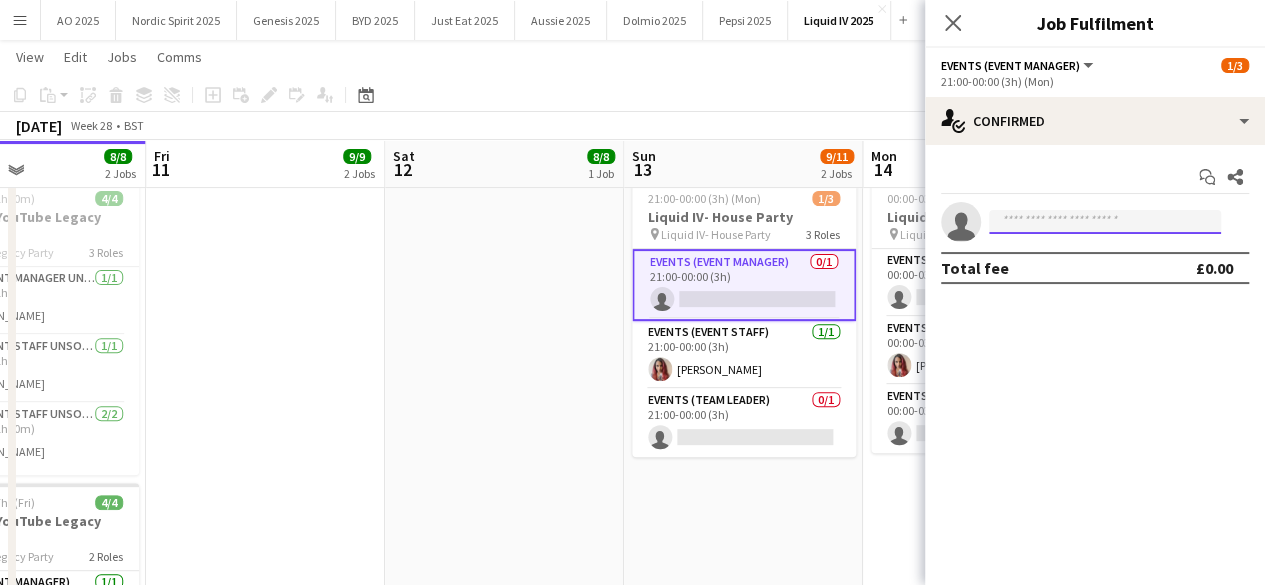 click at bounding box center [1105, 222] 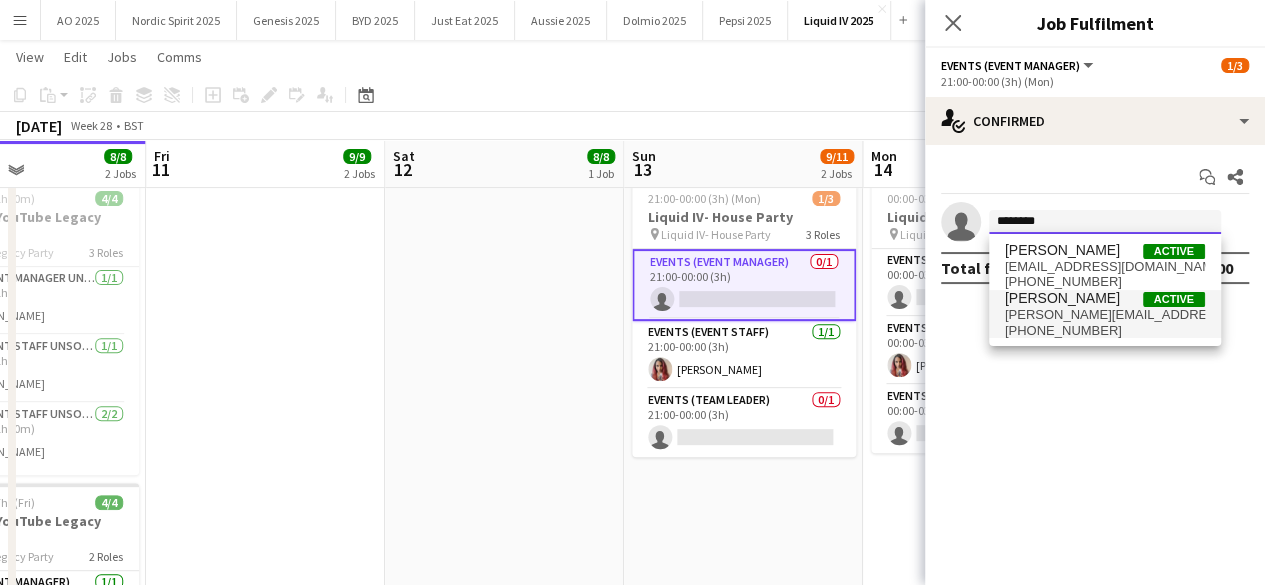 type on "********" 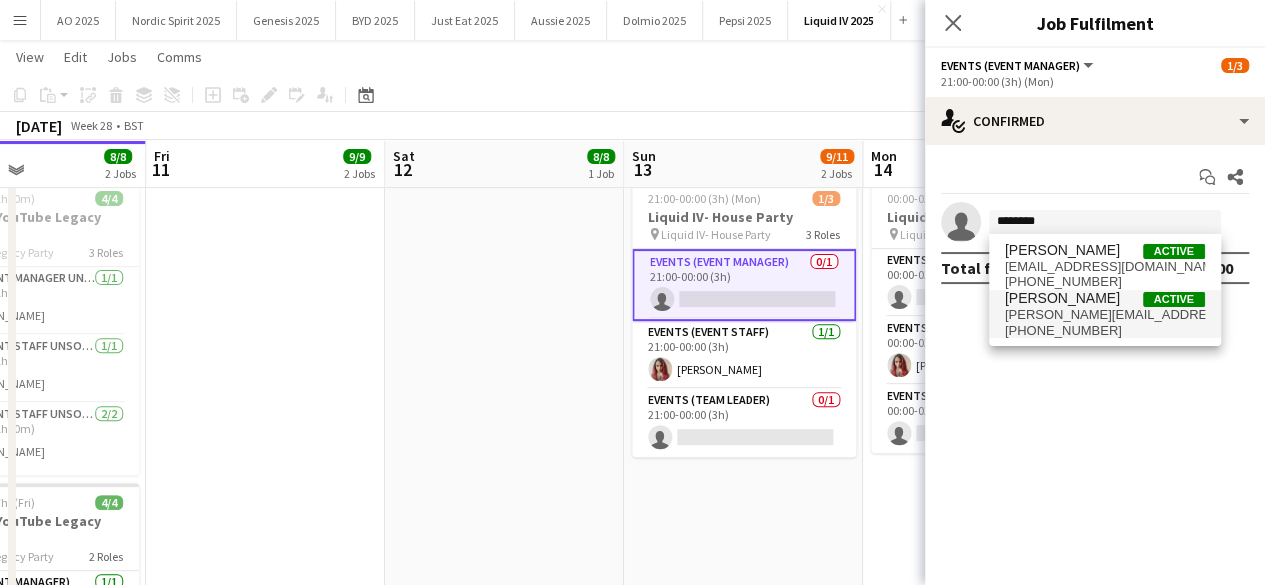 click on "samantha_saad@hotmail.co.uk" at bounding box center [1105, 315] 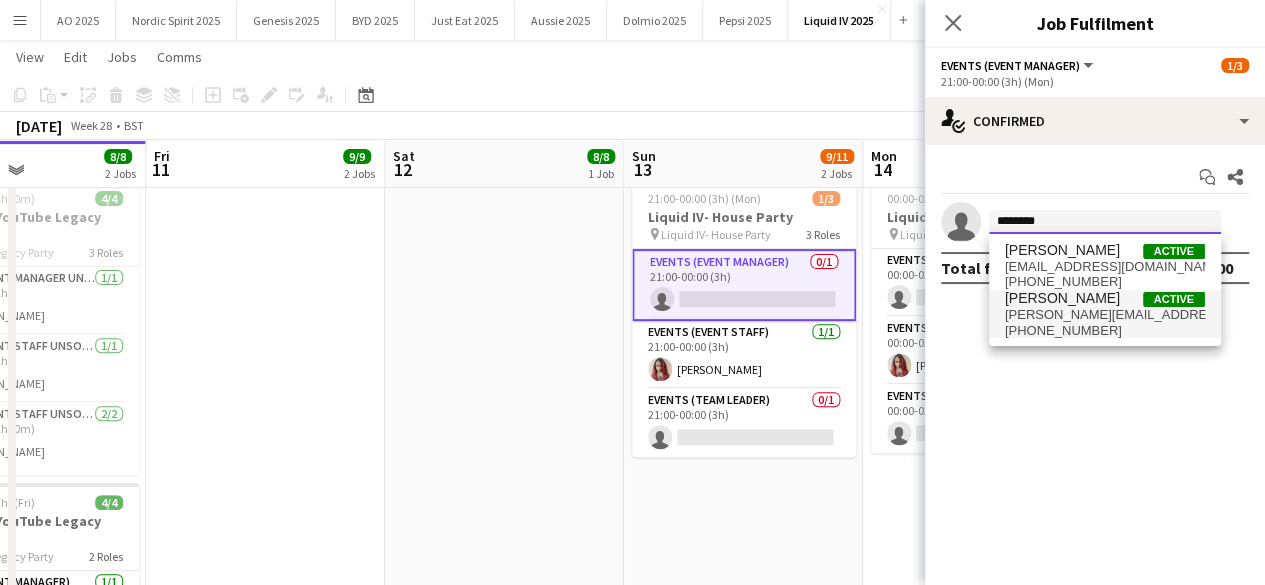 type 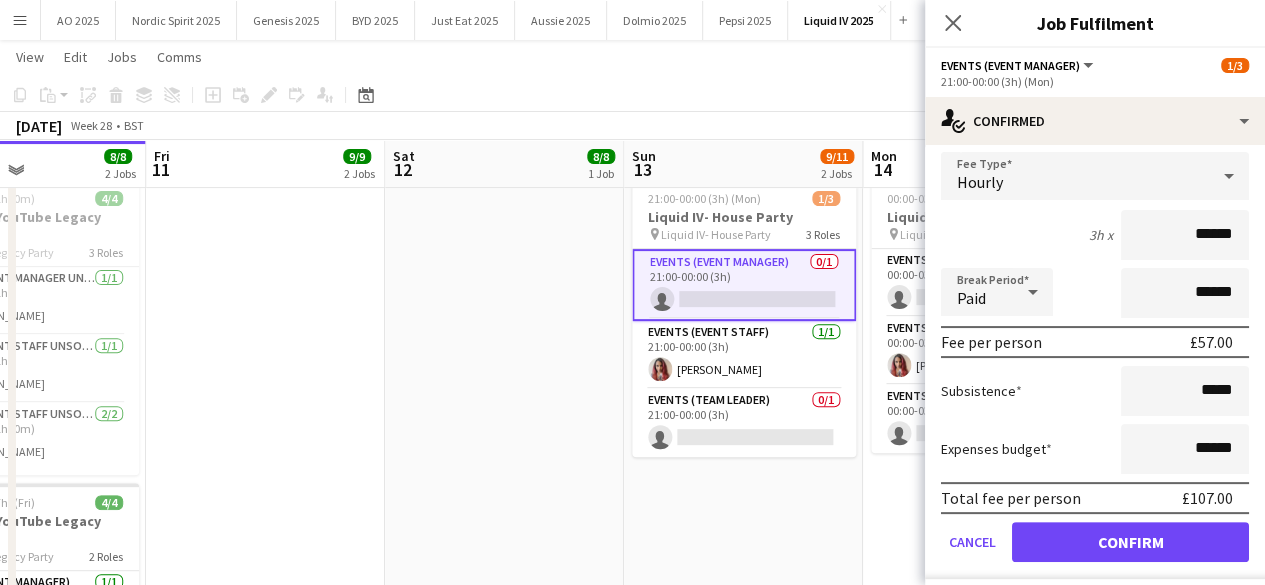 scroll, scrollTop: 168, scrollLeft: 0, axis: vertical 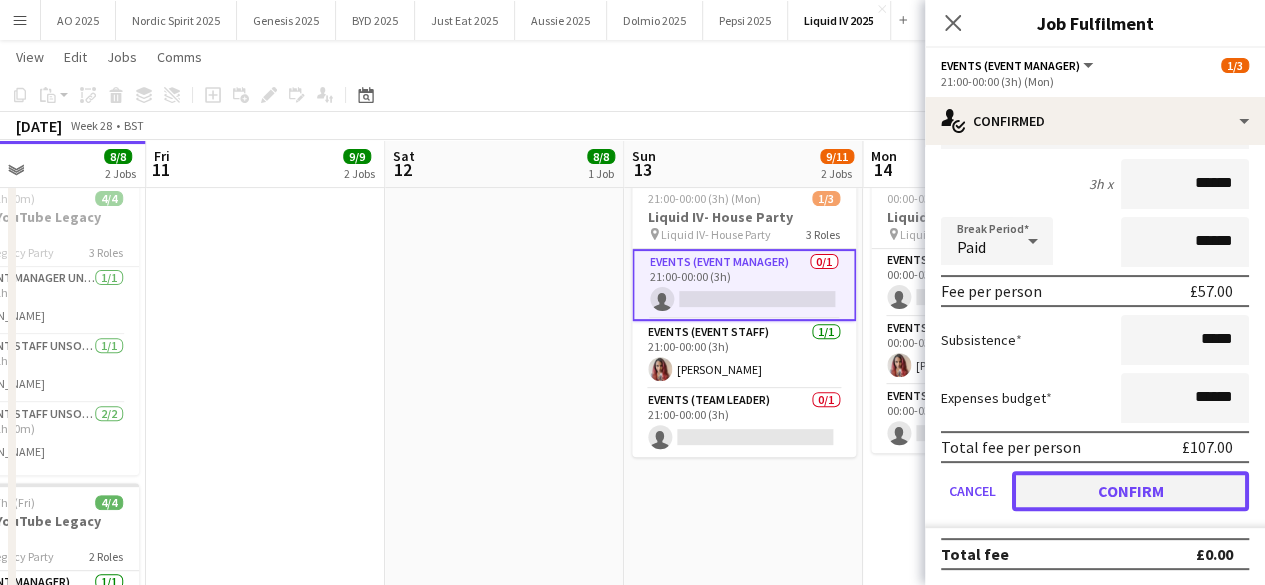 click on "Confirm" at bounding box center [1130, 491] 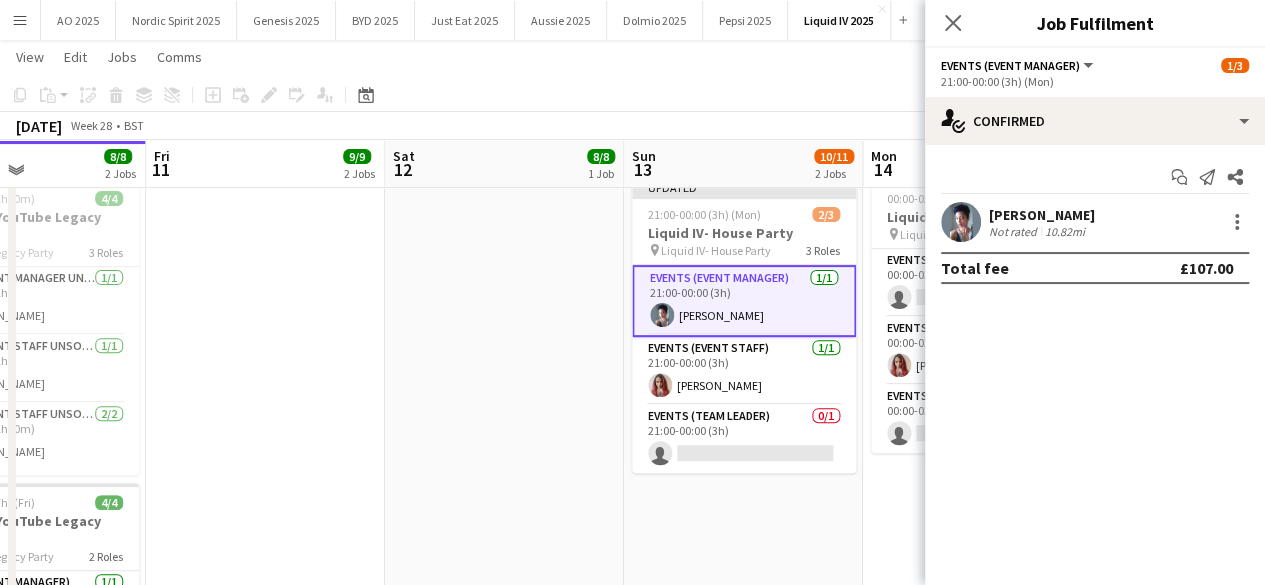 scroll, scrollTop: 0, scrollLeft: 0, axis: both 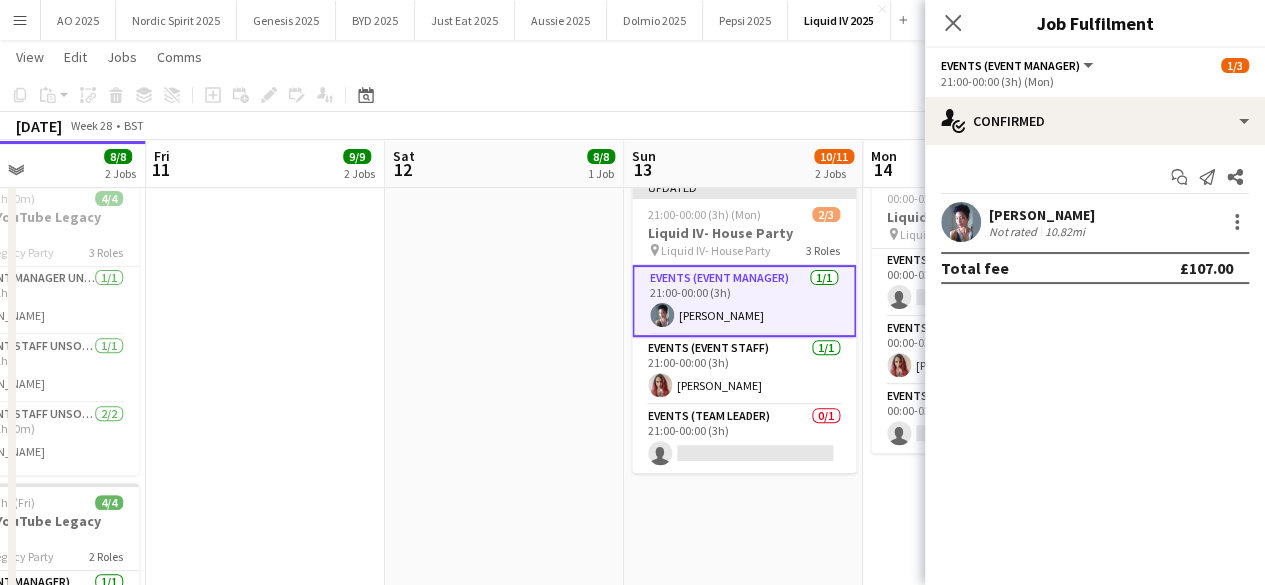 click on "Updated   21:00-00:00 (3h) (Mon)   2/3   Liquid IV- House Party
pin
Liquid IV- House Party   3 Roles   Events (Event Manager)   1/1   21:00-00:00 (3h)
Samantha Saad  Events (Event Staff)   1/1   21:00-00:00 (3h)
Anthony Pius  Events (Team Leader)   0/1   21:00-00:00 (3h)
single-neutral-actions" at bounding box center (743, 489) 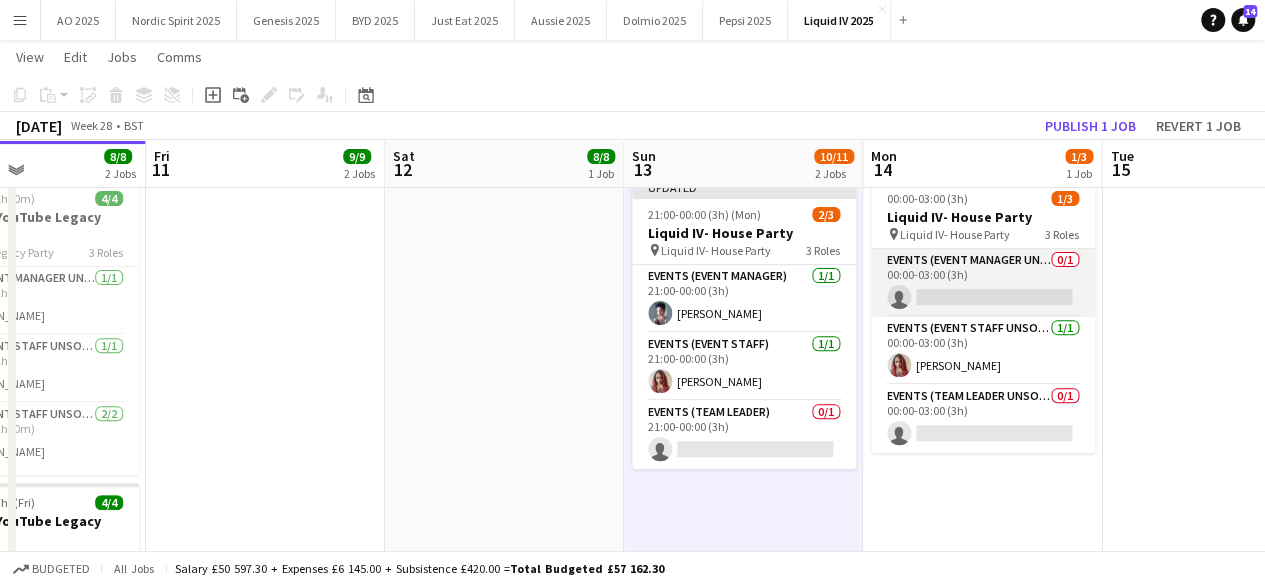 click on "Events (Event Manager Unsocial)   0/1   00:00-03:00 (3h)
single-neutral-actions" at bounding box center (983, 283) 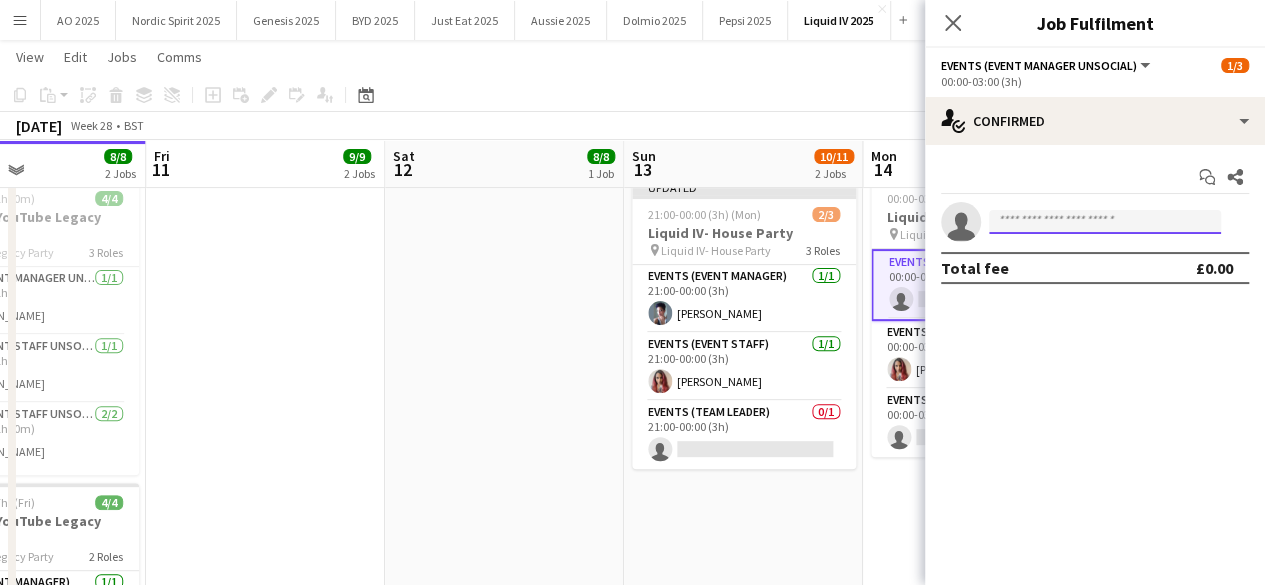 click at bounding box center (1105, 222) 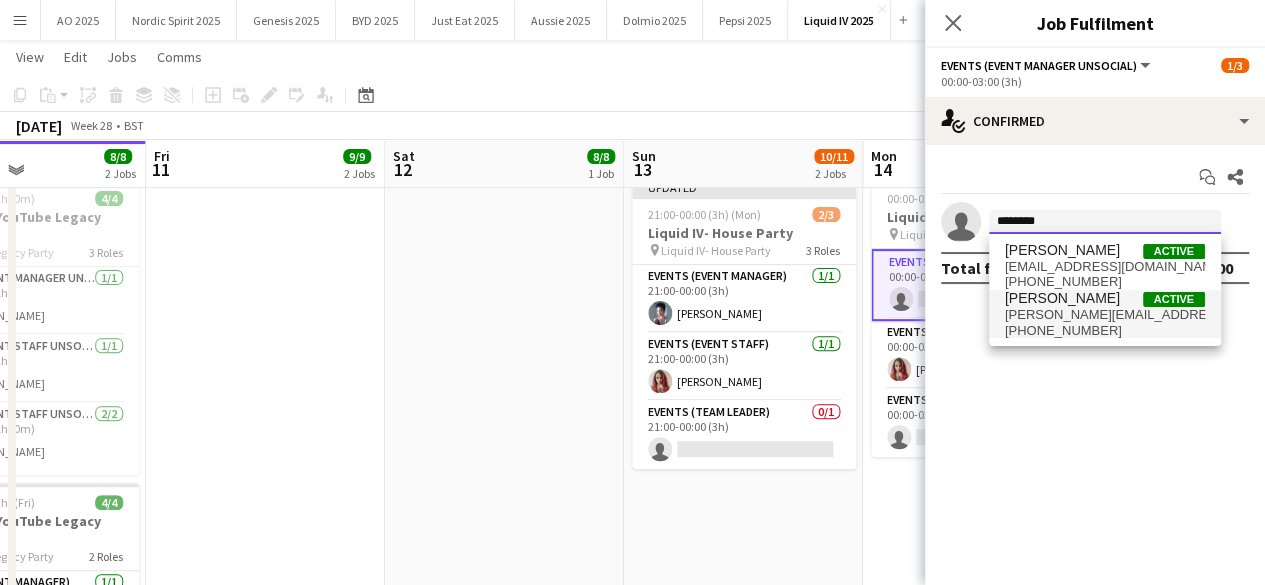 type on "********" 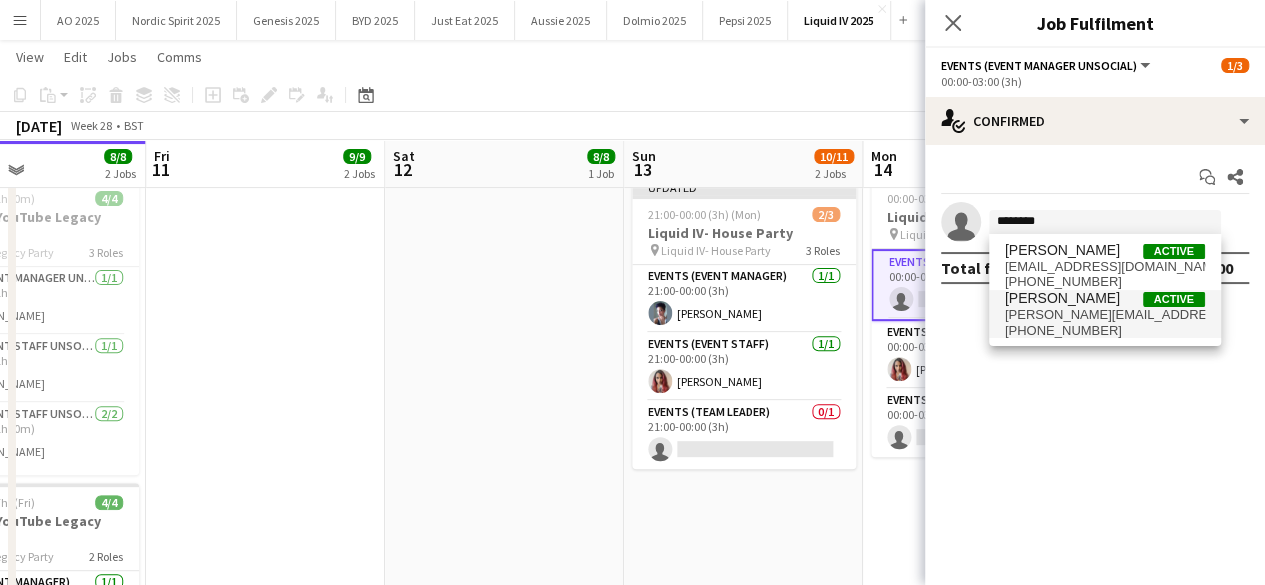 click on "[PERSON_NAME]" at bounding box center (1062, 298) 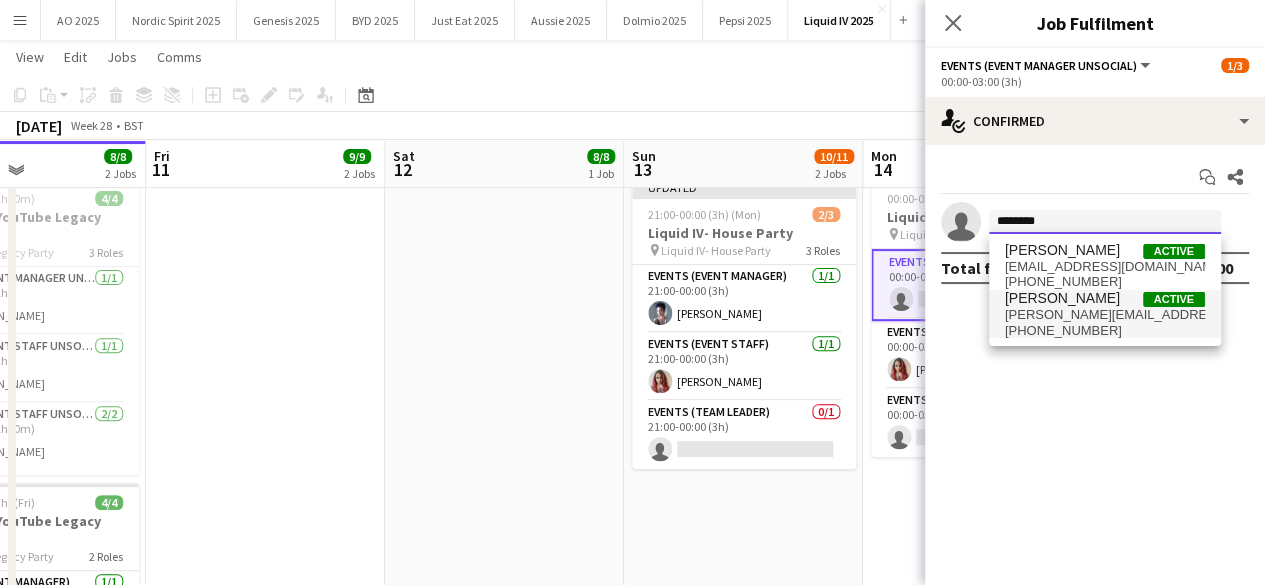 type 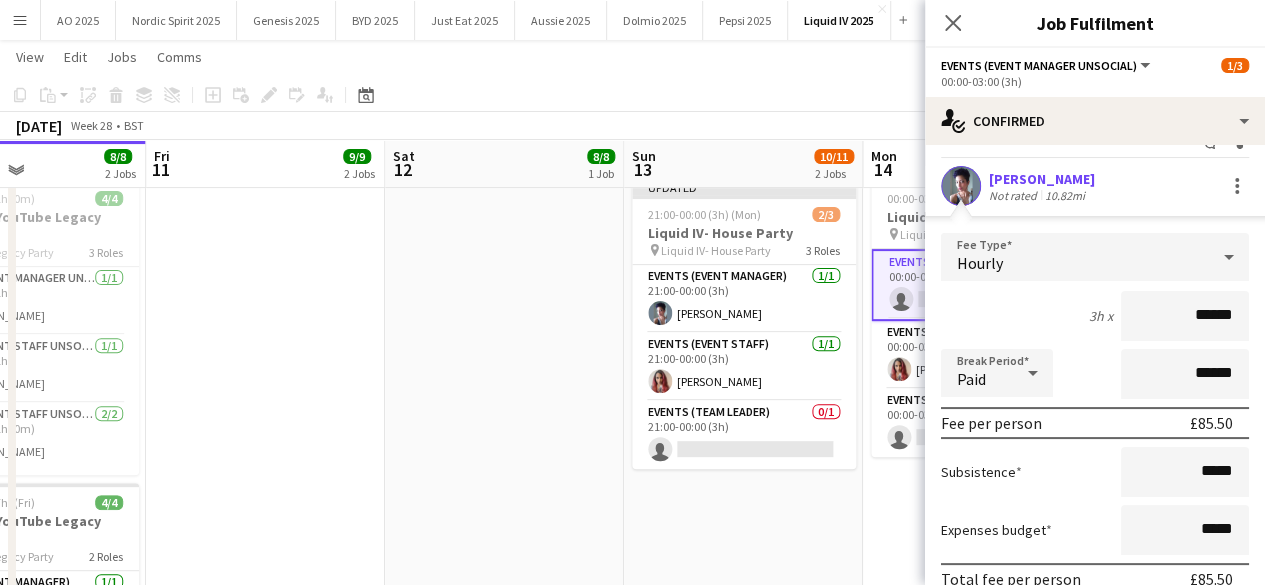 scroll, scrollTop: 168, scrollLeft: 0, axis: vertical 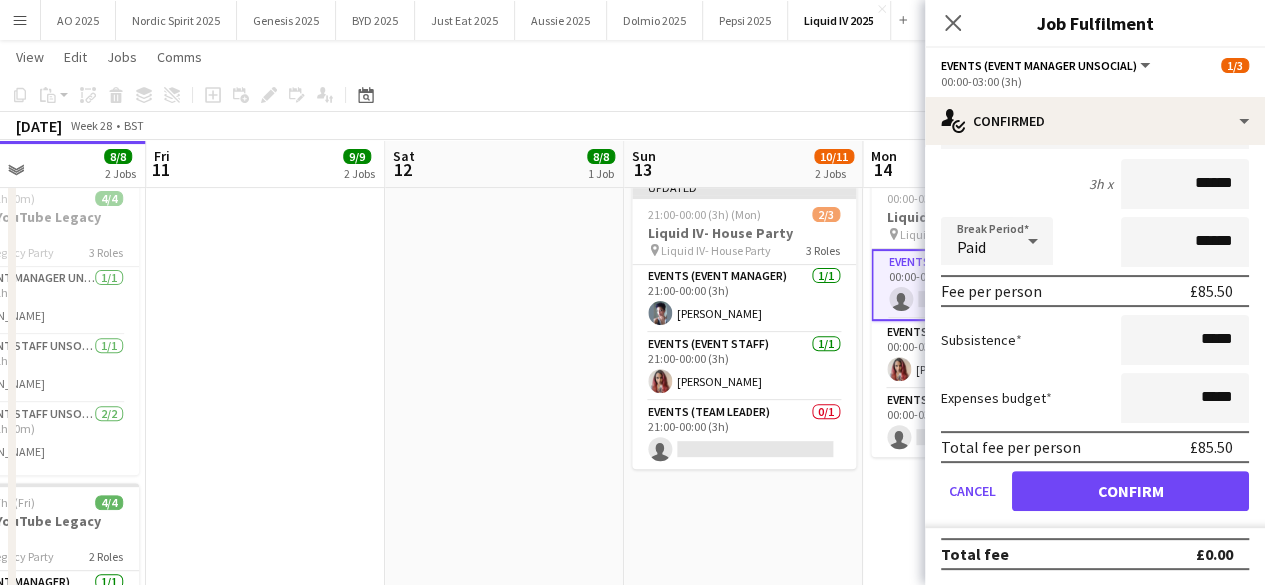 click on "Fee Type  Hourly  3h x  ******  Break Period  Paid ******  Fee per person   £85.50   Subsistence  *****  Expenses budget  *****  Total fee per person   £85.50   Cancel   Confirm" at bounding box center (1095, 314) 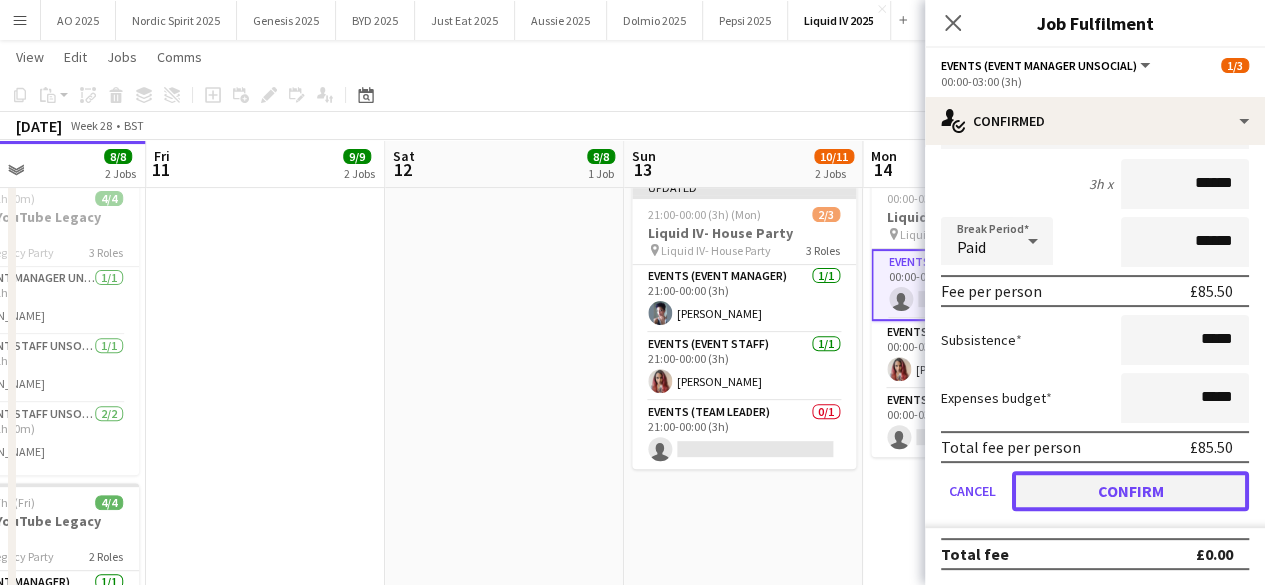 click on "Confirm" at bounding box center (1130, 491) 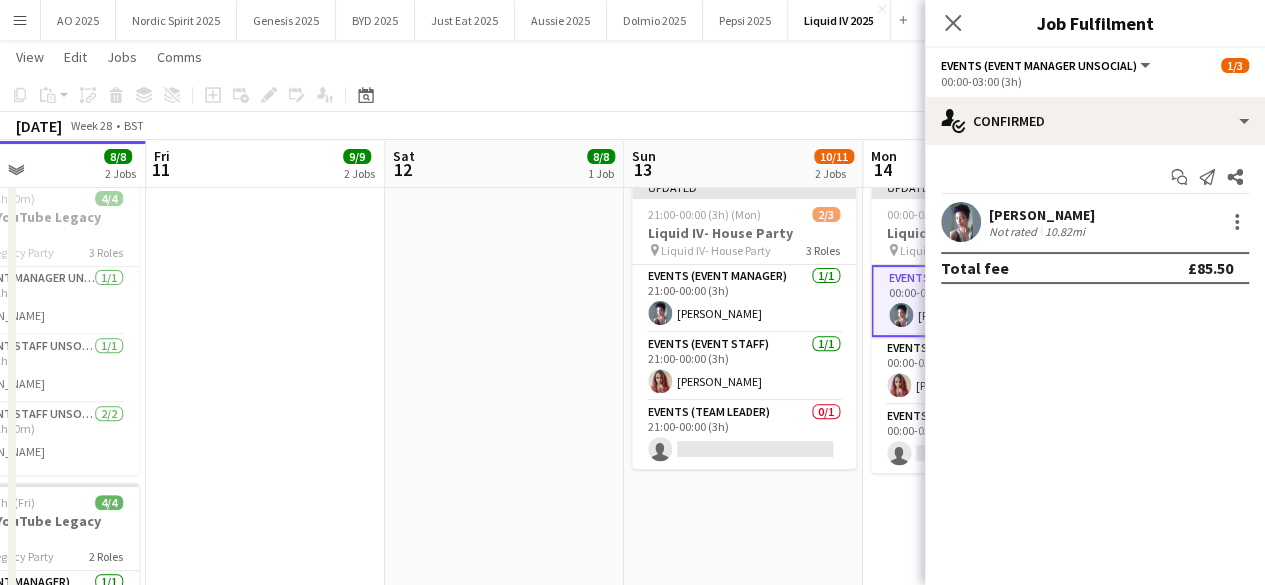 scroll, scrollTop: 0, scrollLeft: 0, axis: both 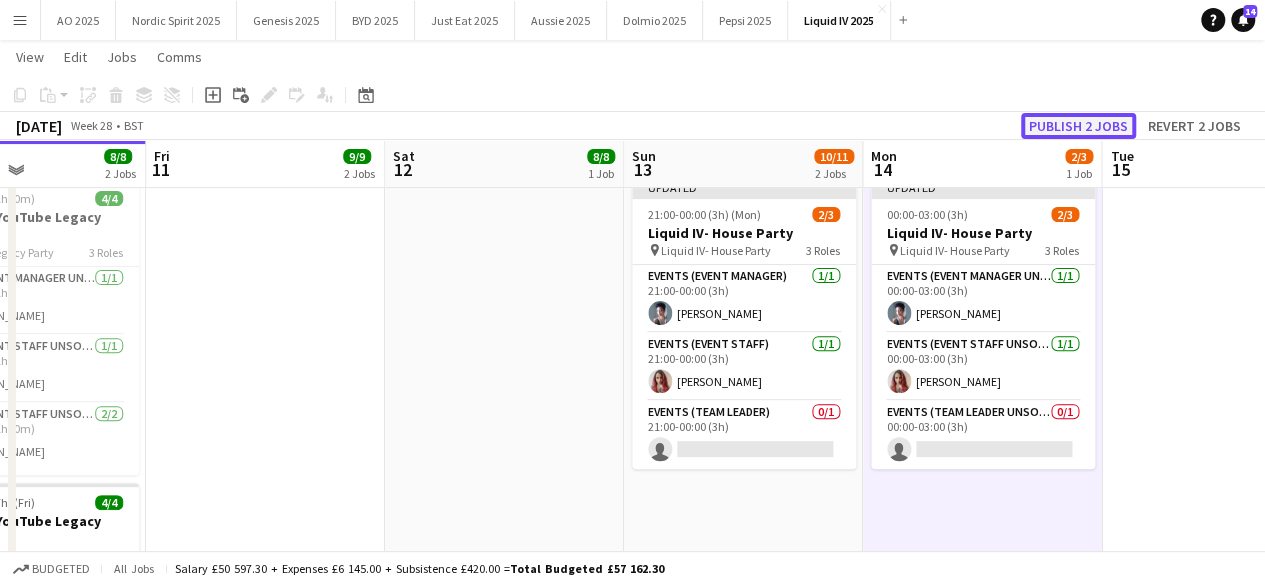 click on "Publish 2 jobs" 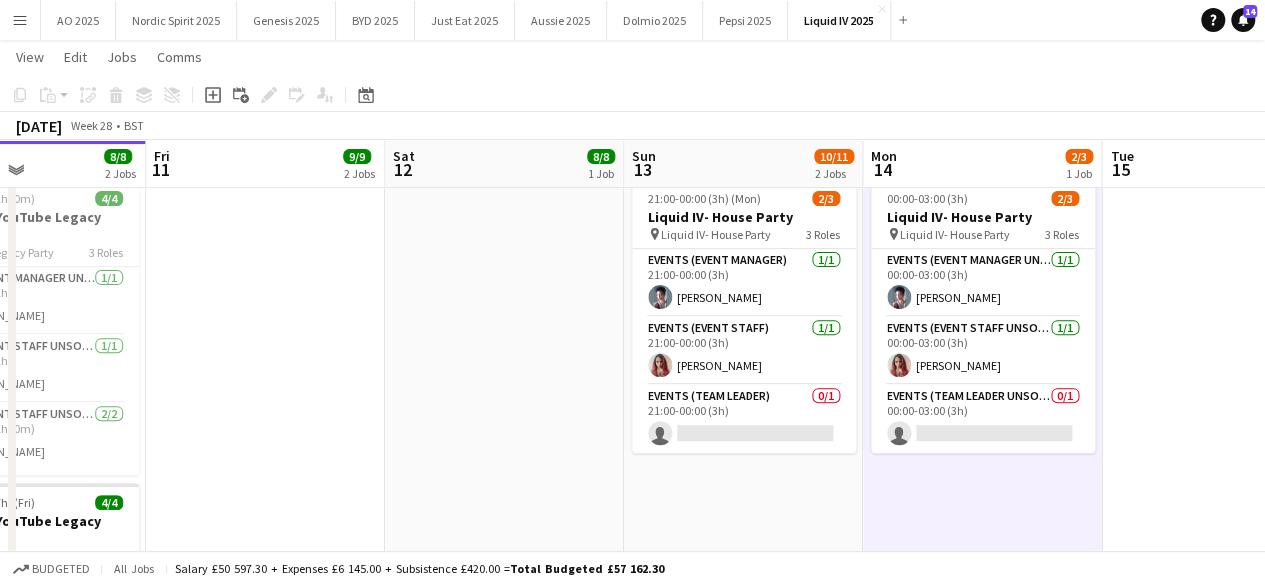 click at bounding box center [1221, 489] 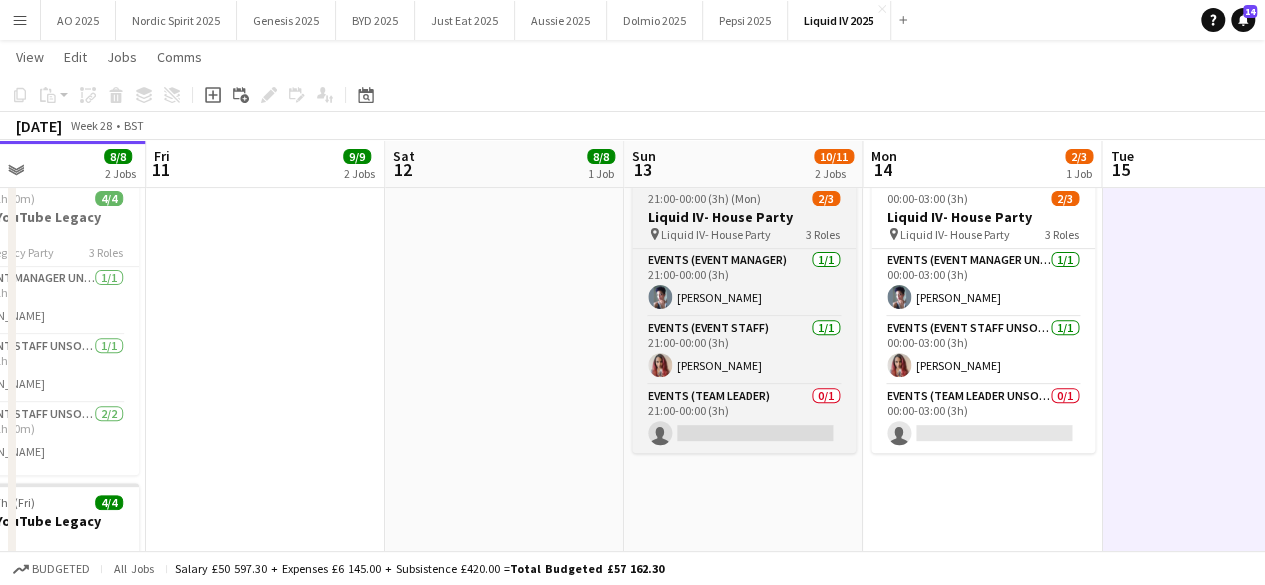 click on "Liquid IV- House Party" at bounding box center [744, 217] 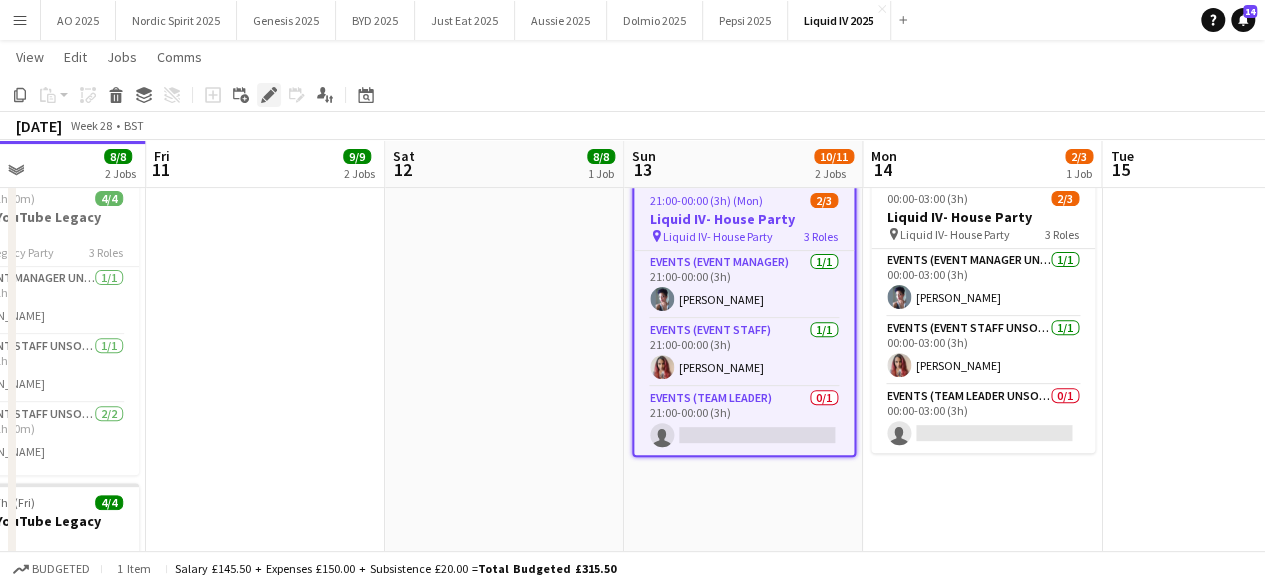 click on "Edit" at bounding box center [269, 95] 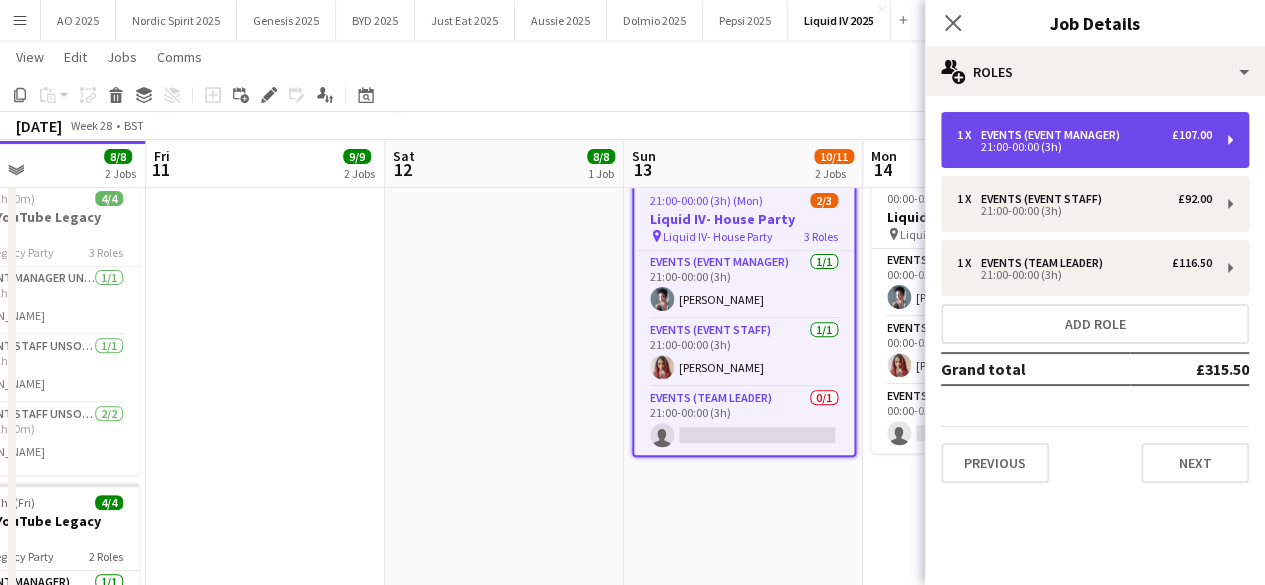 click on "1 x   Events (Event Manager)   £107.00   21:00-00:00 (3h)" at bounding box center [1095, 140] 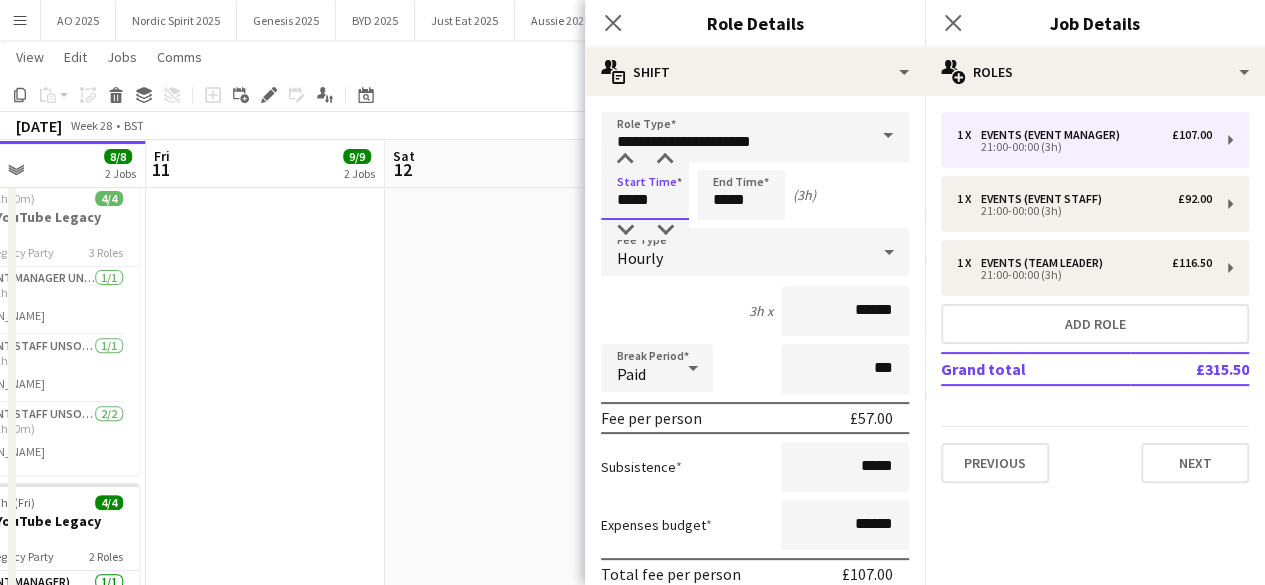 click on "*****" at bounding box center (645, 195) 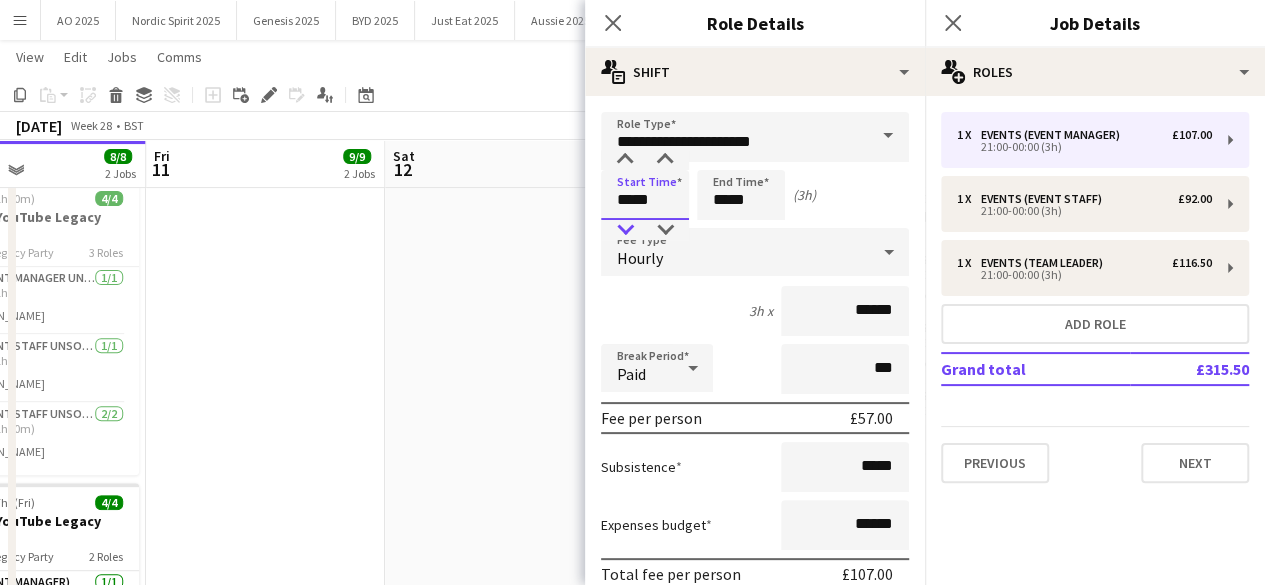 type on "*****" 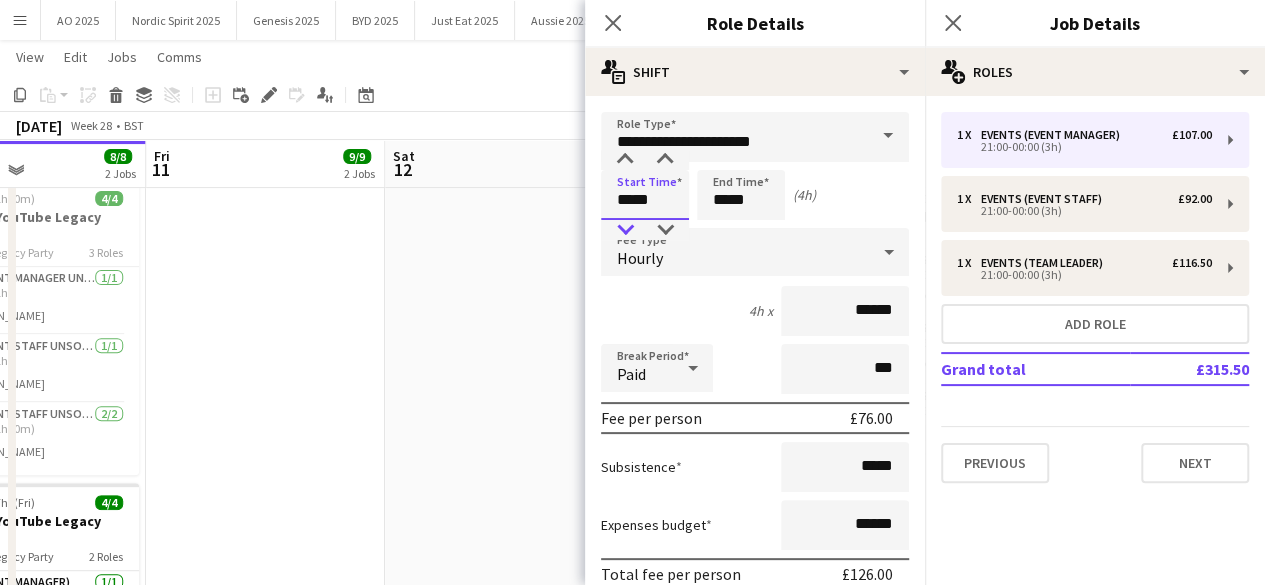 click at bounding box center (625, 230) 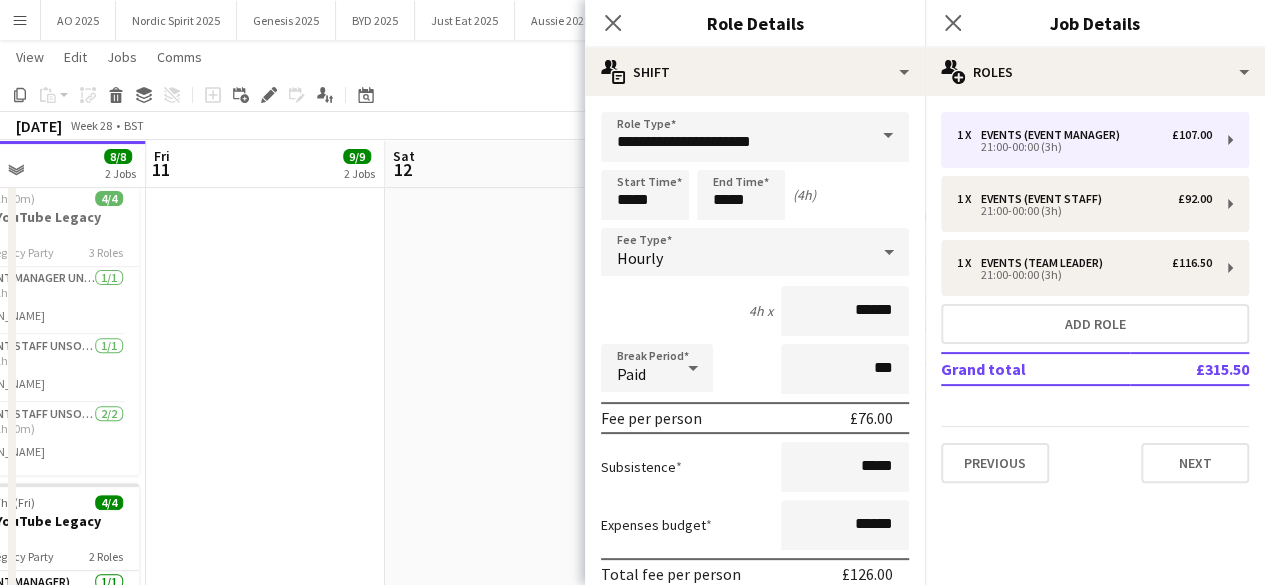 click on "**********" at bounding box center (755, 682) 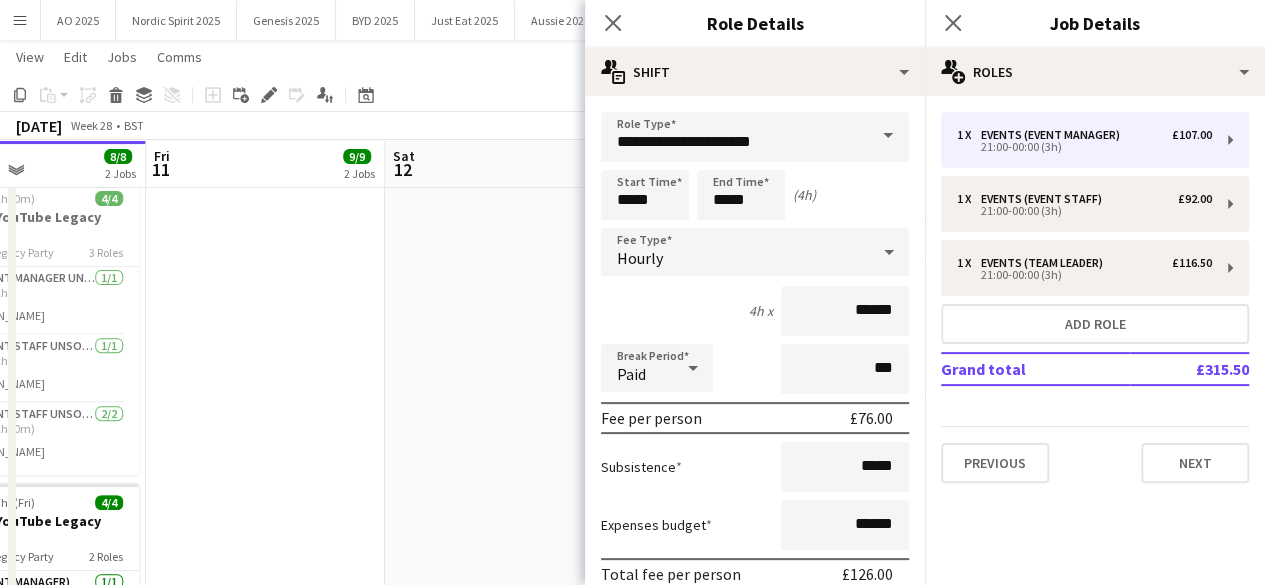 scroll, scrollTop: 428, scrollLeft: 0, axis: vertical 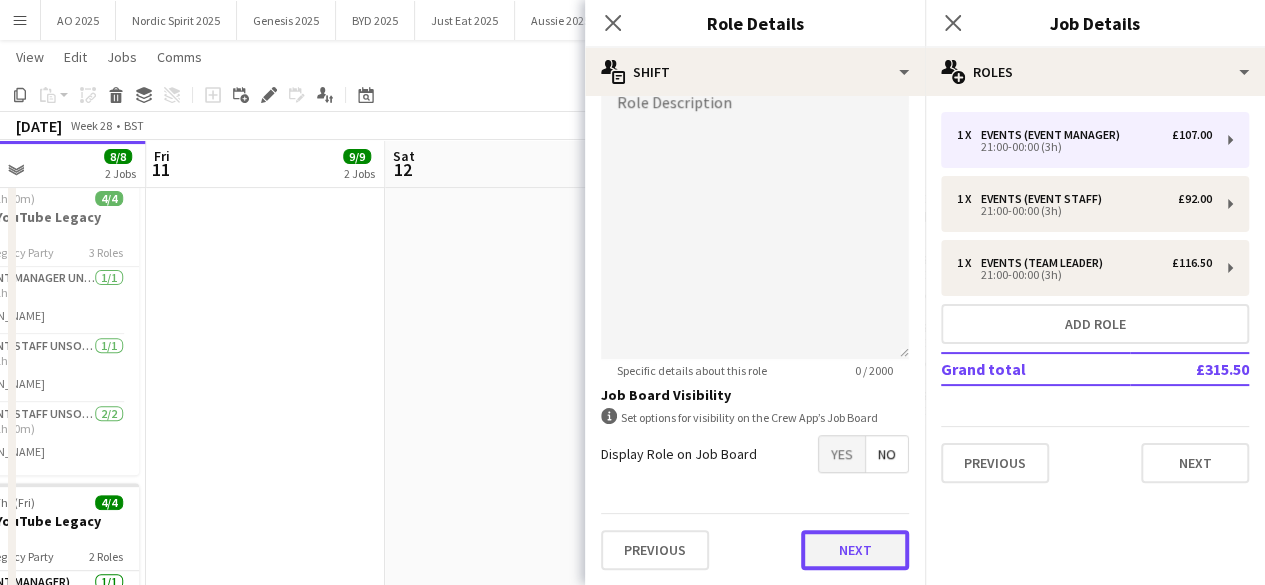 click on "Next" at bounding box center (855, 550) 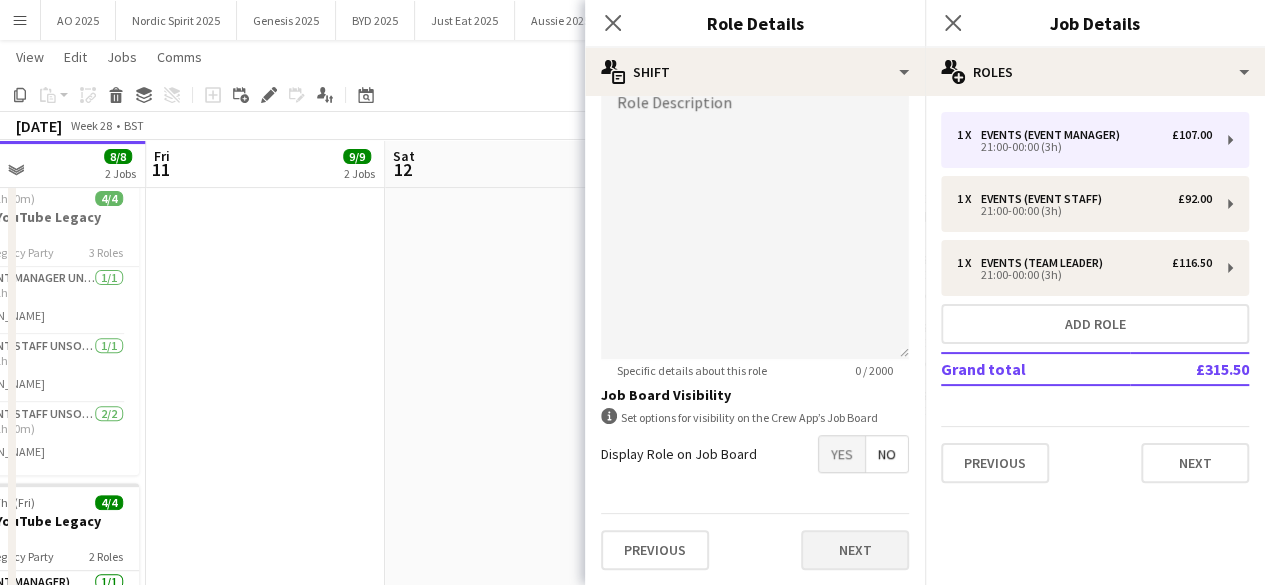 scroll, scrollTop: 0, scrollLeft: 0, axis: both 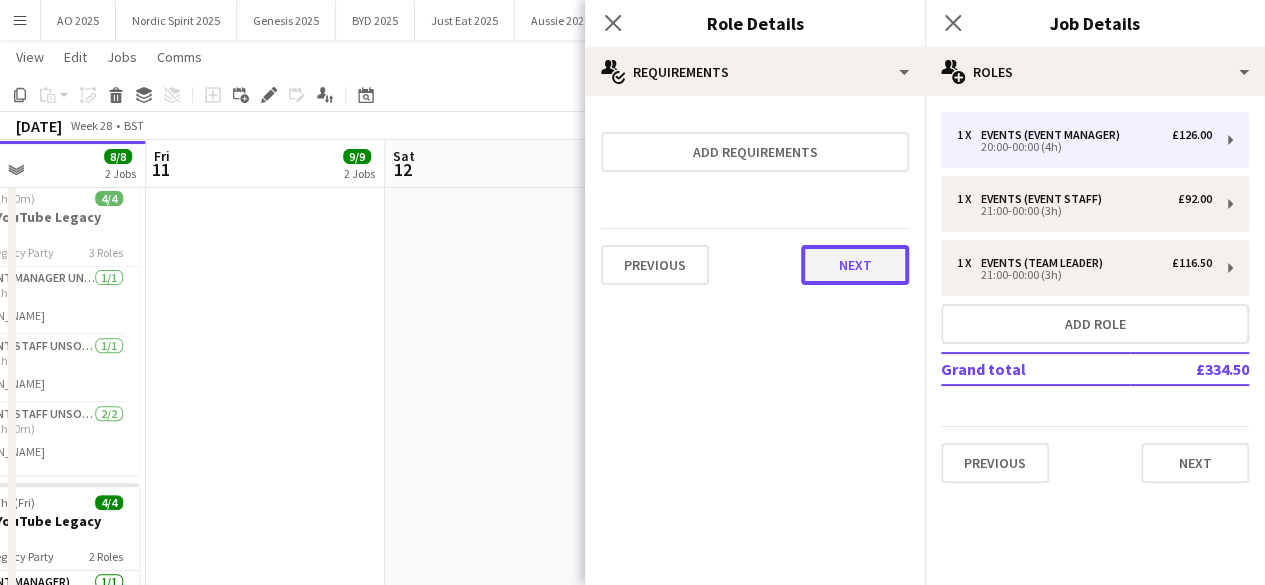 click on "Next" at bounding box center (855, 265) 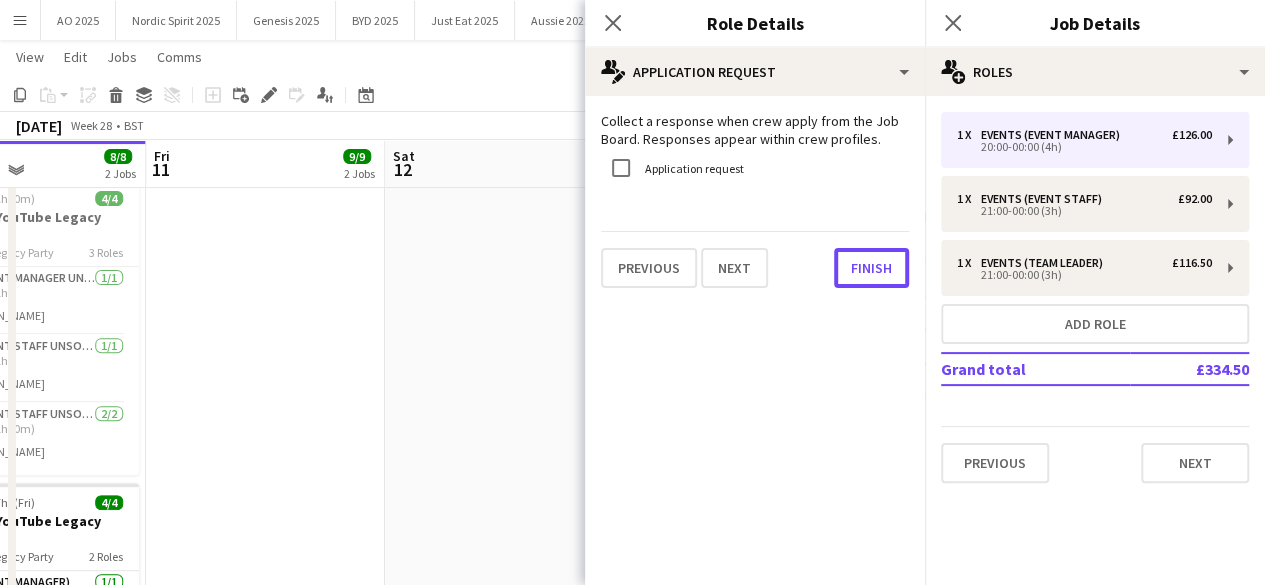 click on "Finish" at bounding box center (871, 268) 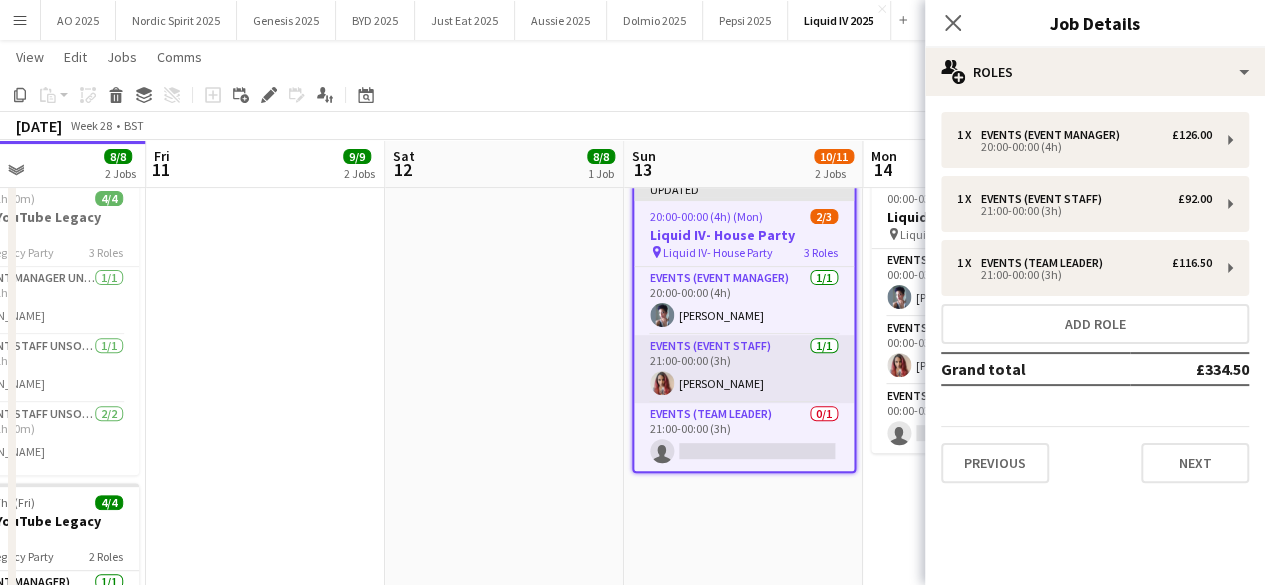 click on "Events (Event Staff)   1/1   21:00-00:00 (3h)
Anthony Pius" at bounding box center [744, 369] 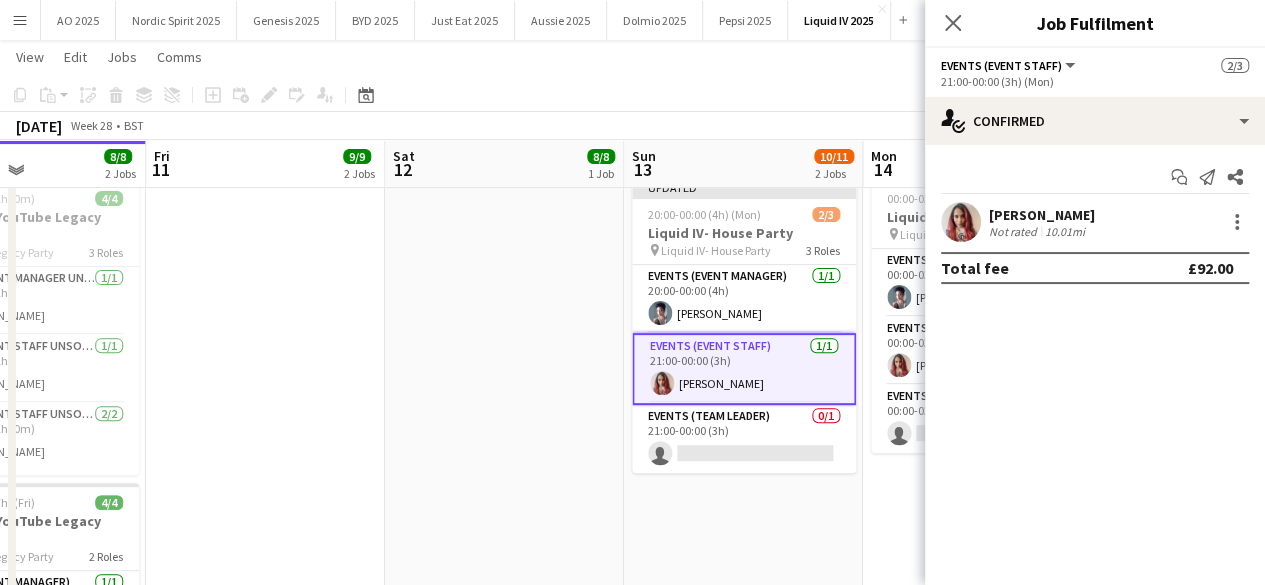 click on "Not rated" at bounding box center [1015, 231] 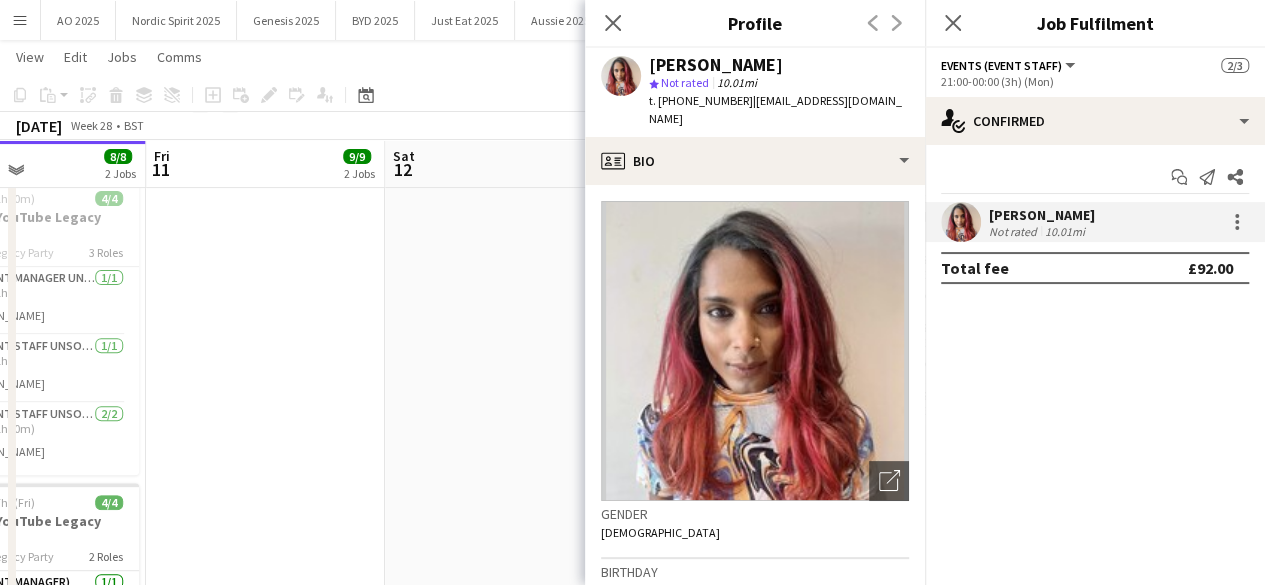 click on "Anthony Pius   Not rated   10.01mi" at bounding box center [1095, 222] 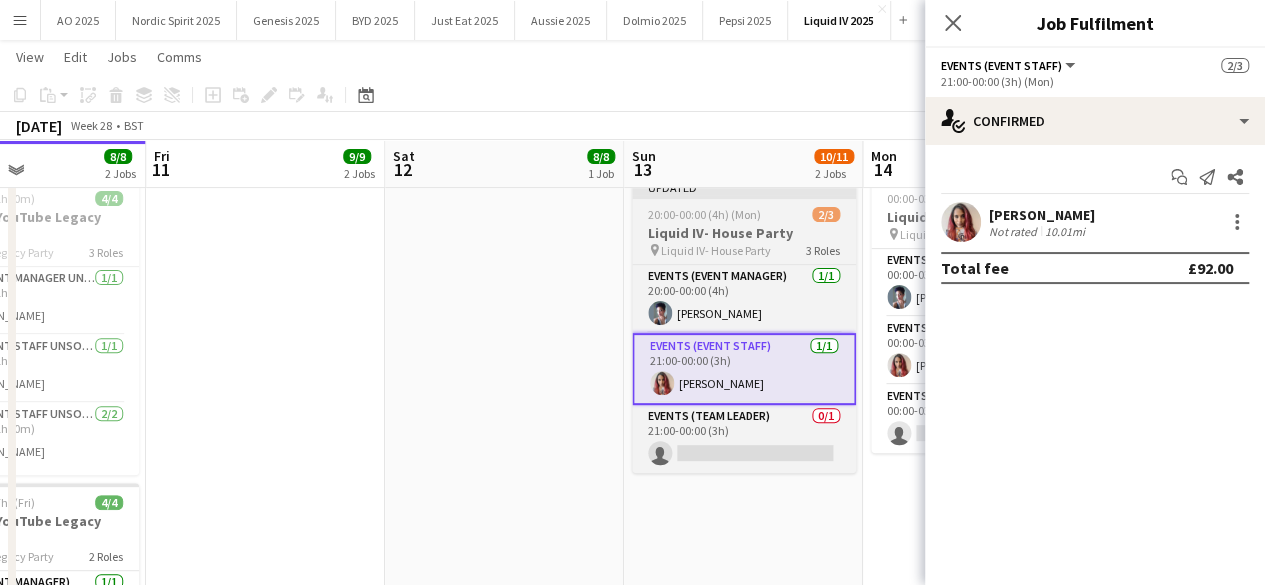 click on "20:00-00:00 (4h) (Mon)" at bounding box center (704, 214) 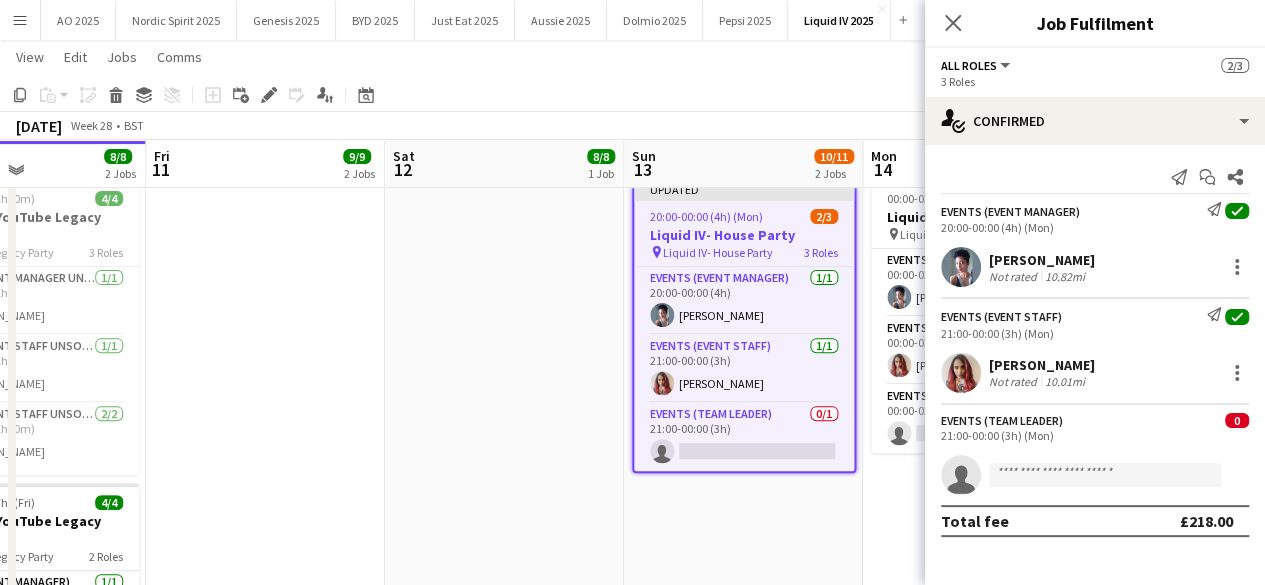 click on "Copy
Paste
Paste   Ctrl+V Paste with crew  Ctrl+Shift+V
Paste linked Job
Delete
Group
Ungroup
Add job
Add linked Job
Edit
Edit linked Job
Applicants
Date picker
JUL 2025 JUL 2025 Monday M Tuesday T Wednesday W Thursday T Friday F Saturday S Sunday S  JUL      1   2   3   4   5   6   7   8   9   10   11   12   13   14   15   16   17   18   19   20   21   22   23   24   25   26   27   28   29   30   31
Comparison range
Comparison range
Today" 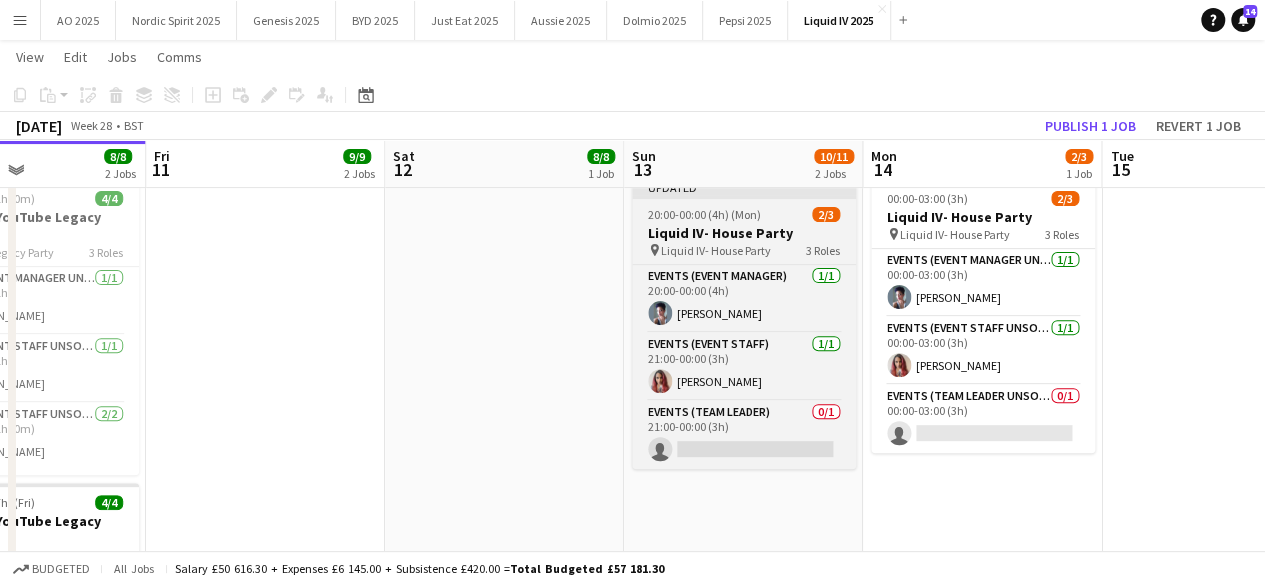 click on "20:00-00:00 (4h) (Mon)" at bounding box center (704, 214) 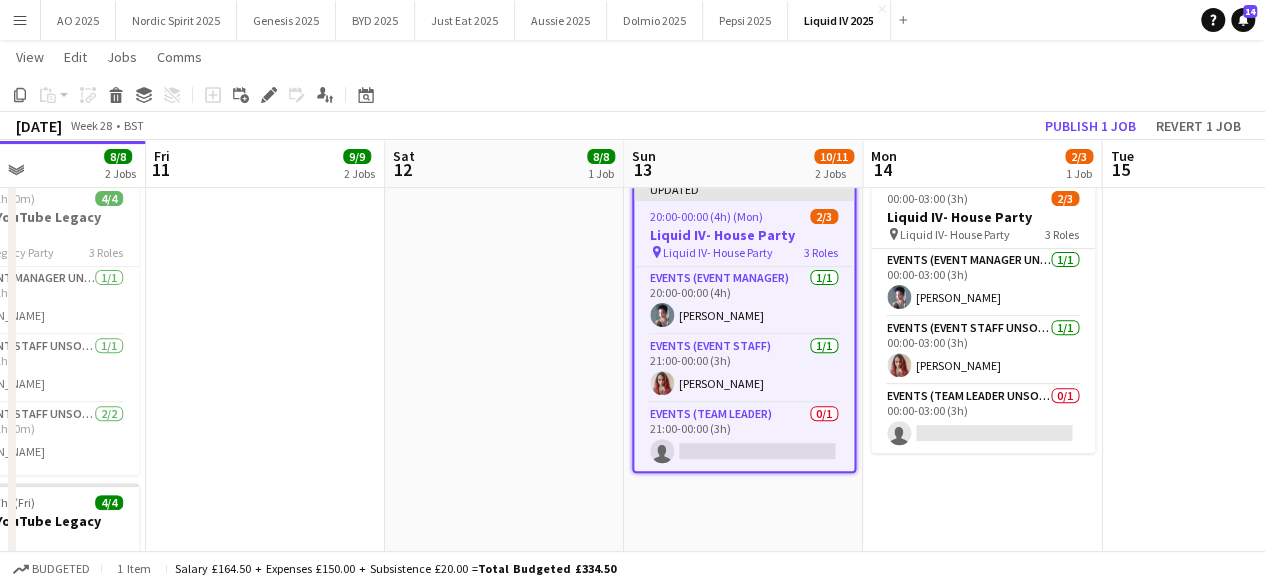 scroll, scrollTop: 0, scrollLeft: 884, axis: horizontal 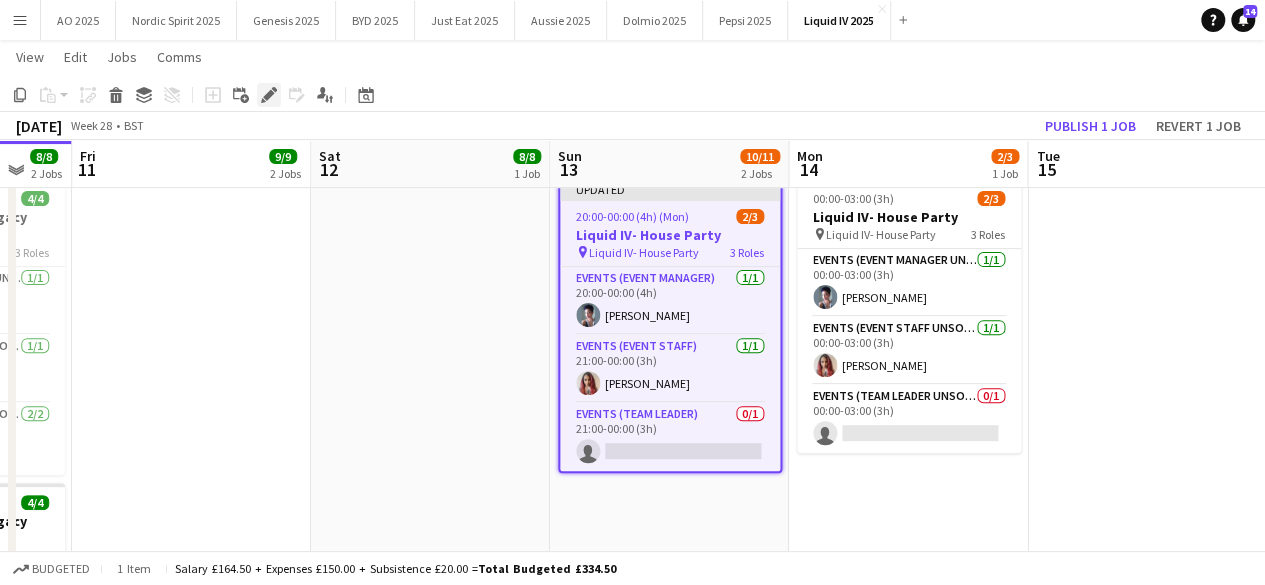 drag, startPoint x: 674, startPoint y: 217, endPoint x: 258, endPoint y: 101, distance: 431.87036 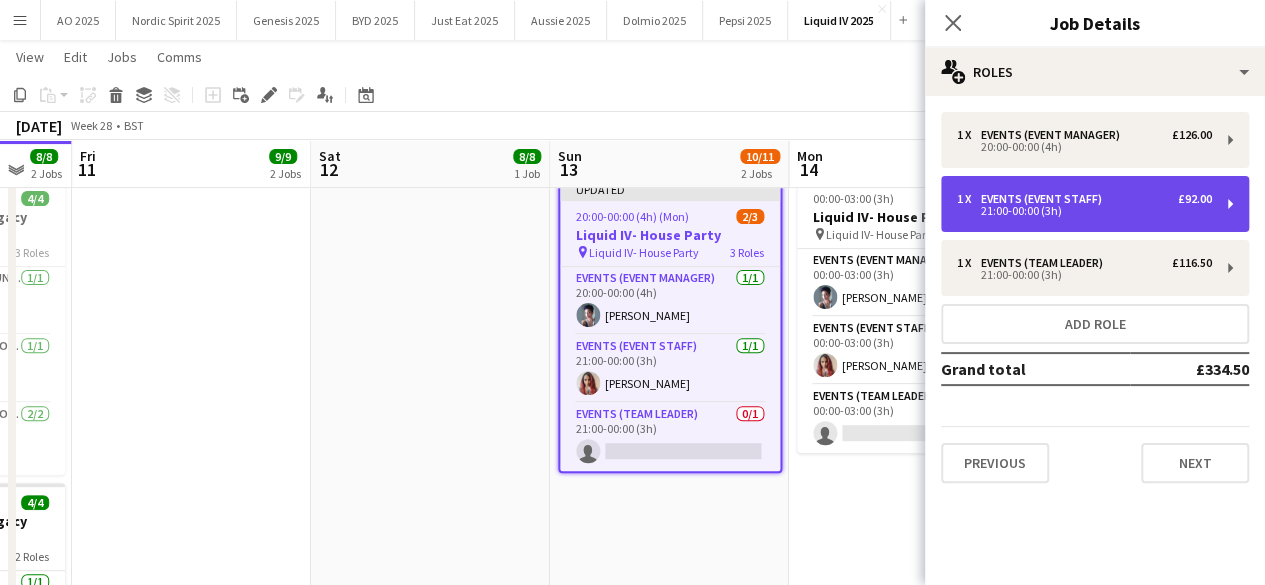 click on "1 x   Events (Event Staff)   £92.00   21:00-00:00 (3h)" at bounding box center (1095, 204) 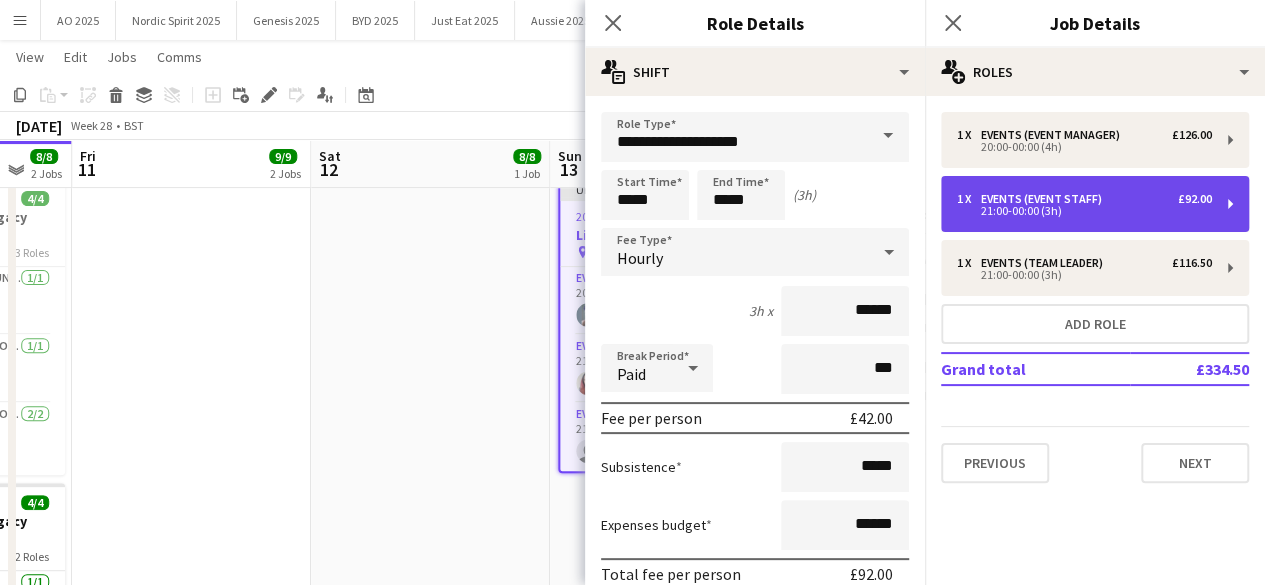 click on "1 x   Events (Event Staff)   £92.00   21:00-00:00 (3h)" at bounding box center (1095, 204) 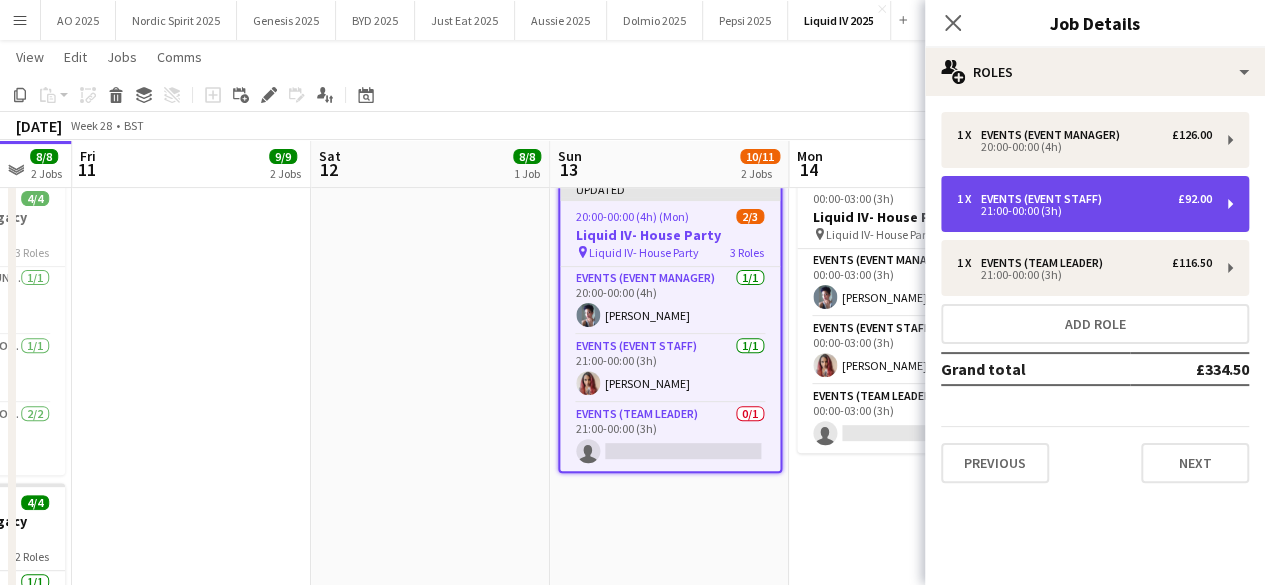 click on "1 x   Events (Event Staff)   £92.00   21:00-00:00 (3h)" at bounding box center (1095, 204) 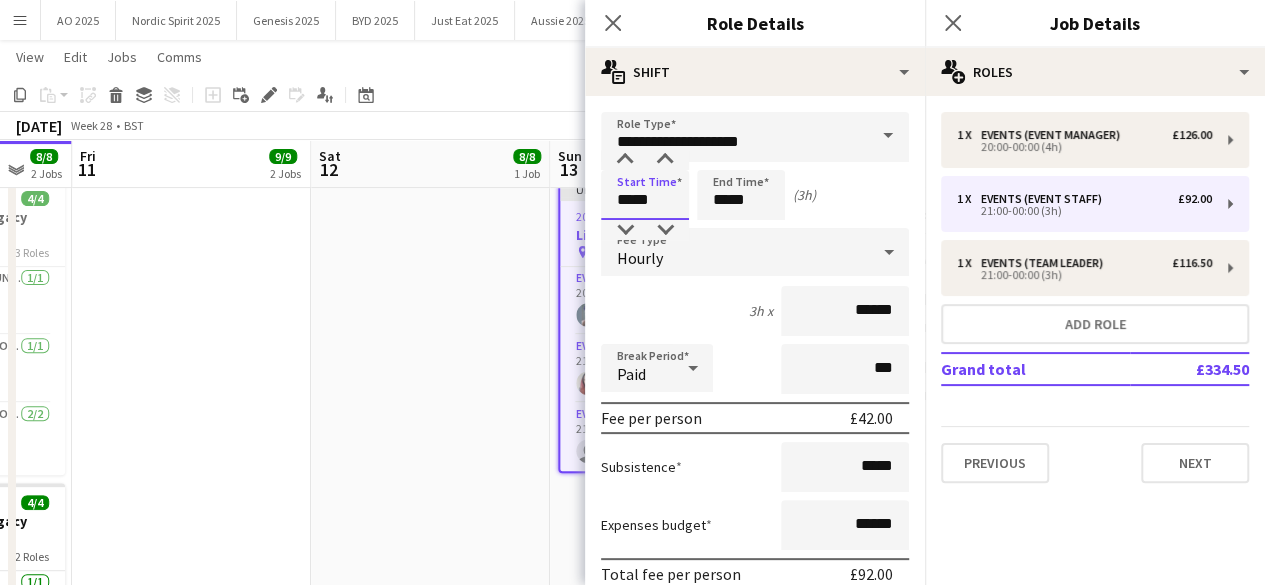 click on "*****" at bounding box center [645, 195] 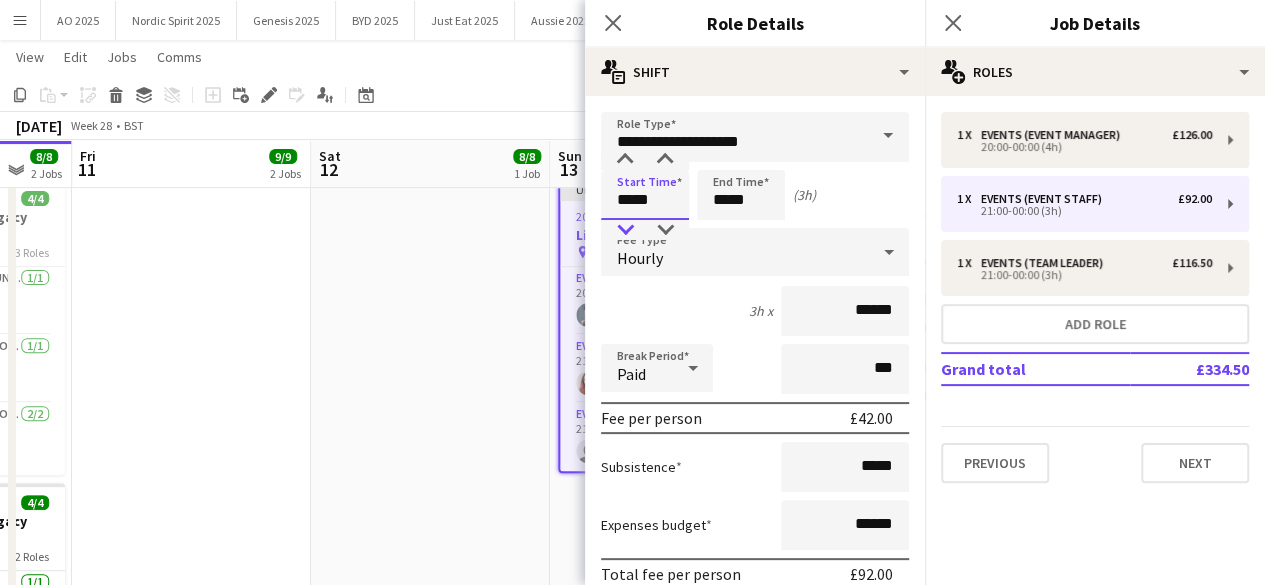 type on "*****" 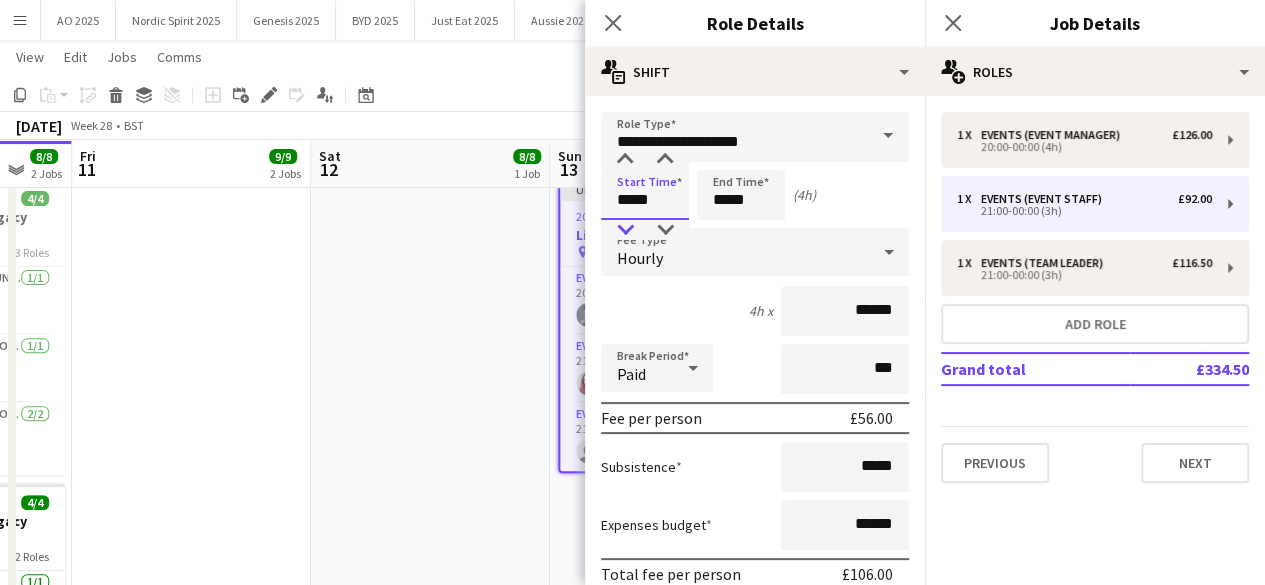 click at bounding box center (625, 230) 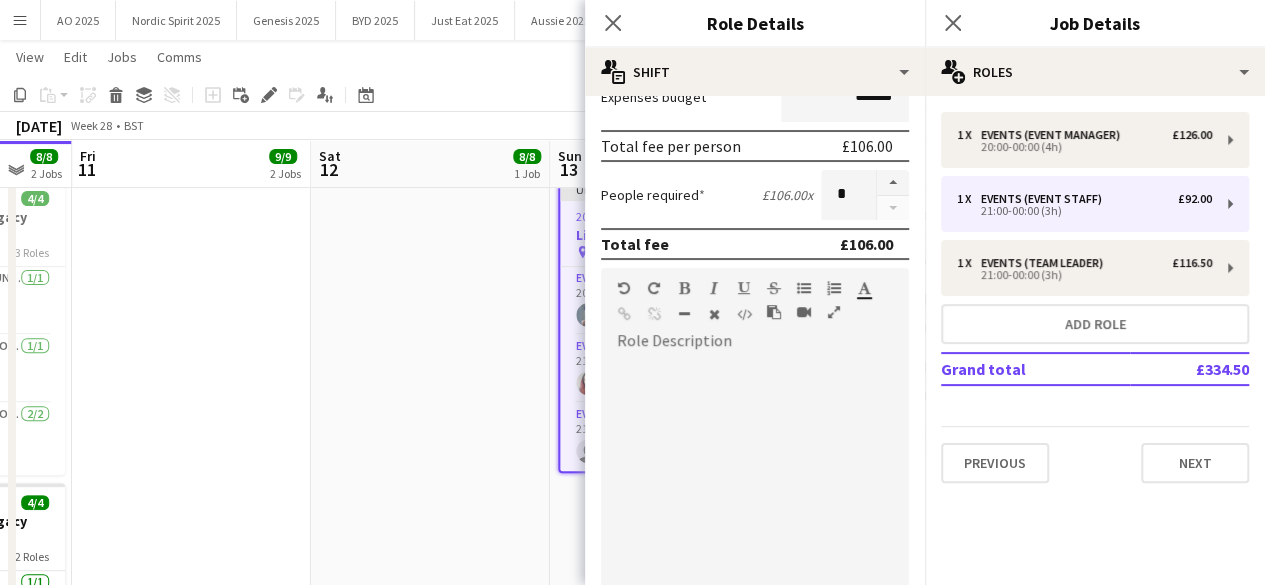 scroll, scrollTop: 666, scrollLeft: 0, axis: vertical 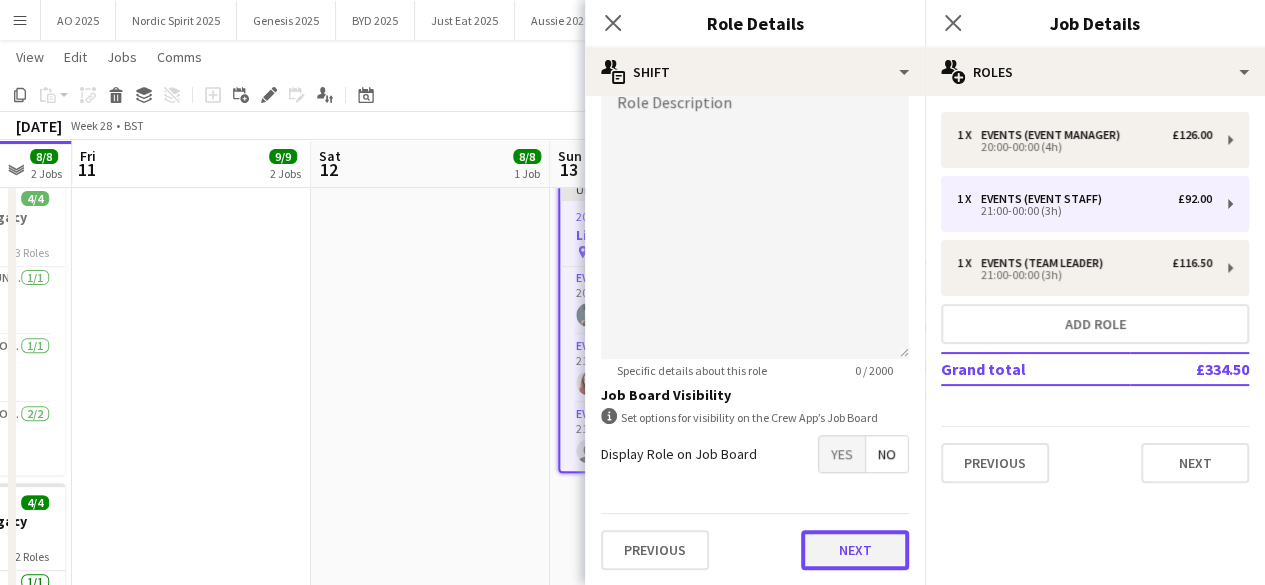click on "Next" at bounding box center [855, 550] 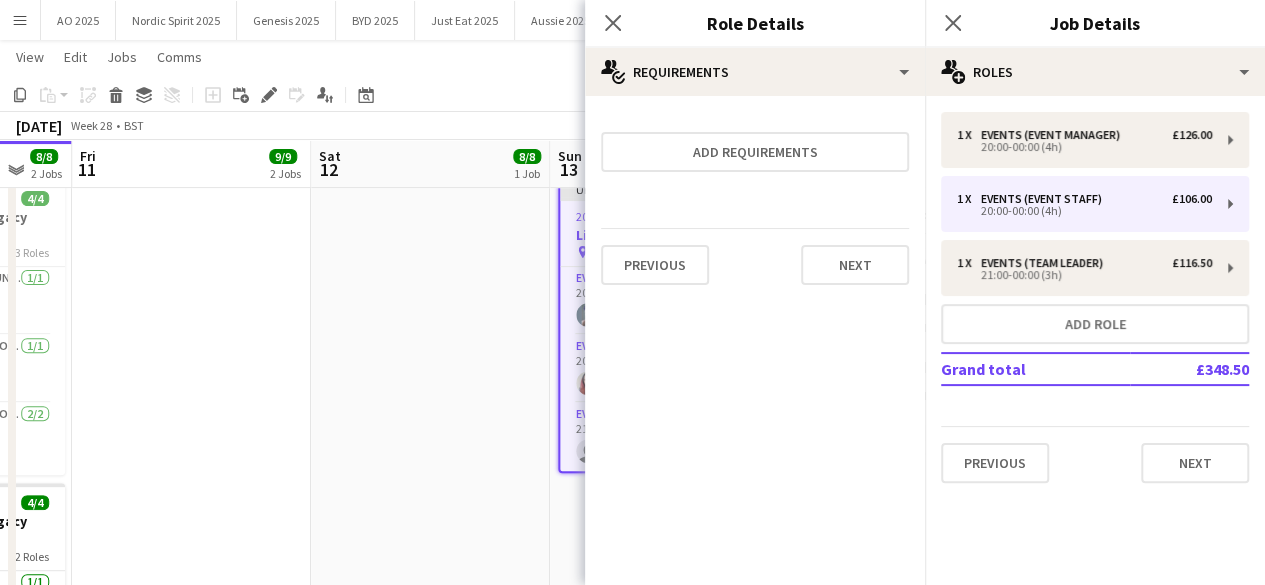 scroll, scrollTop: 0, scrollLeft: 0, axis: both 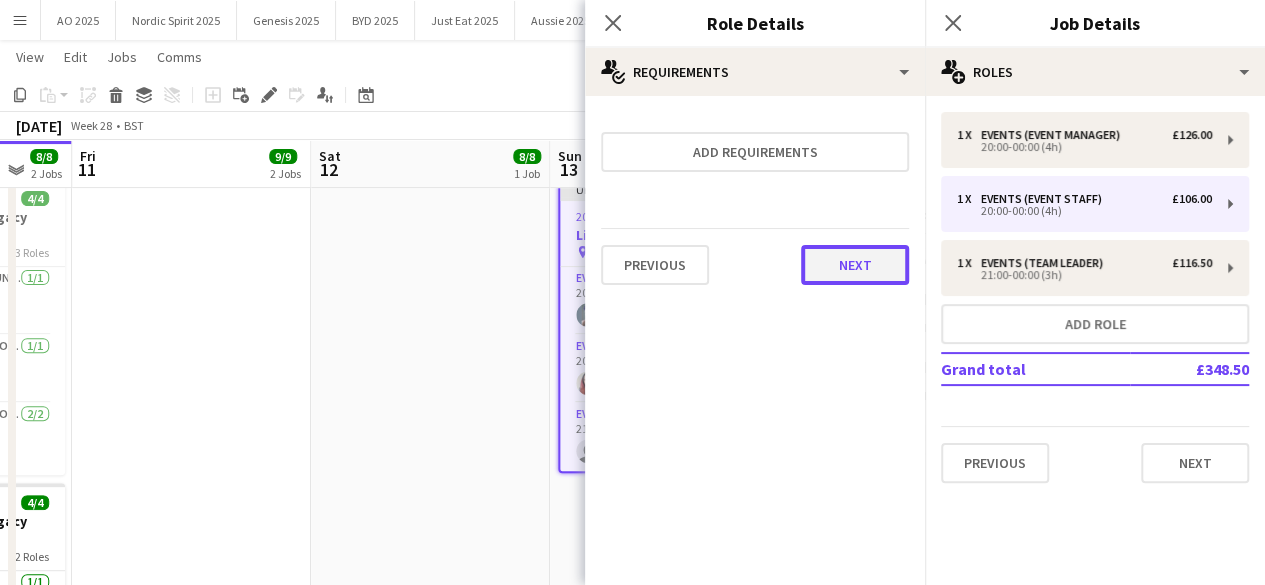 click on "Next" at bounding box center (855, 265) 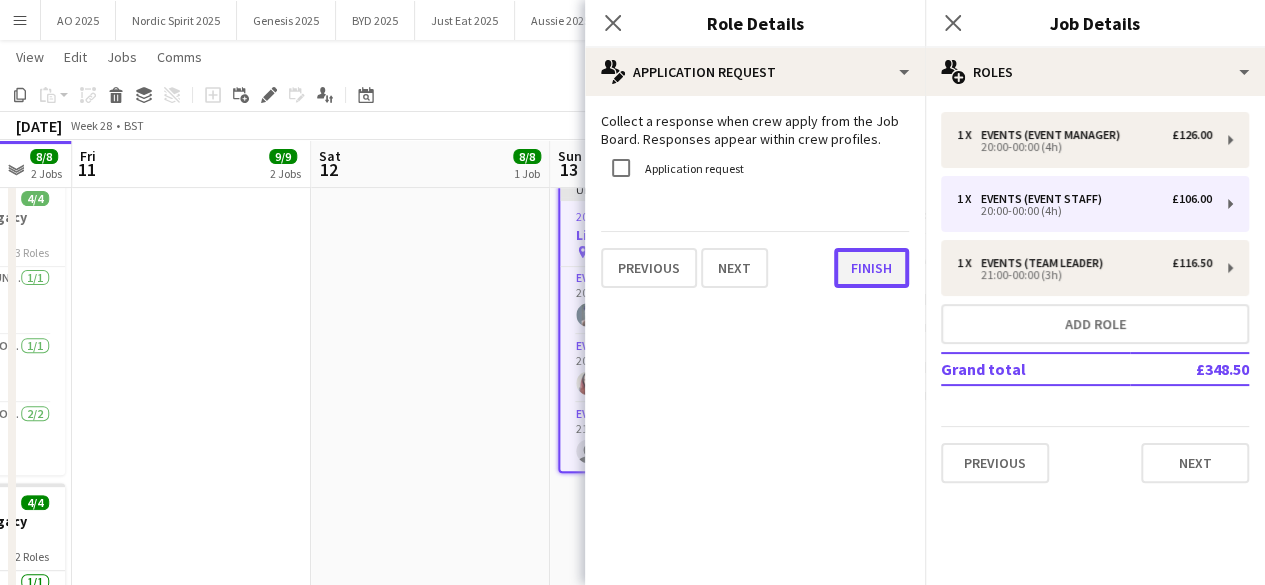 click on "Finish" at bounding box center (871, 268) 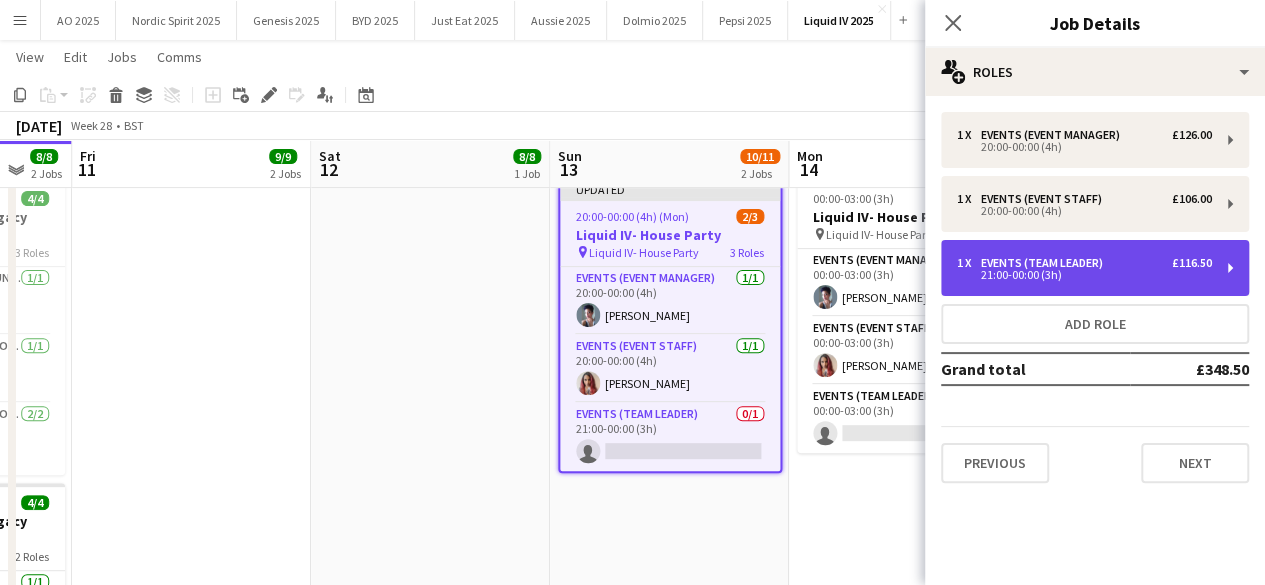 click on "1 x   Events (Team Leader)   £116.50   21:00-00:00 (3h)" at bounding box center (1095, 268) 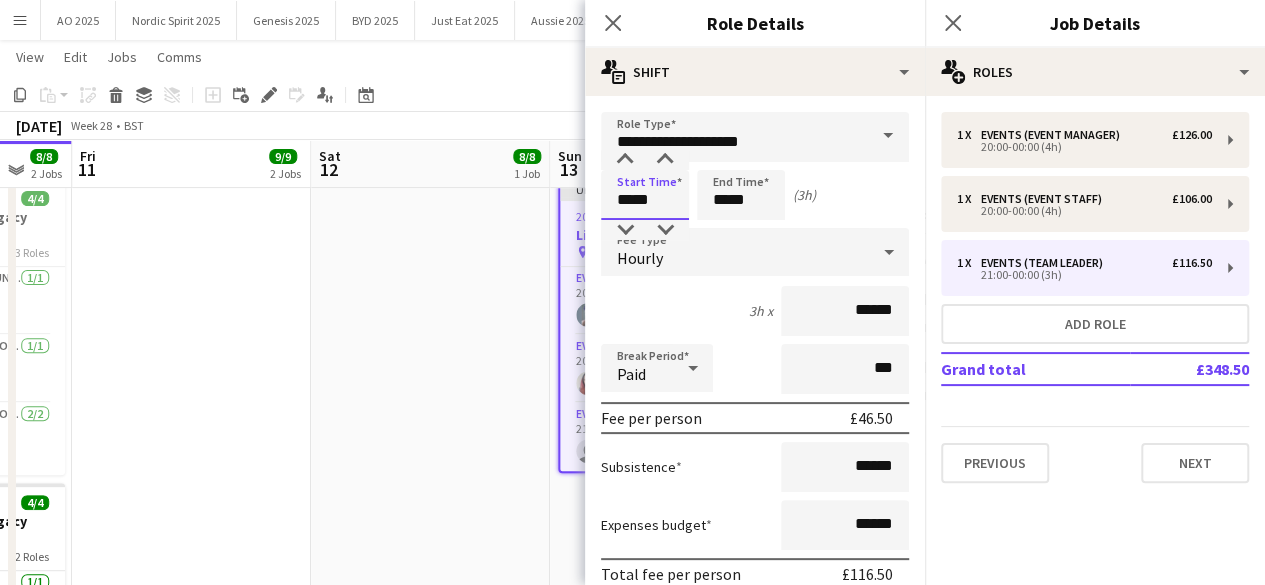 click on "*****" at bounding box center (645, 195) 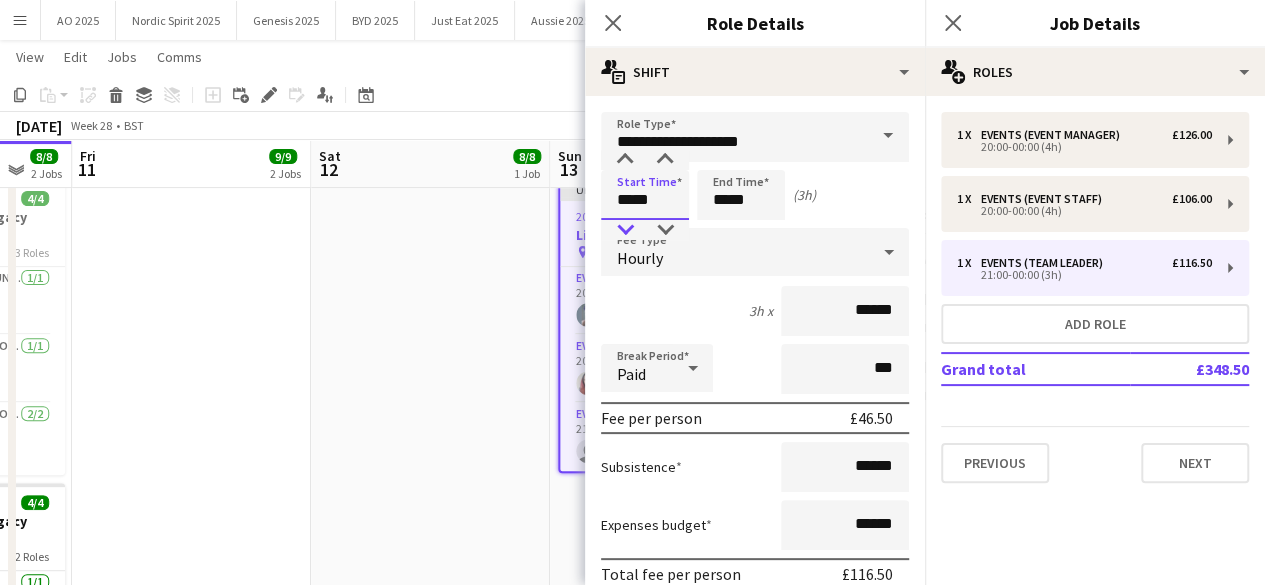 type on "*****" 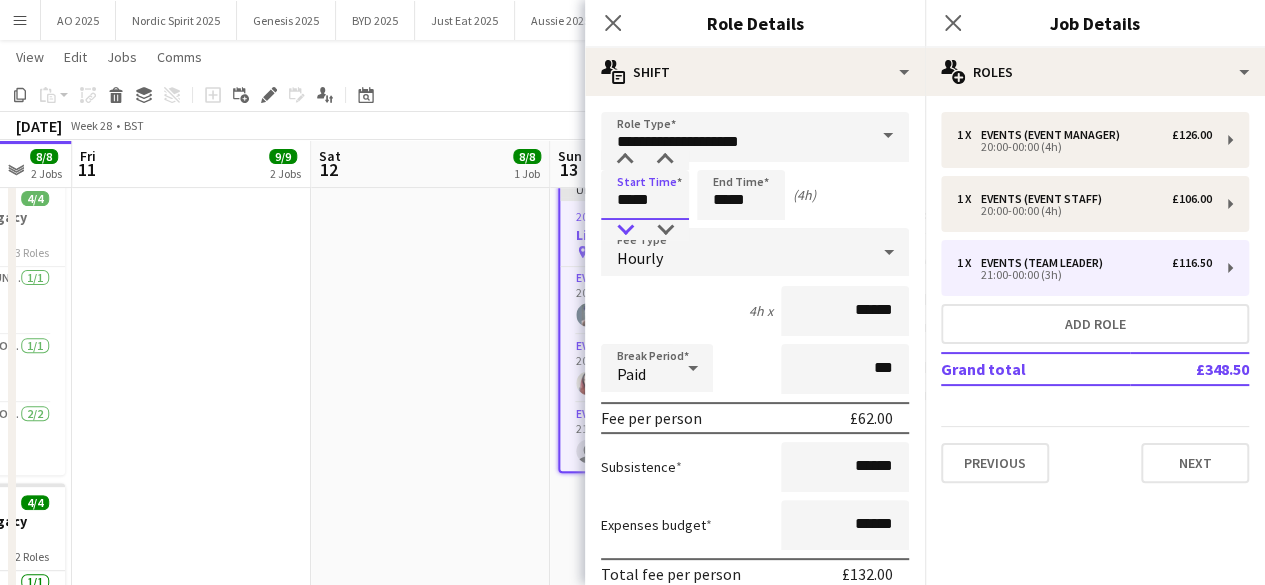 click at bounding box center [625, 230] 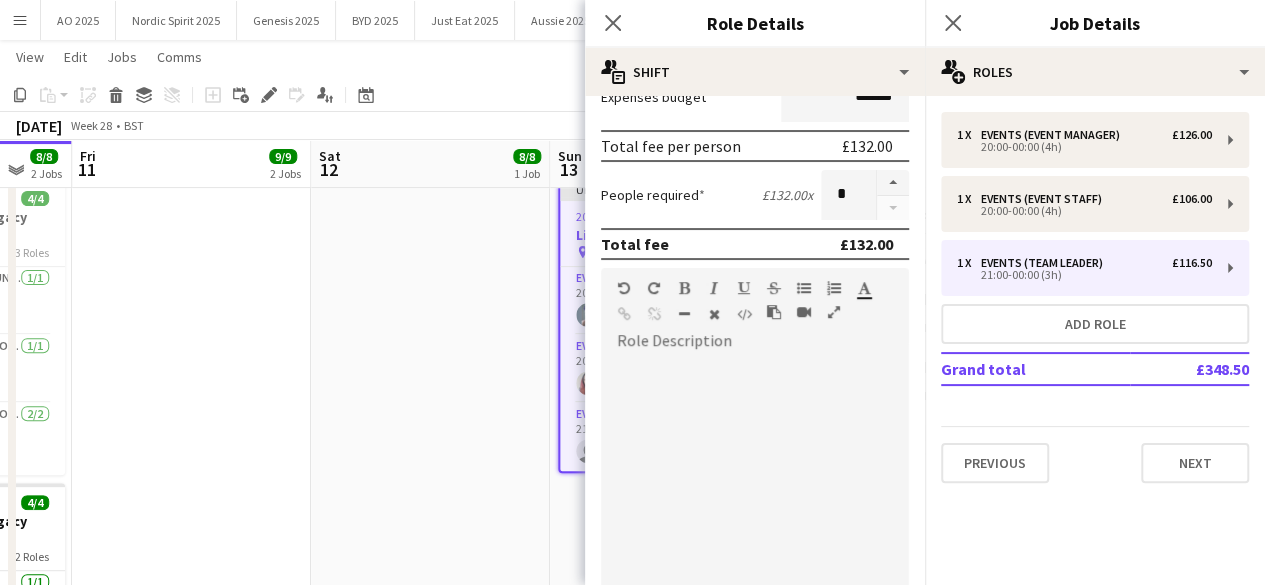 scroll, scrollTop: 666, scrollLeft: 0, axis: vertical 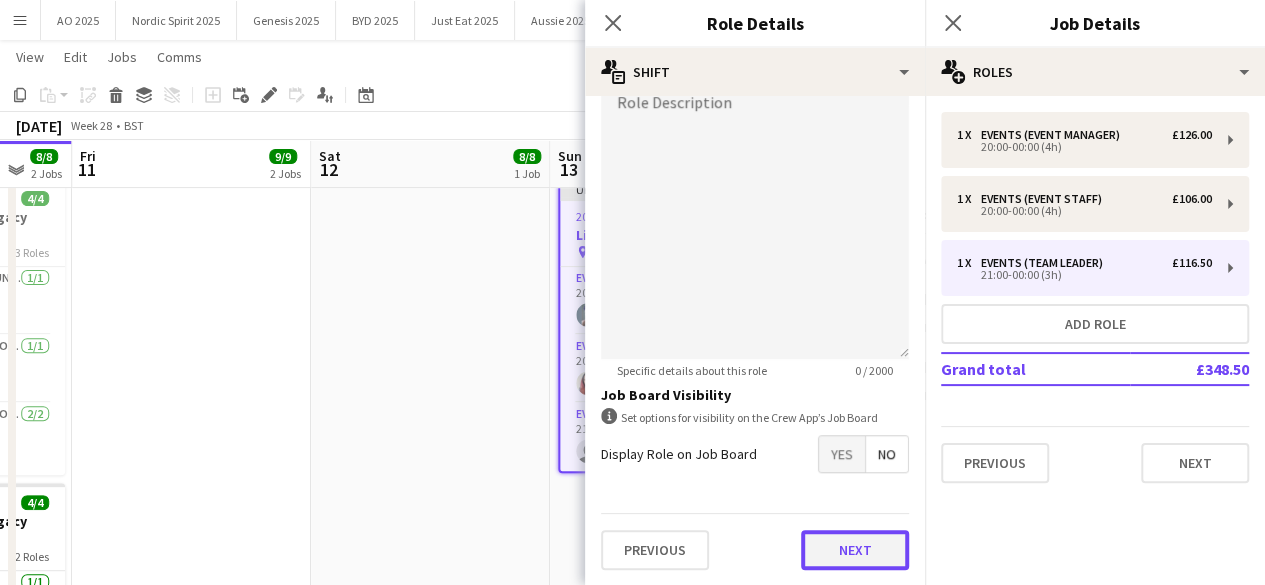 click on "Next" at bounding box center [855, 550] 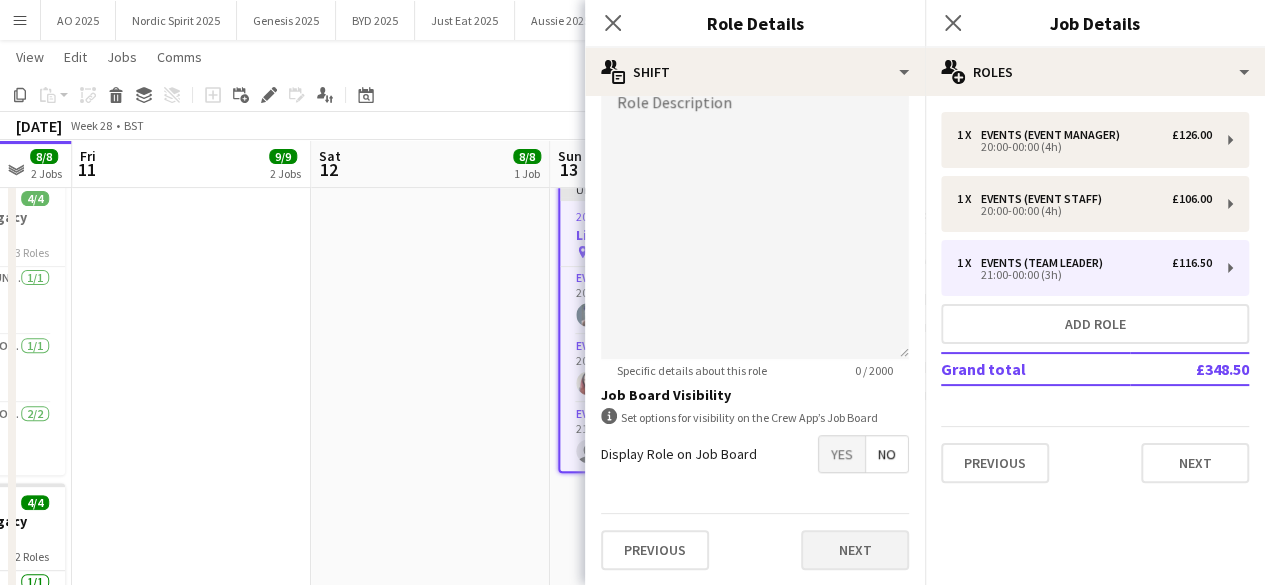 scroll, scrollTop: 0, scrollLeft: 0, axis: both 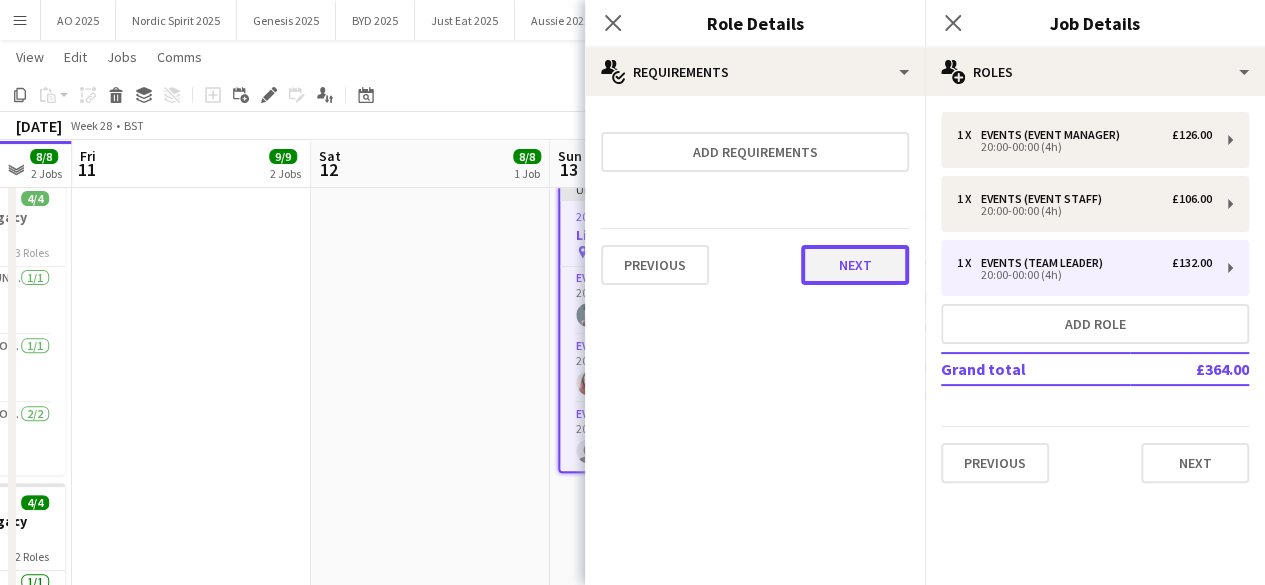 click on "Next" at bounding box center [855, 265] 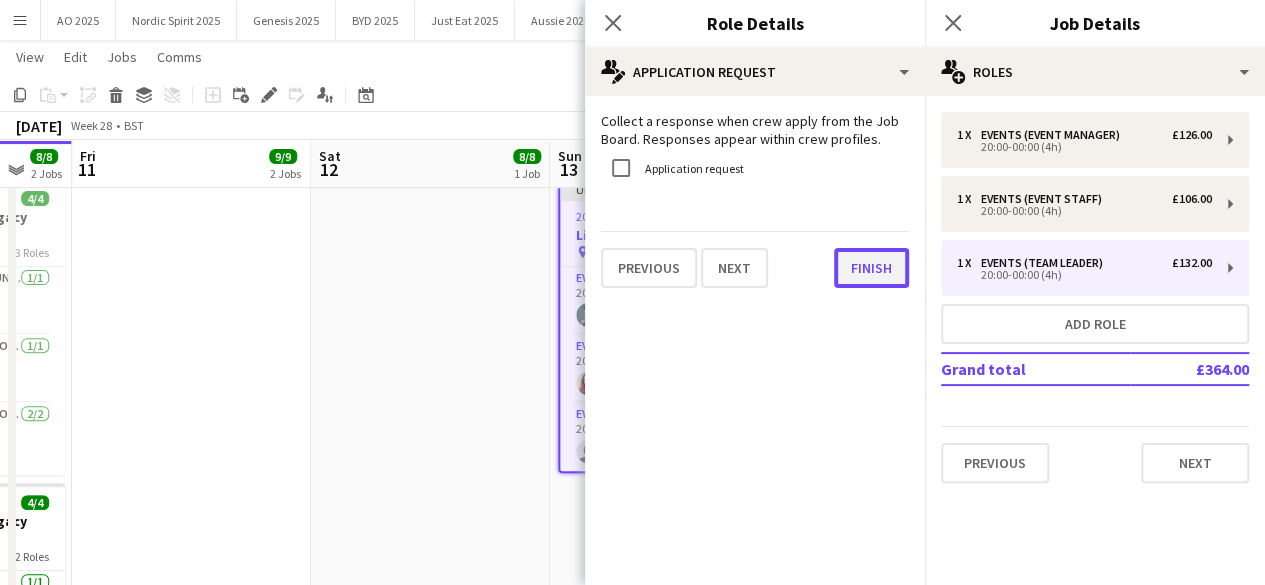 click on "Finish" at bounding box center (871, 268) 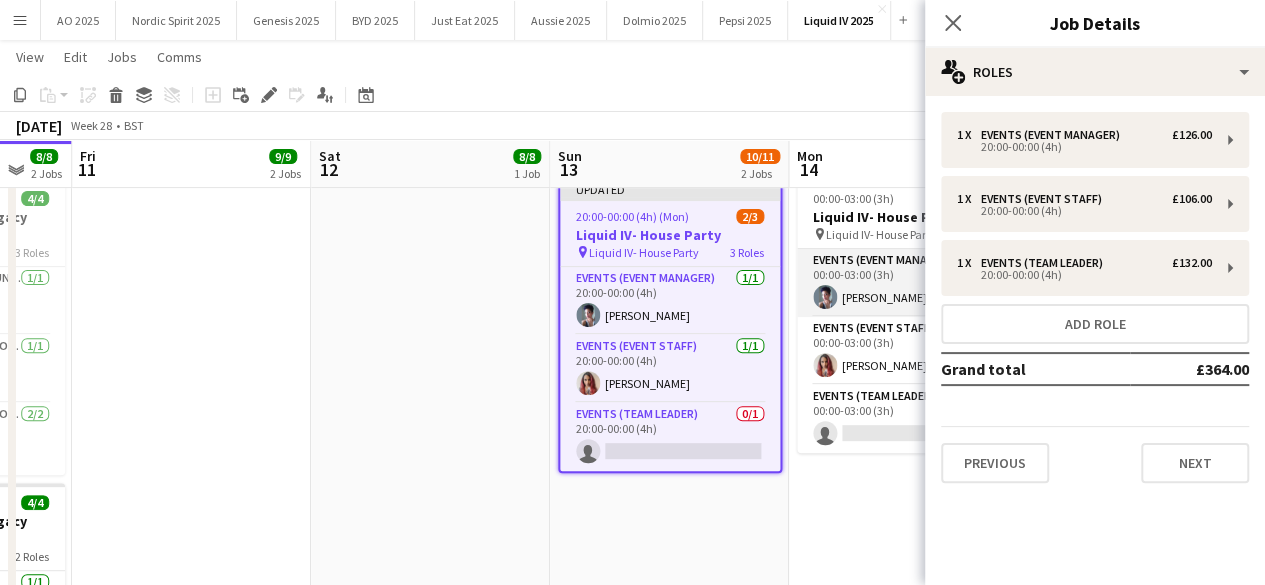 click on "Events (Event Manager Unsocial)   1/1   00:00-03:00 (3h)
Samantha Saad" at bounding box center [909, 283] 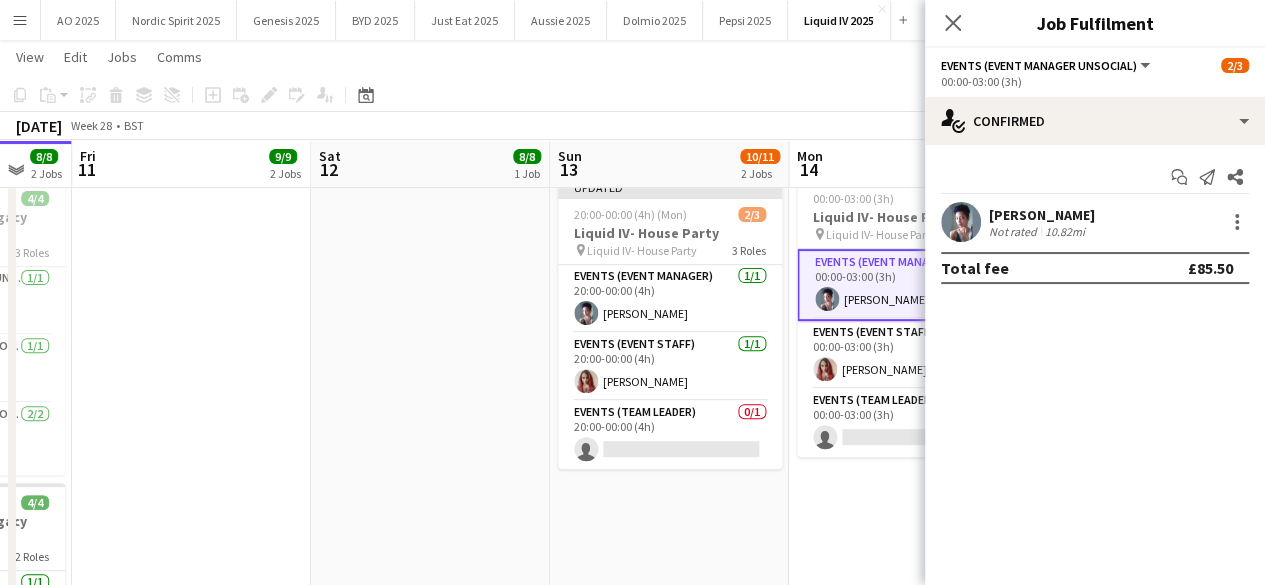 click on "Samantha Saad   Not rated   10.82mi" at bounding box center (1095, 222) 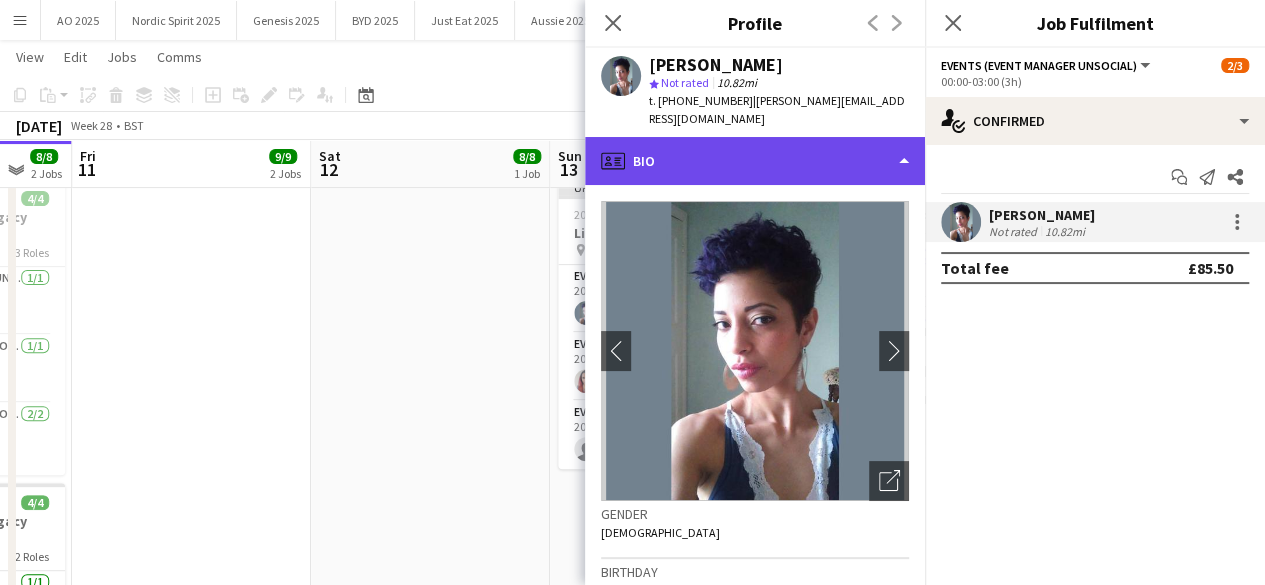 click on "profile
Bio" 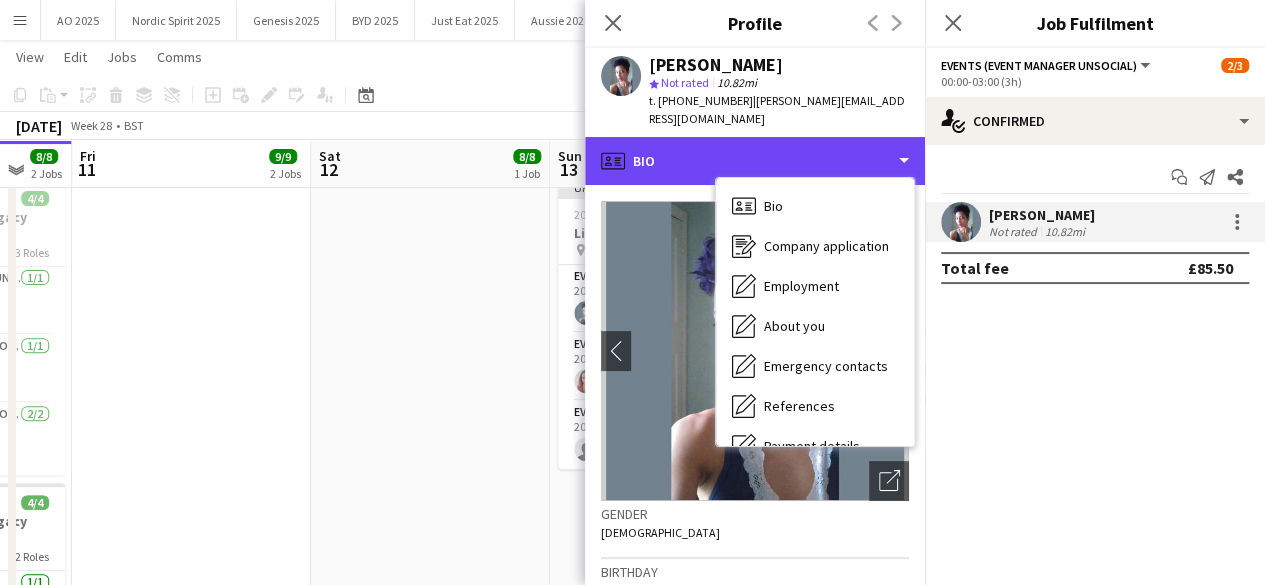 scroll, scrollTop: 234, scrollLeft: 0, axis: vertical 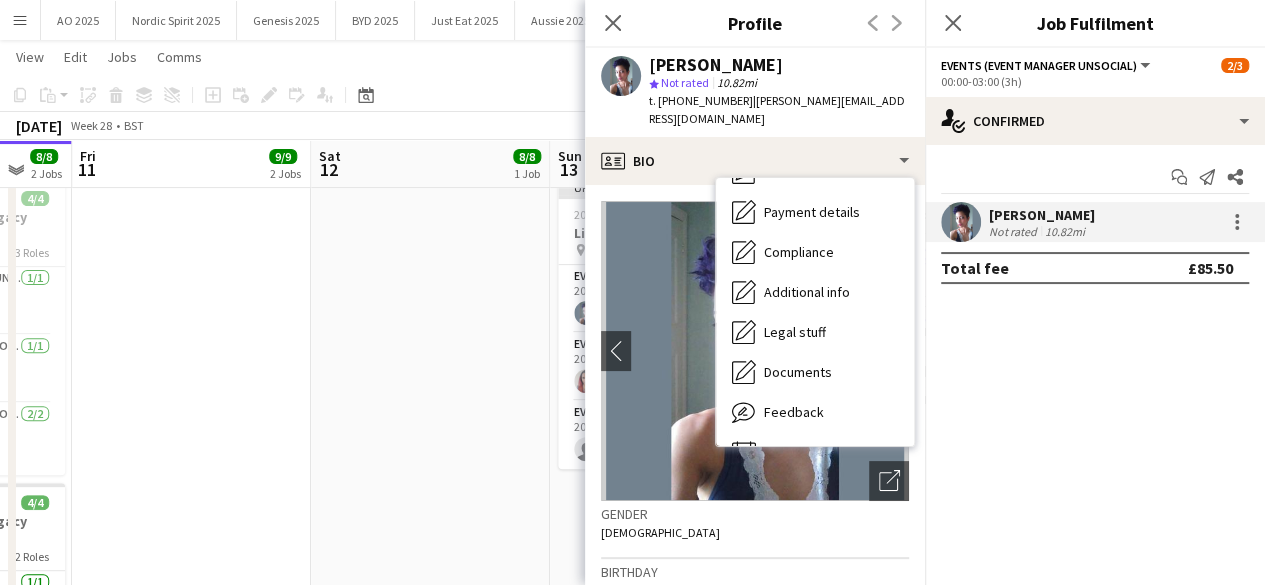 click on "Gender   Female" 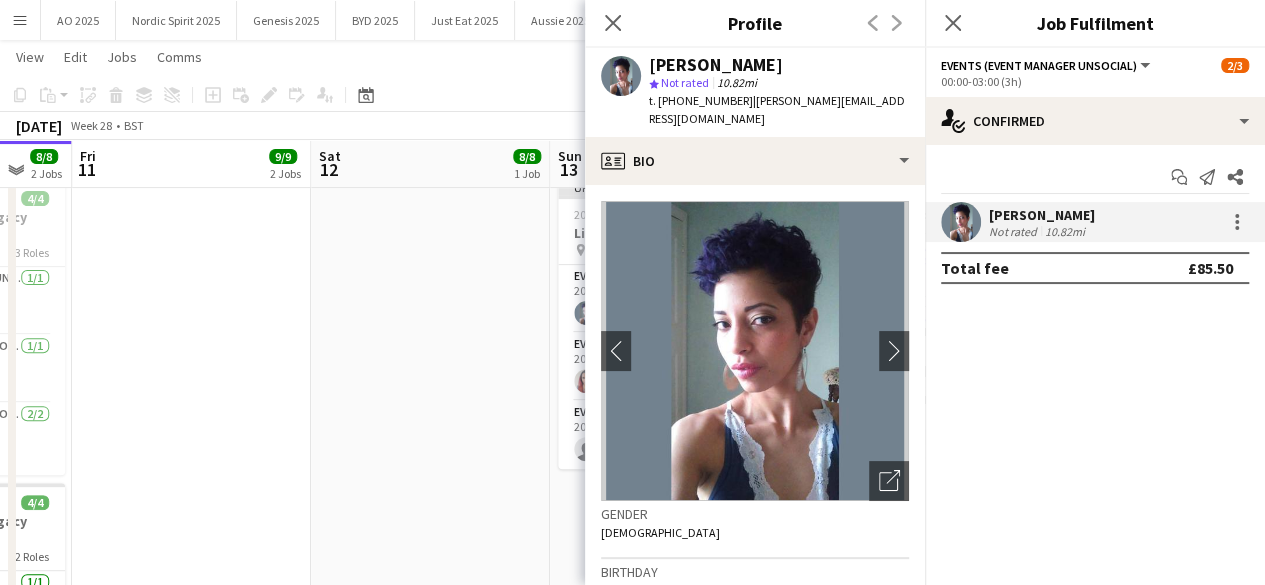 click at bounding box center (430, 489) 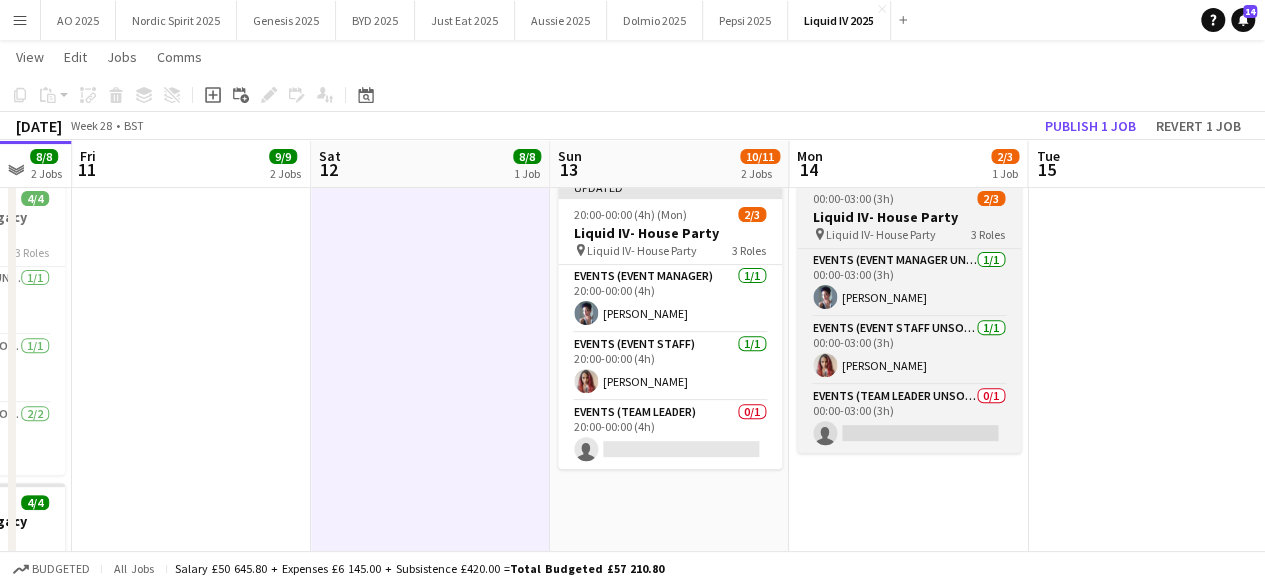 click on "Liquid IV- House Party" at bounding box center (909, 217) 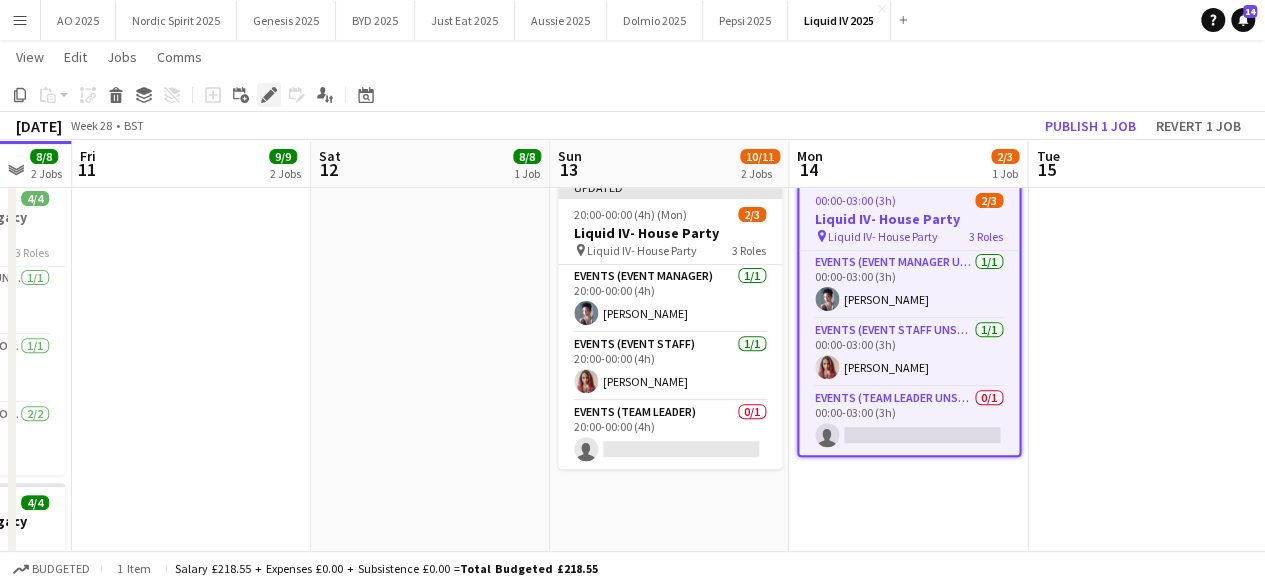 click 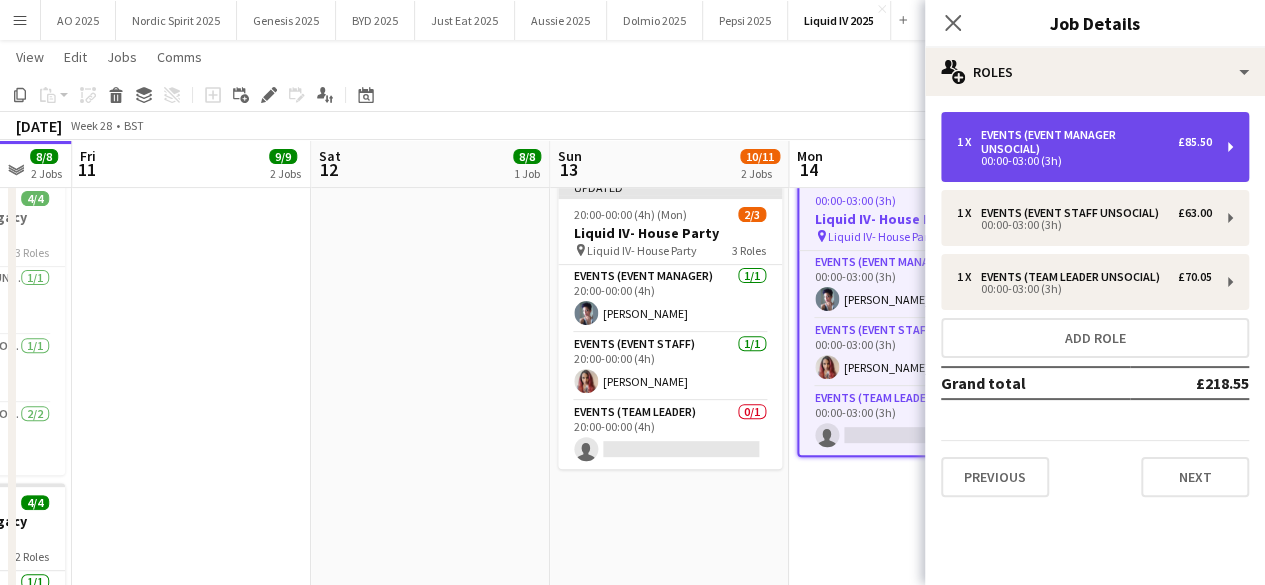 click on "Events (Event Manager Unsocial)" at bounding box center (1079, 142) 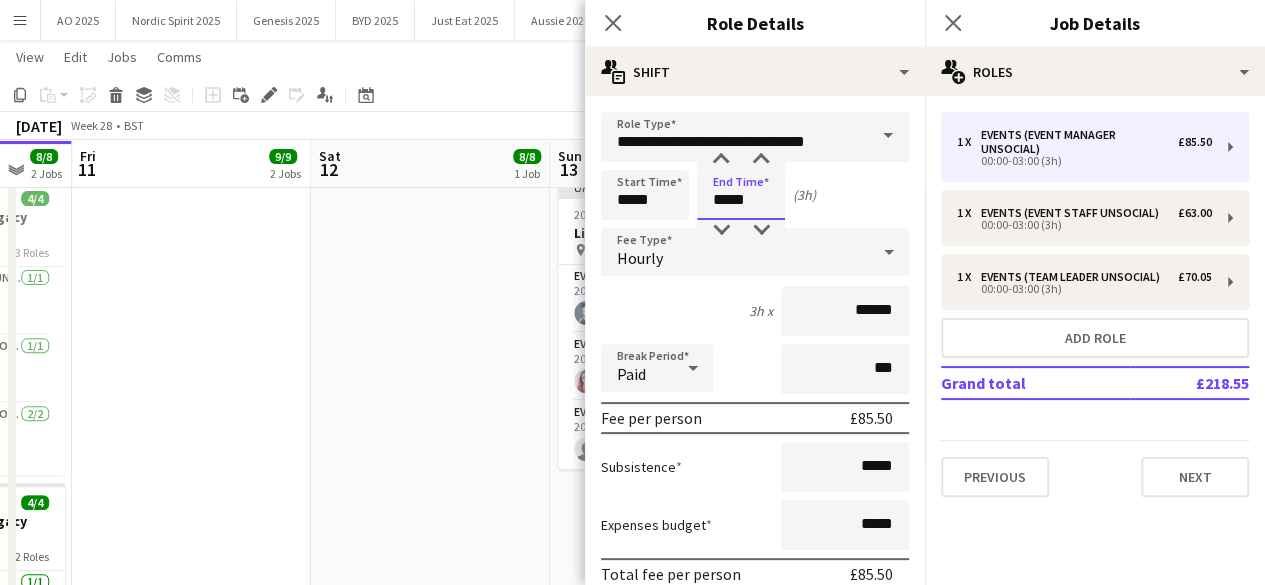 click on "*****" at bounding box center (741, 195) 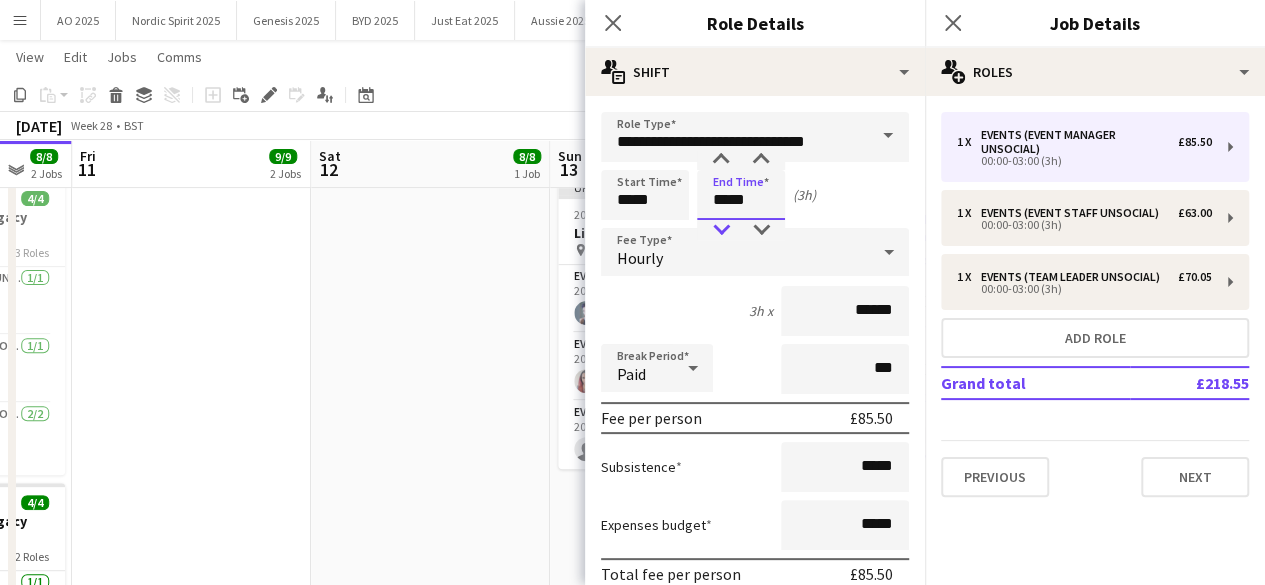 type on "*****" 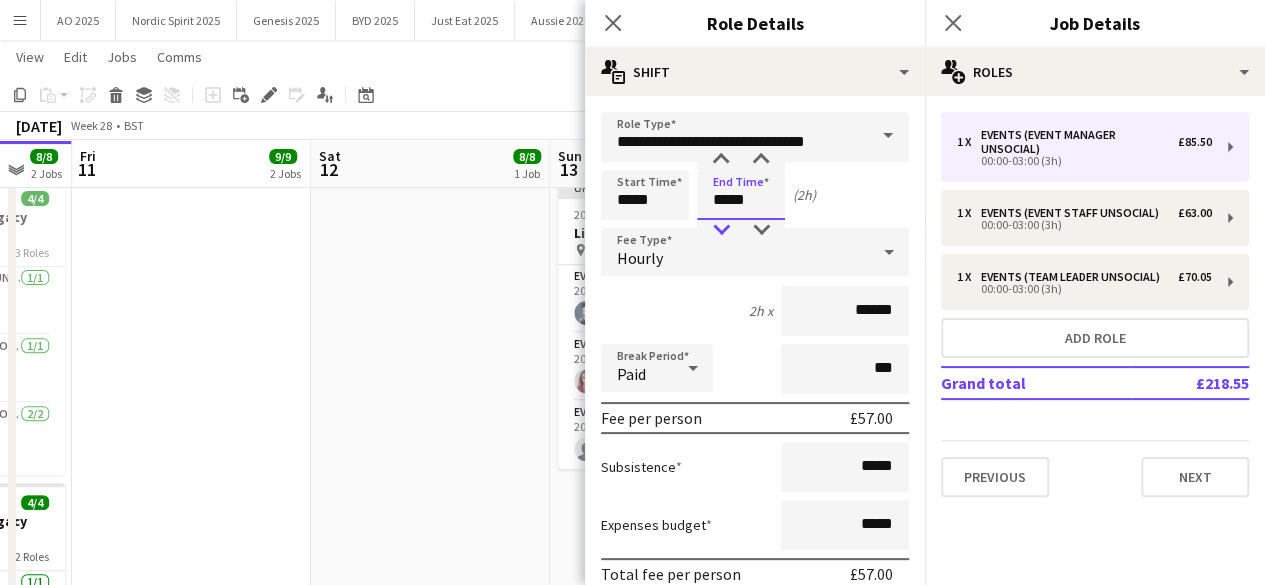 click at bounding box center (721, 230) 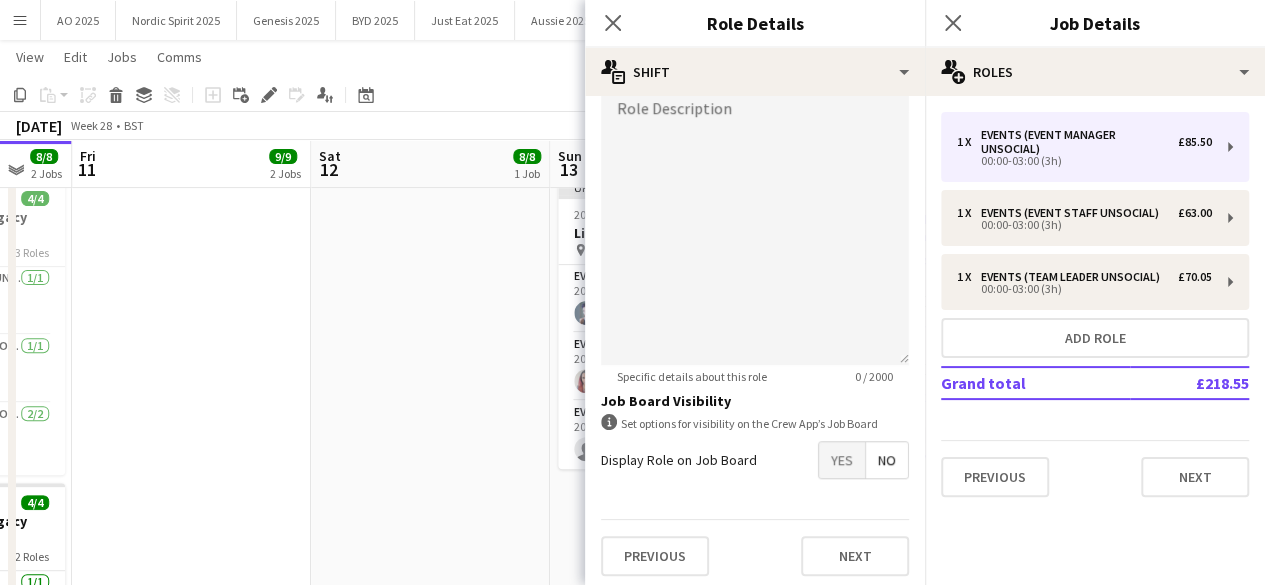 scroll, scrollTop: 666, scrollLeft: 0, axis: vertical 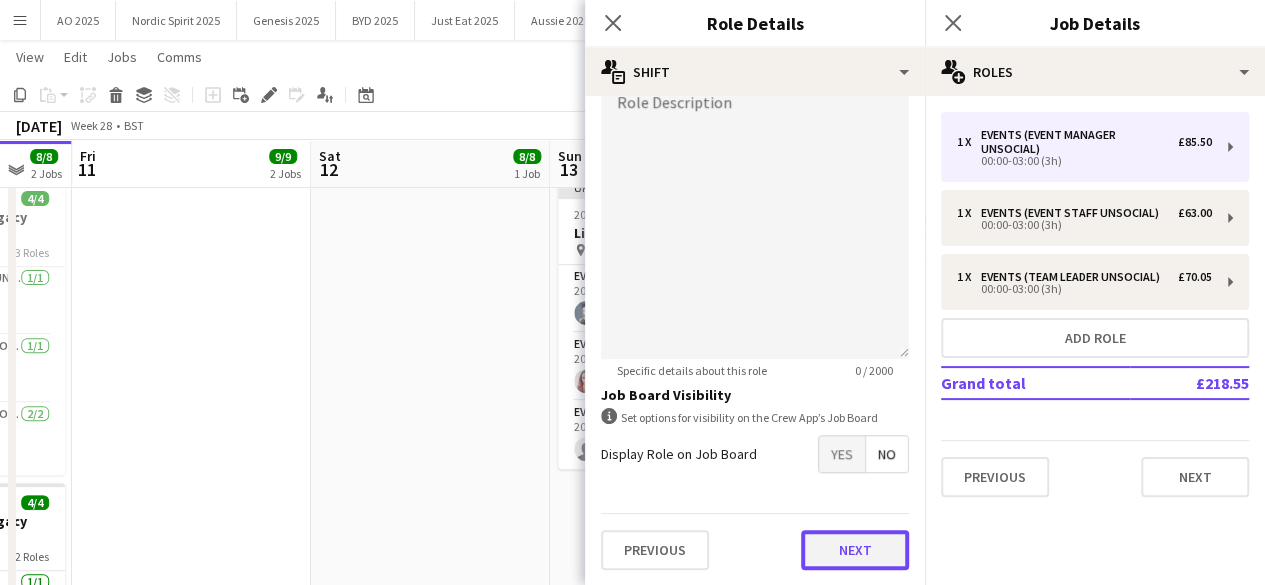 click on "Next" at bounding box center [855, 550] 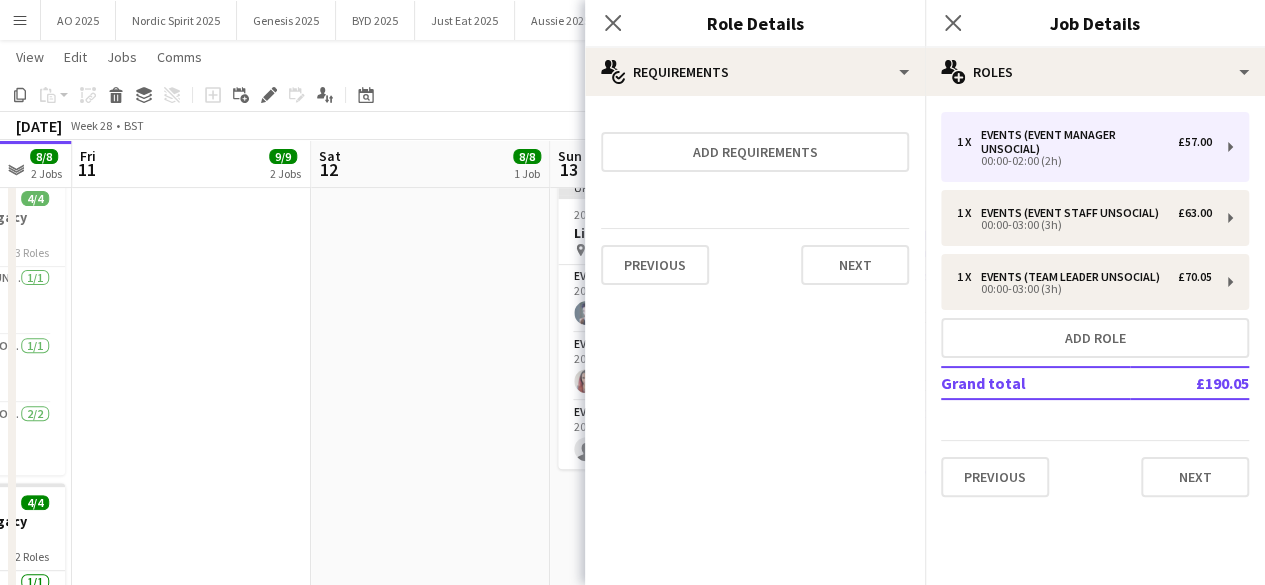 scroll, scrollTop: 0, scrollLeft: 0, axis: both 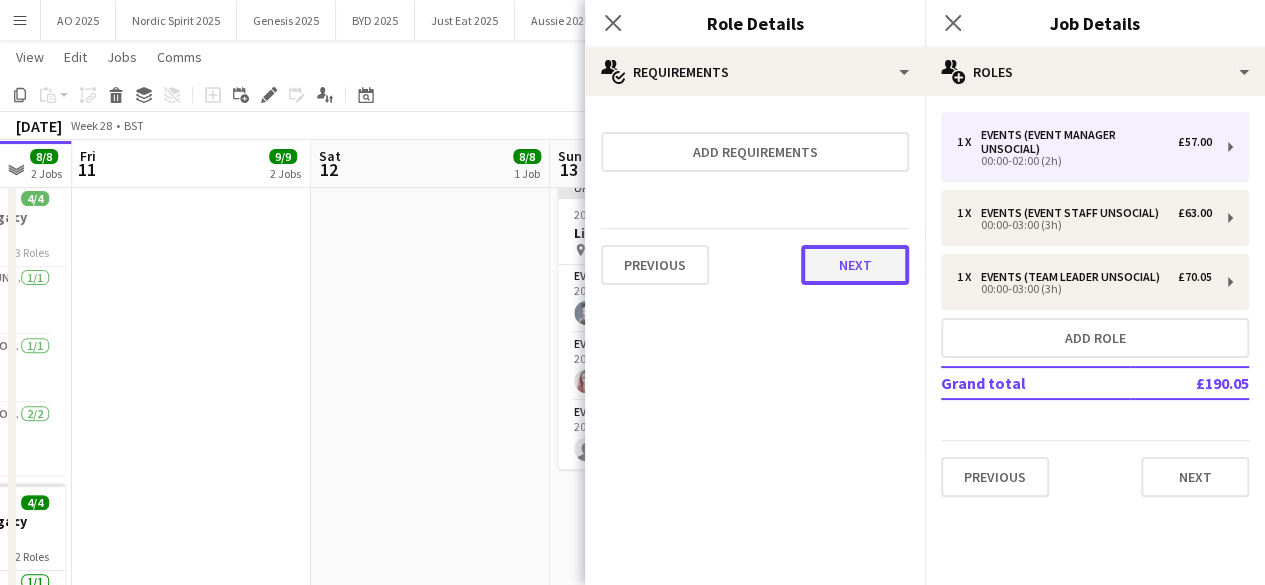 click on "Next" at bounding box center (855, 265) 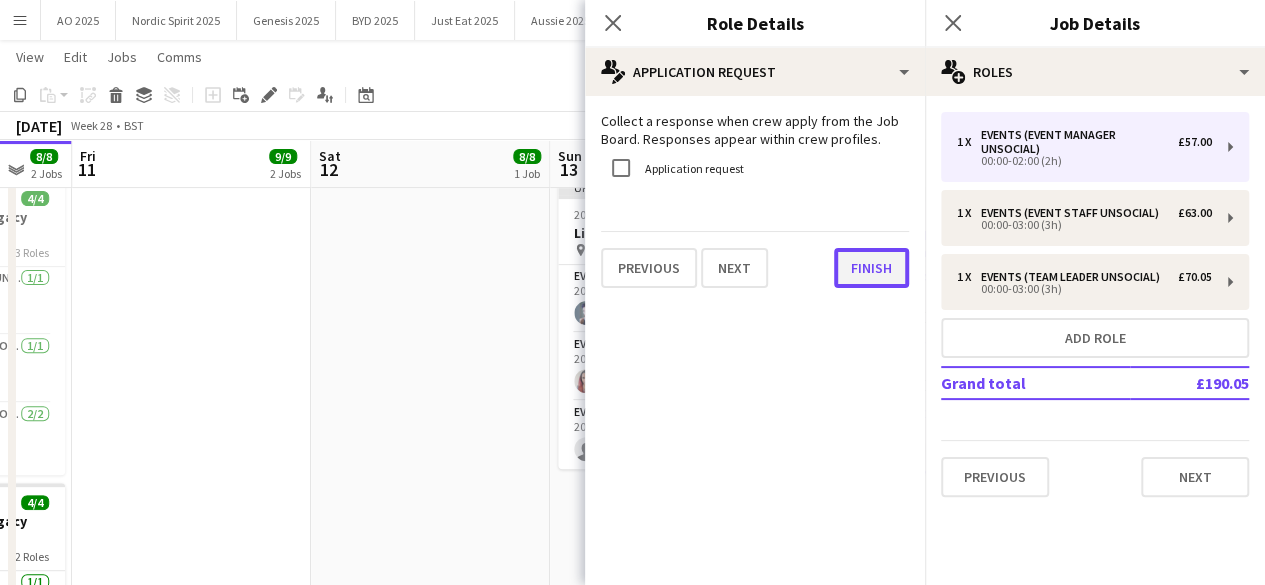 click on "Finish" at bounding box center [871, 268] 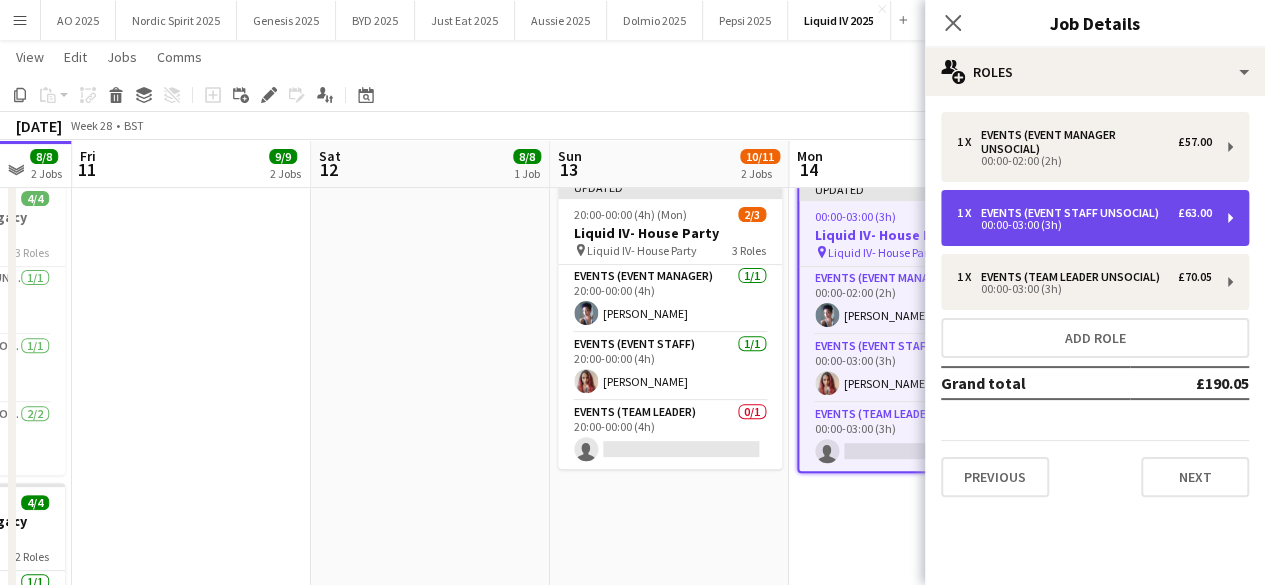 click on "1 x   Events (Event Staff Unsocial)   £63.00   00:00-03:00 (3h)" at bounding box center [1095, 218] 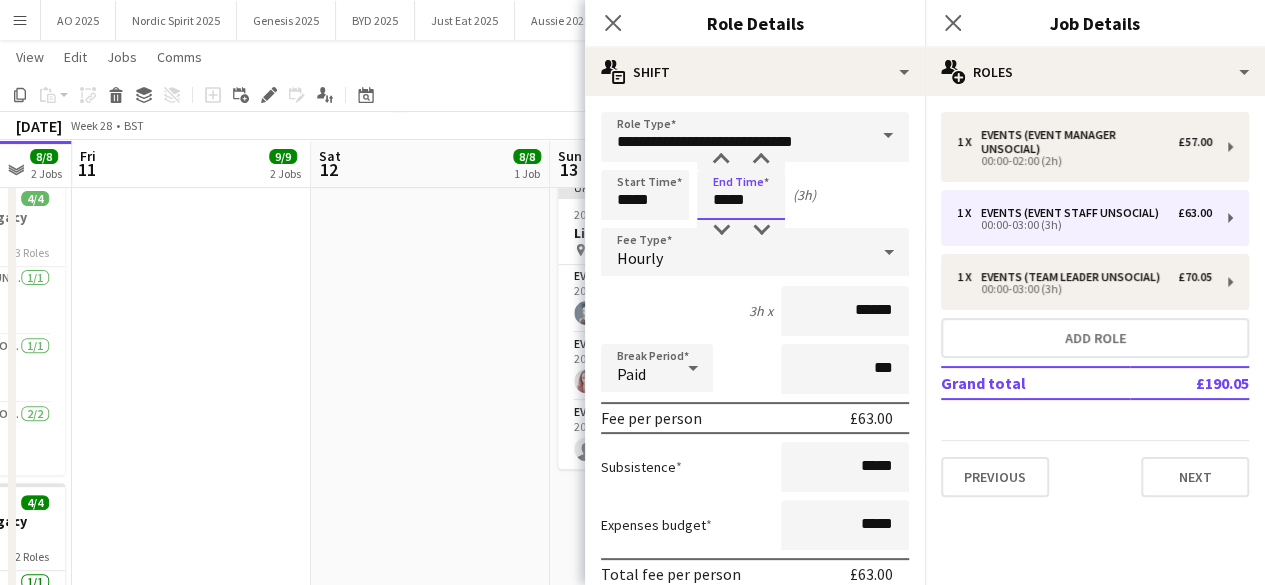 click on "*****" at bounding box center (741, 195) 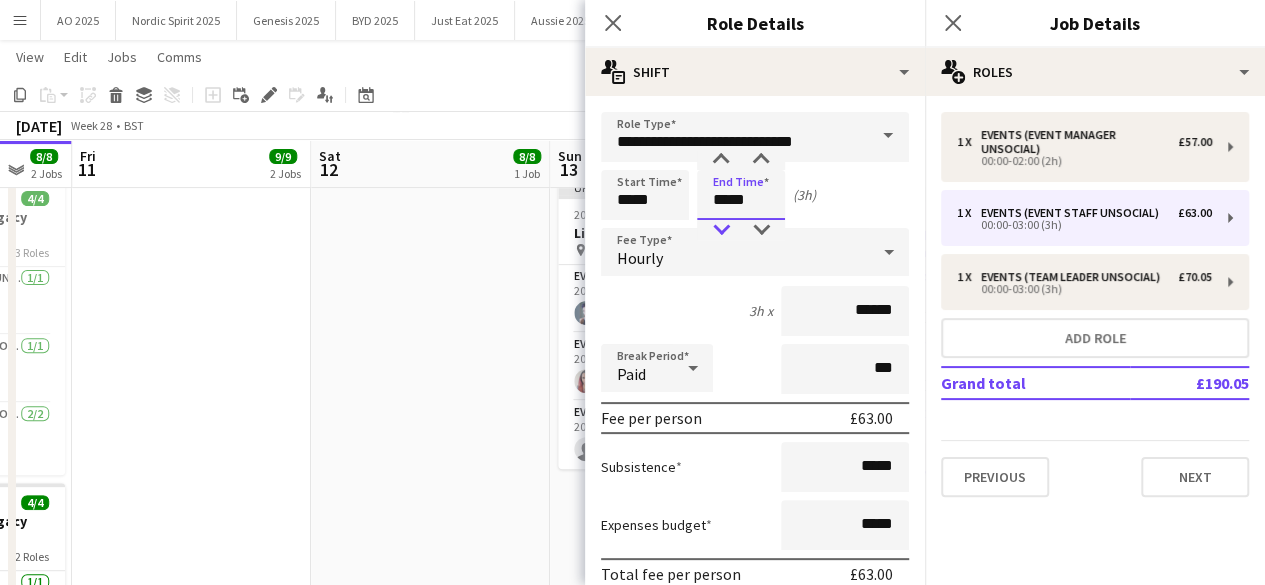 type on "*****" 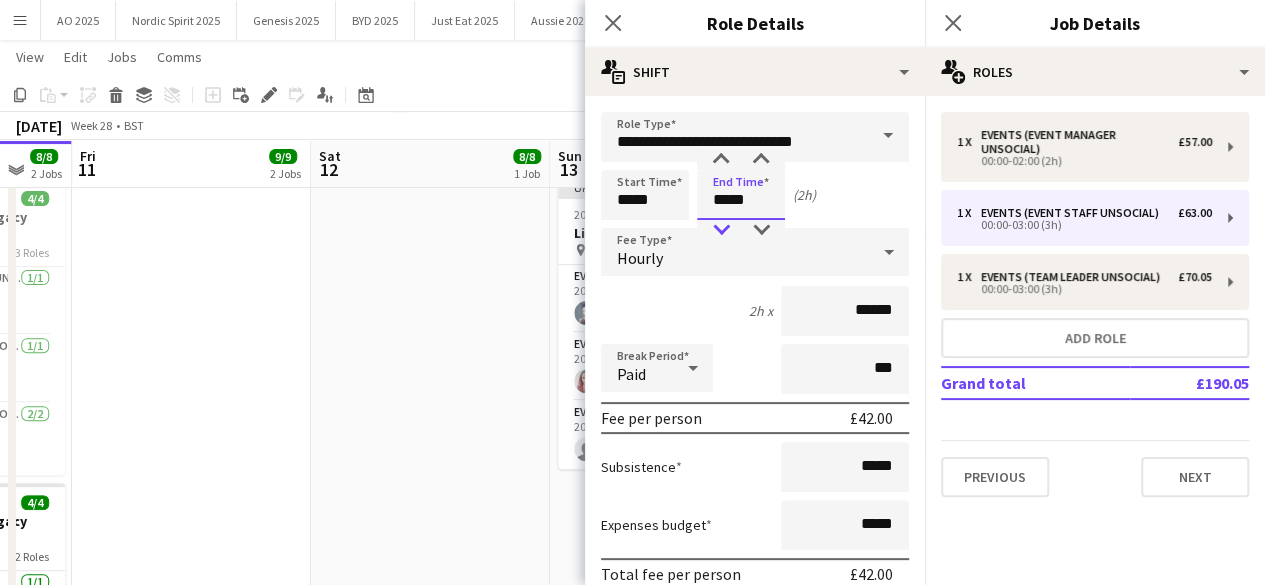 click at bounding box center (721, 230) 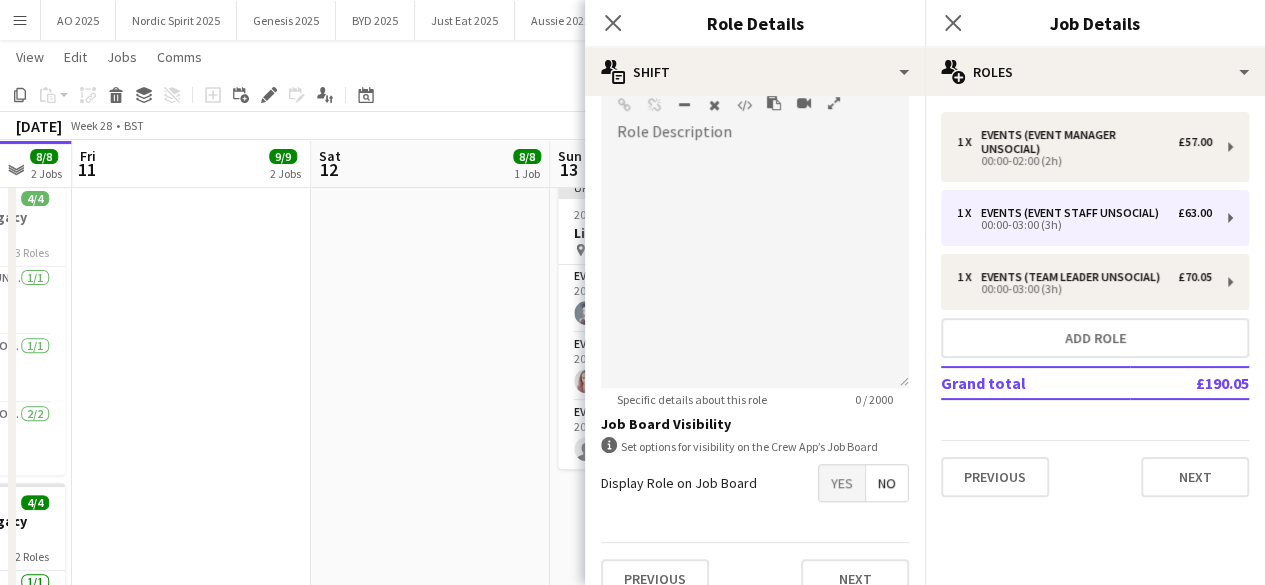 scroll, scrollTop: 666, scrollLeft: 0, axis: vertical 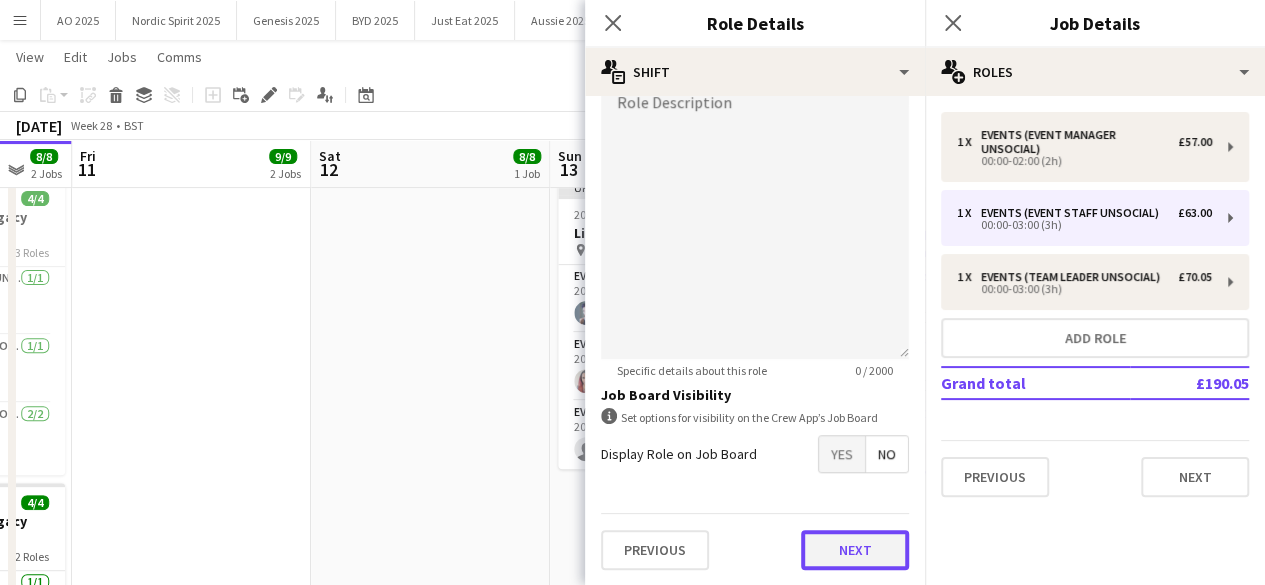 click on "Next" at bounding box center (855, 550) 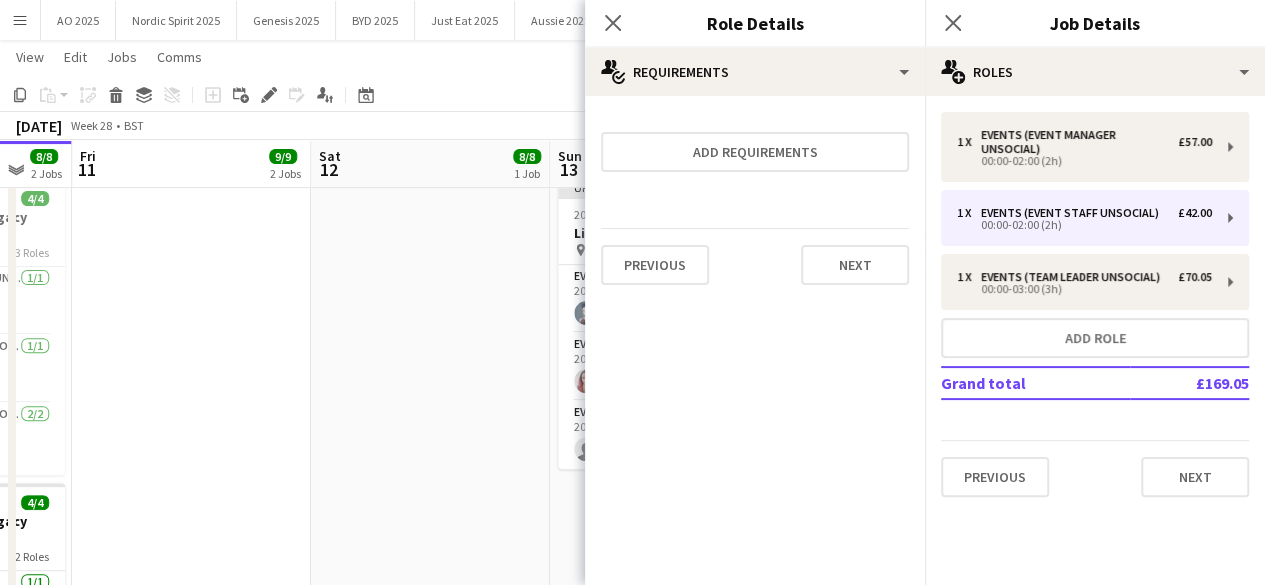 scroll, scrollTop: 0, scrollLeft: 0, axis: both 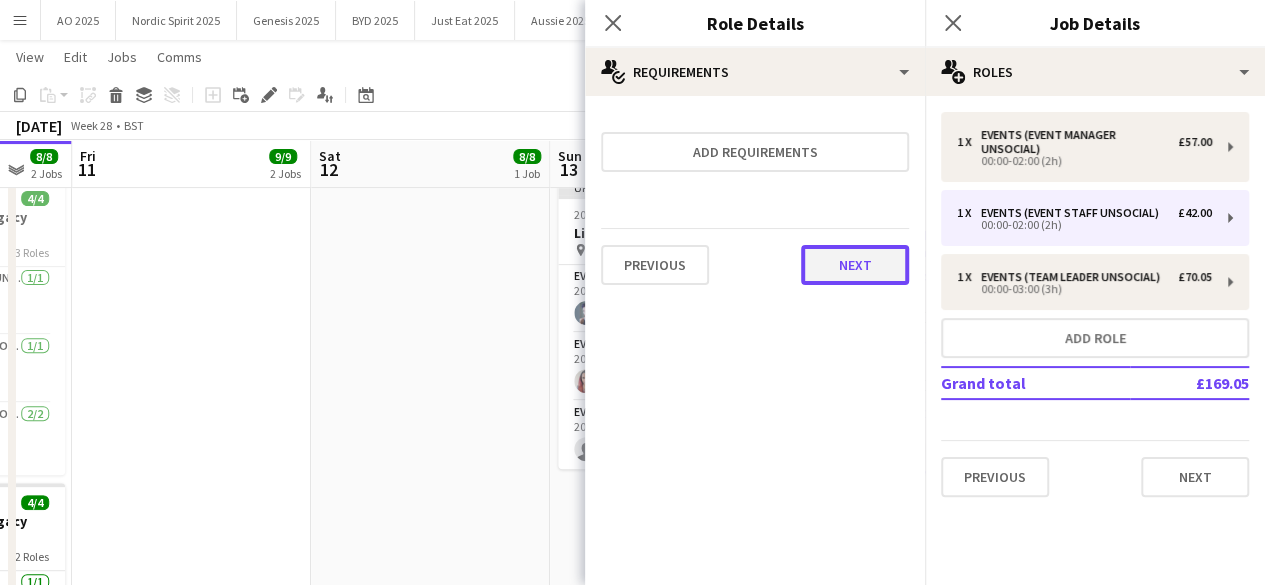 click on "Next" at bounding box center [855, 265] 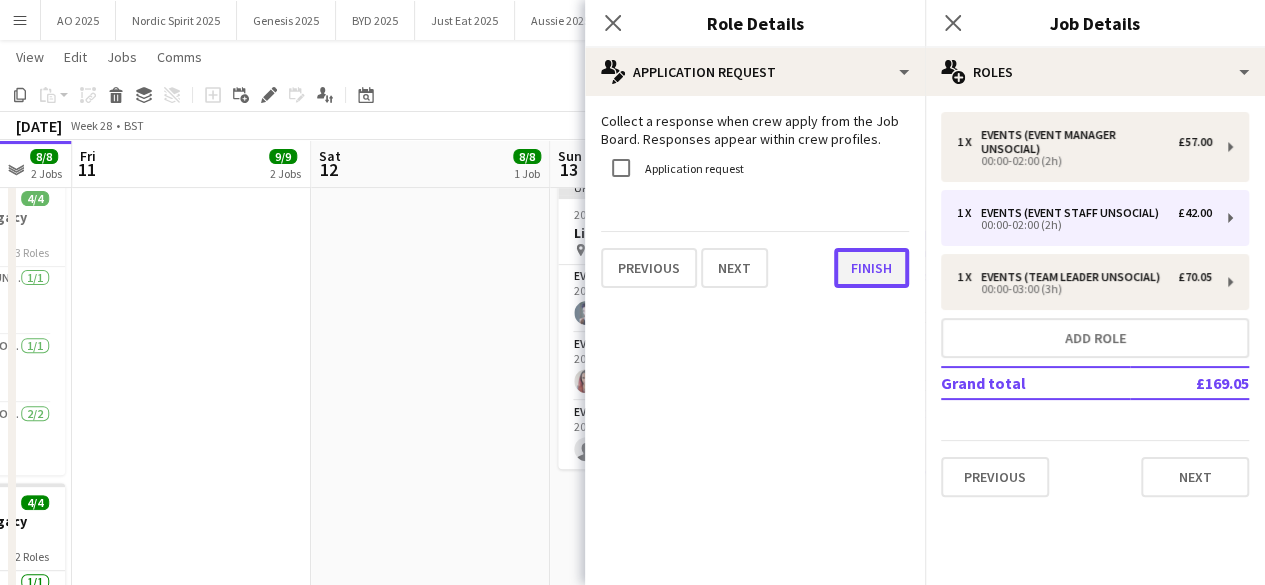 click on "Finish" at bounding box center [871, 268] 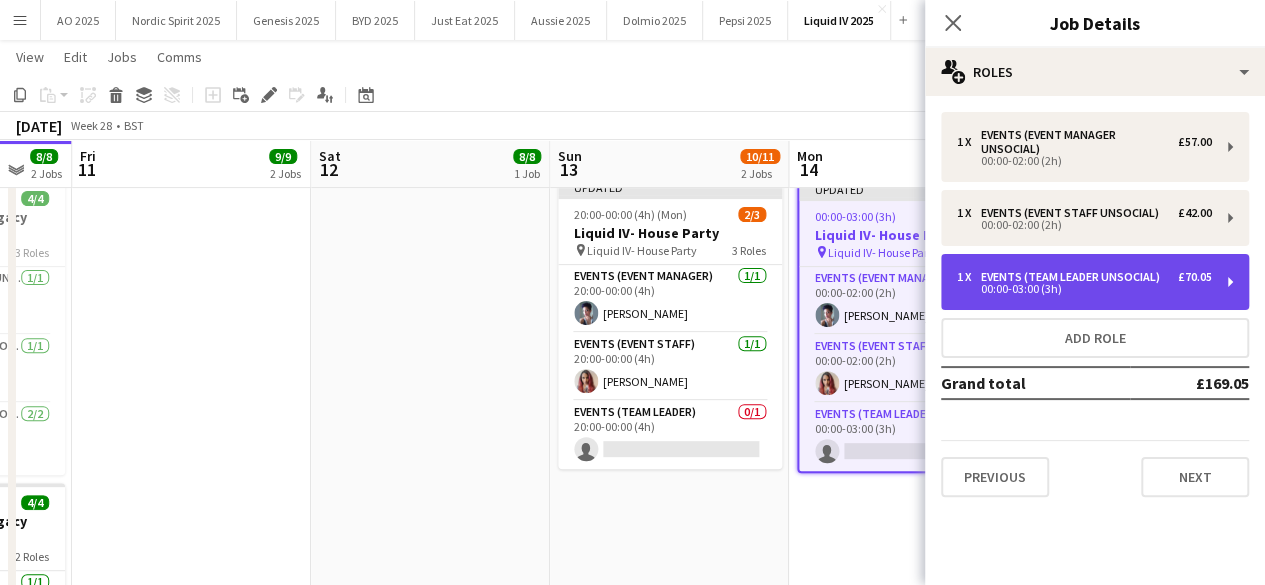click on "00:00-03:00 (3h)" at bounding box center [1084, 289] 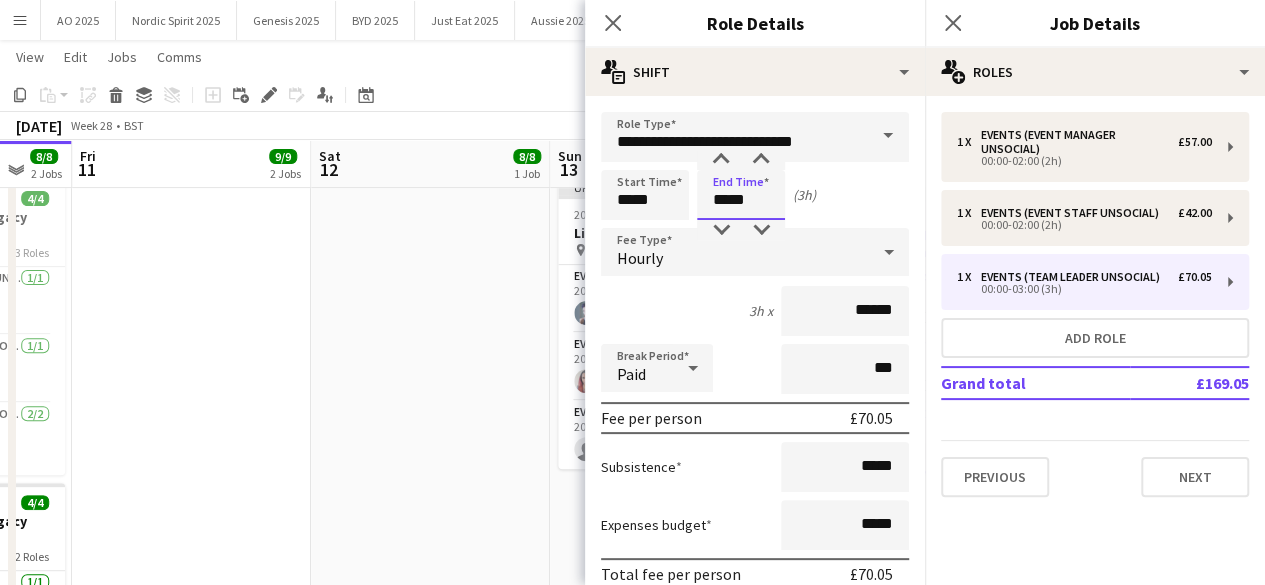 click on "*****" at bounding box center [741, 195] 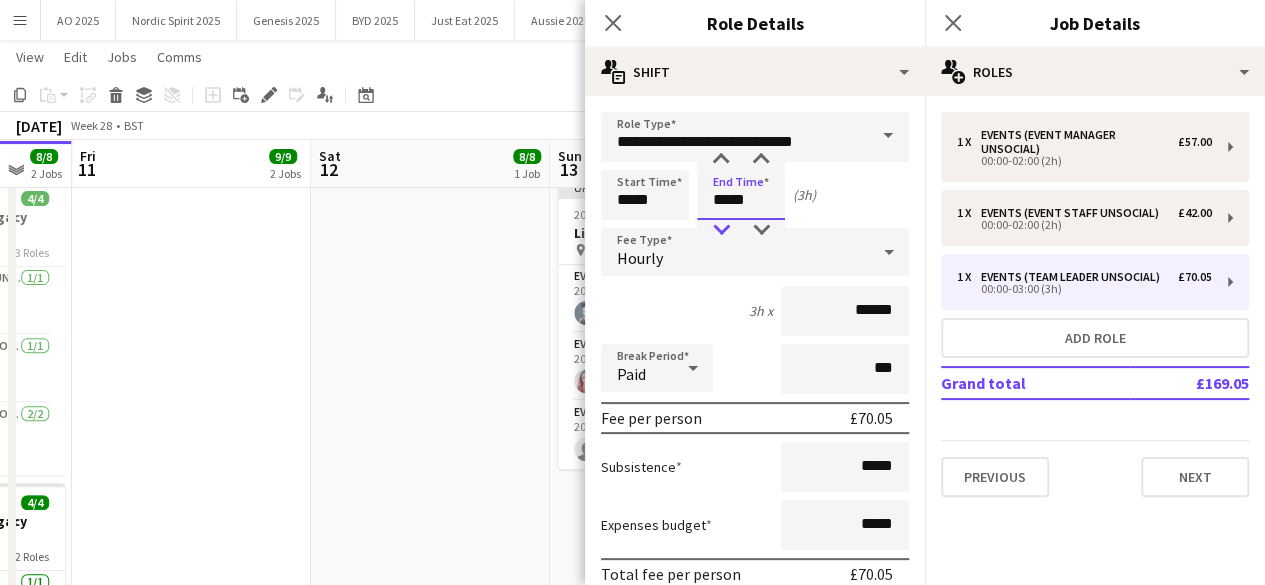 type on "*****" 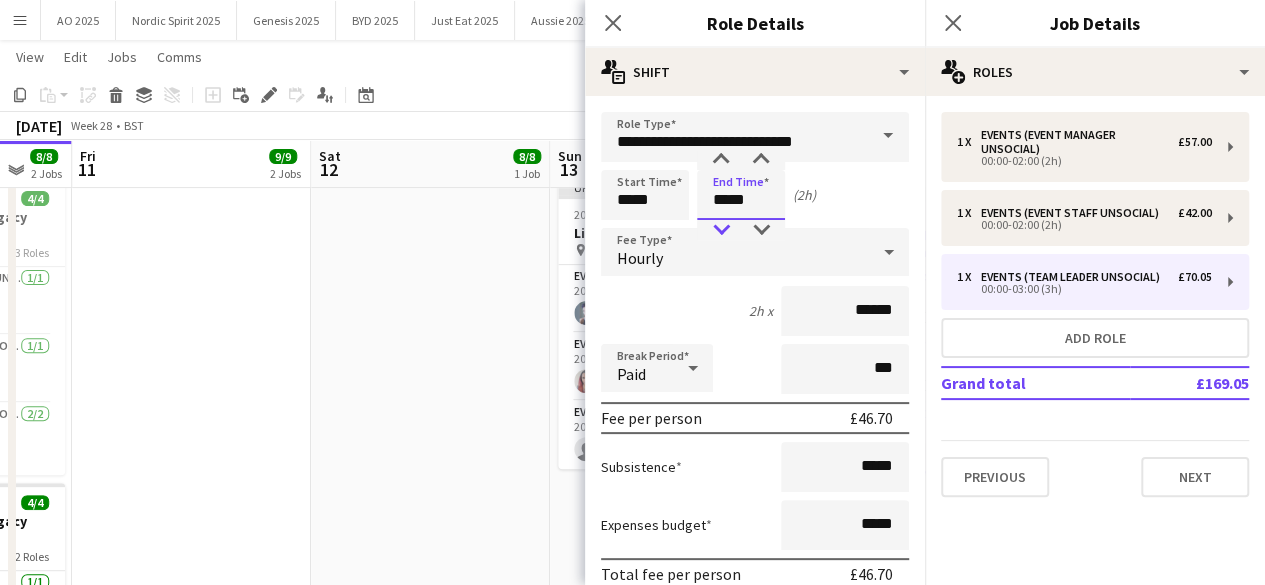 click at bounding box center (721, 230) 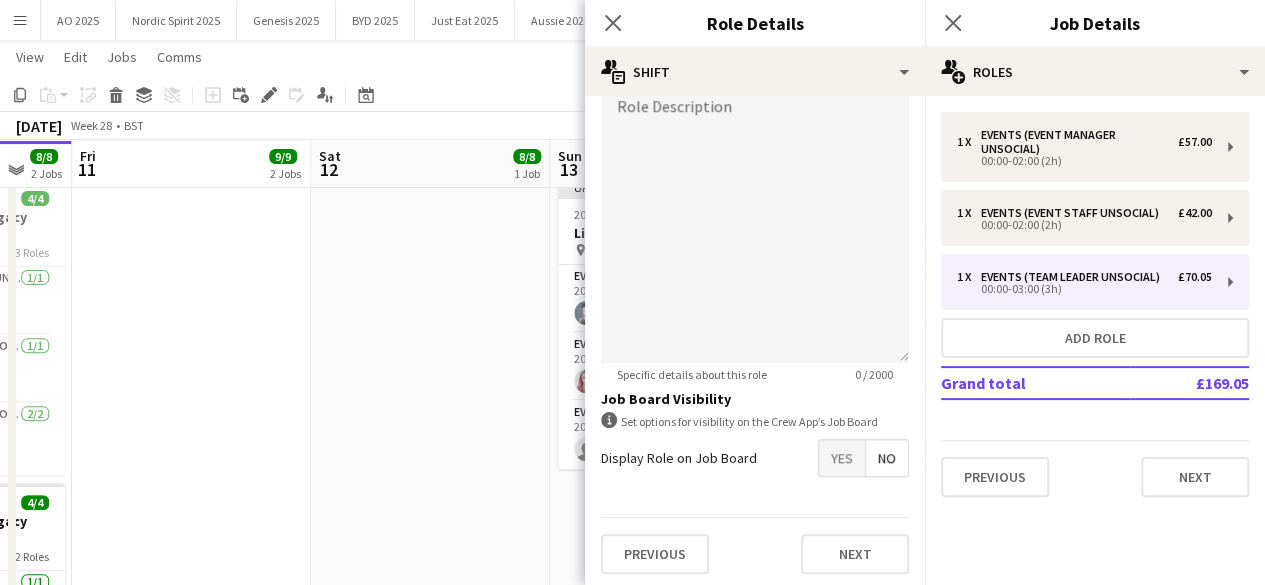 scroll, scrollTop: 666, scrollLeft: 0, axis: vertical 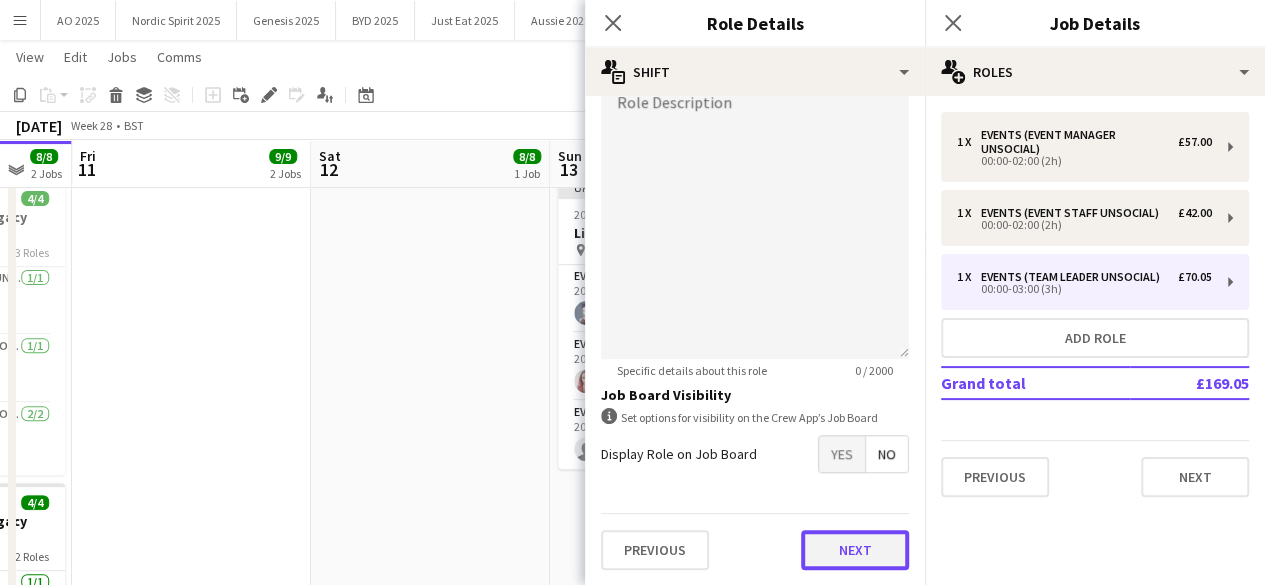click on "Next" at bounding box center [855, 550] 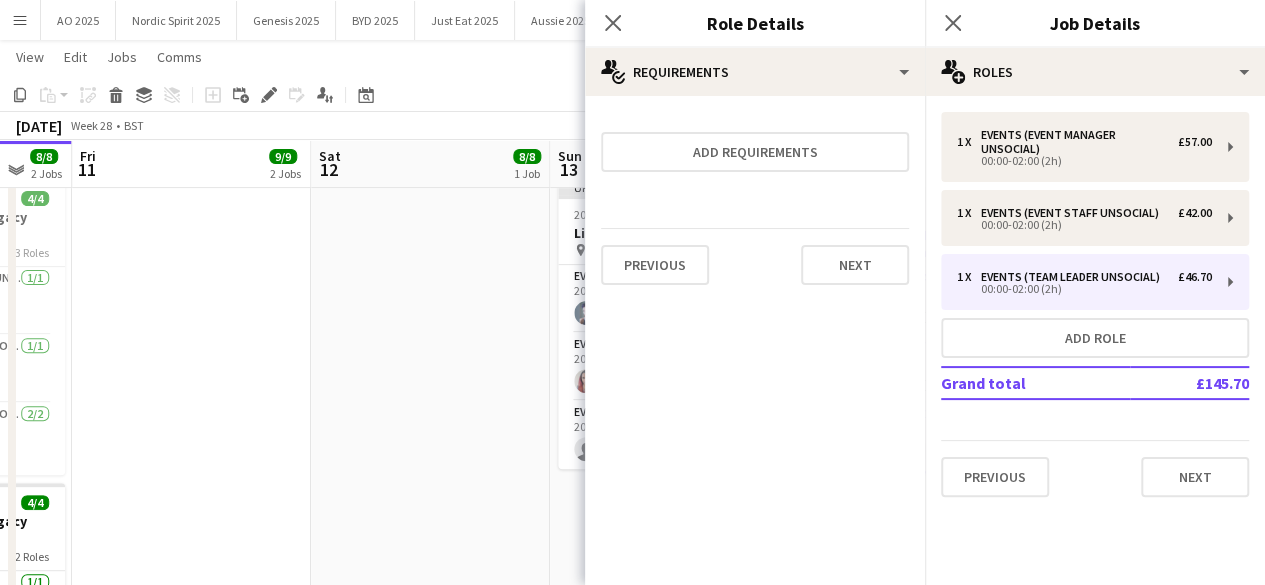 scroll, scrollTop: 0, scrollLeft: 0, axis: both 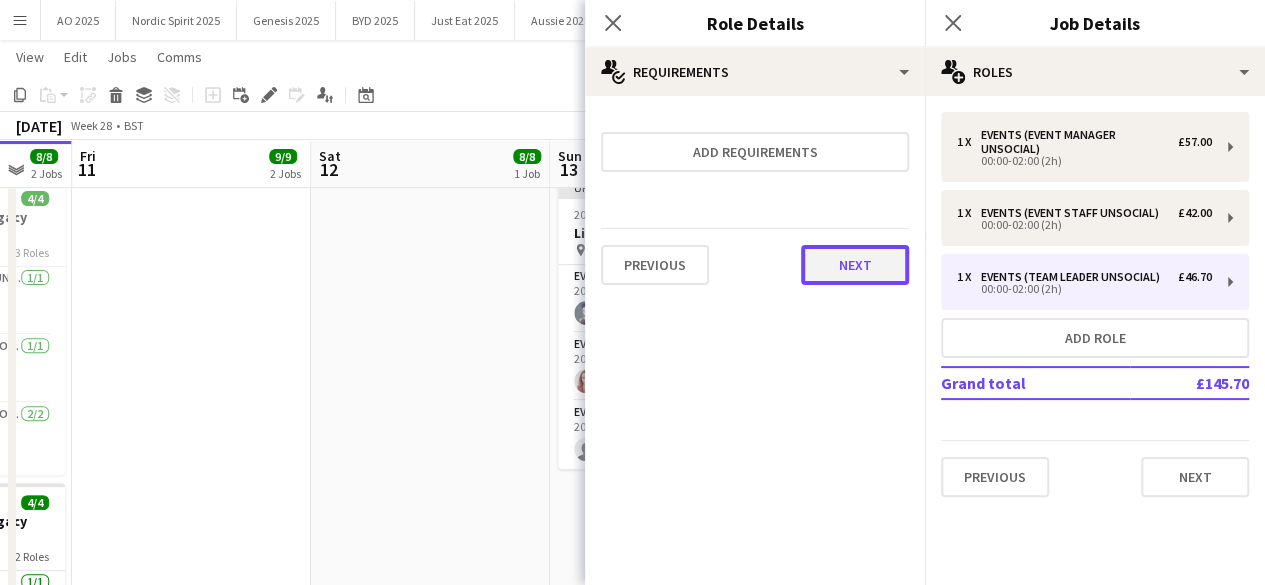 click on "Next" at bounding box center [855, 265] 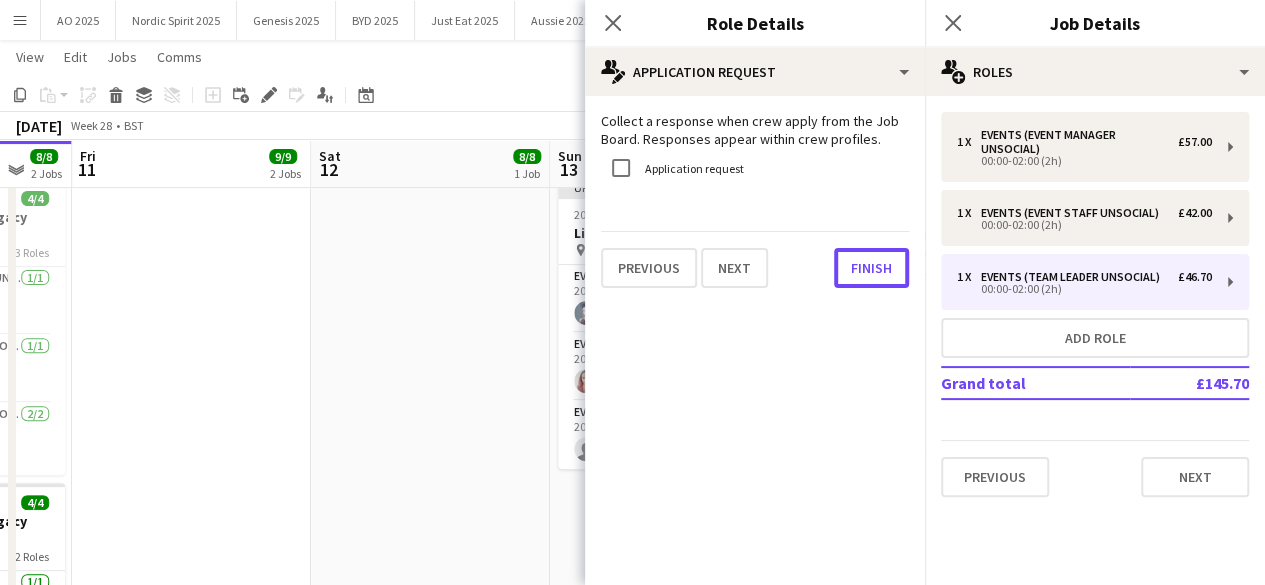 click on "Finish" at bounding box center (871, 268) 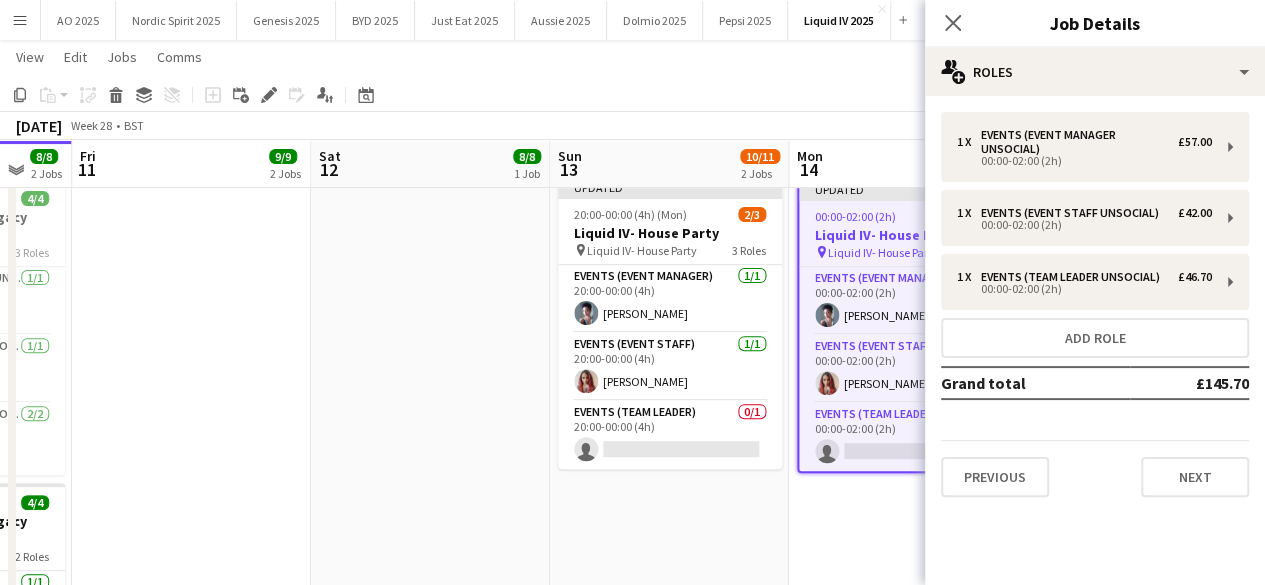 click on "Updated   20:00-00:00 (4h) (Mon)   2/3   Liquid IV- House Party
pin
Liquid IV- House Party   3 Roles   Events (Event Manager)   1/1   20:00-00:00 (4h)
Samantha Saad  Events (Event Staff)   1/1   20:00-00:00 (4h)
Anthony Pius  Events (Team Leader)   0/1   20:00-00:00 (4h)
single-neutral-actions" at bounding box center (669, 489) 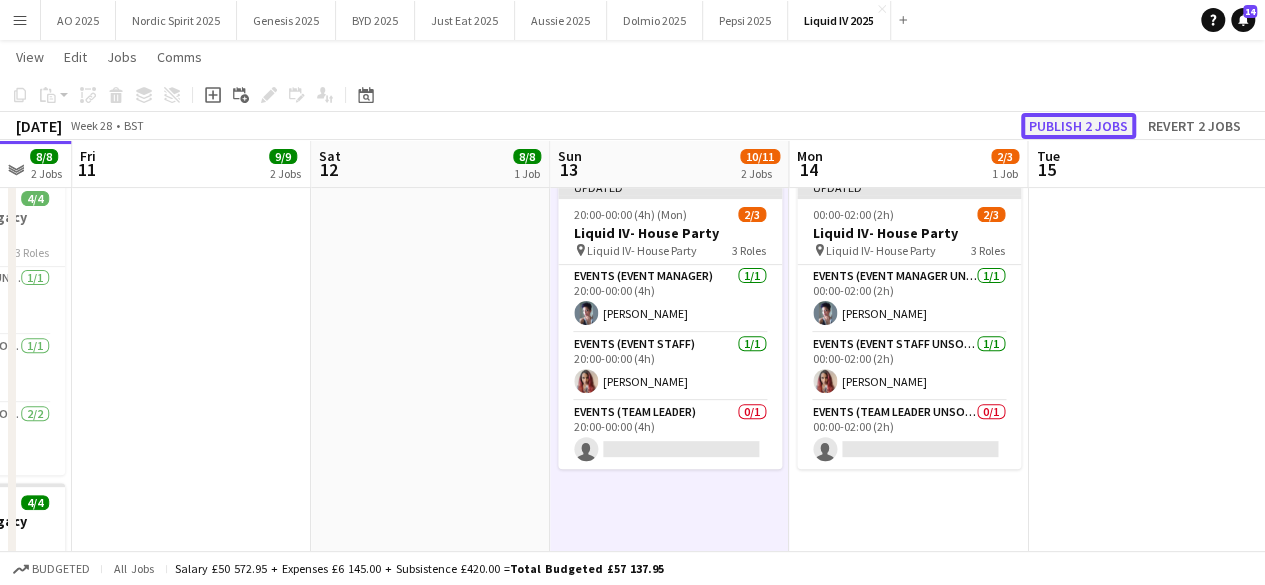 click on "Publish 2 jobs" 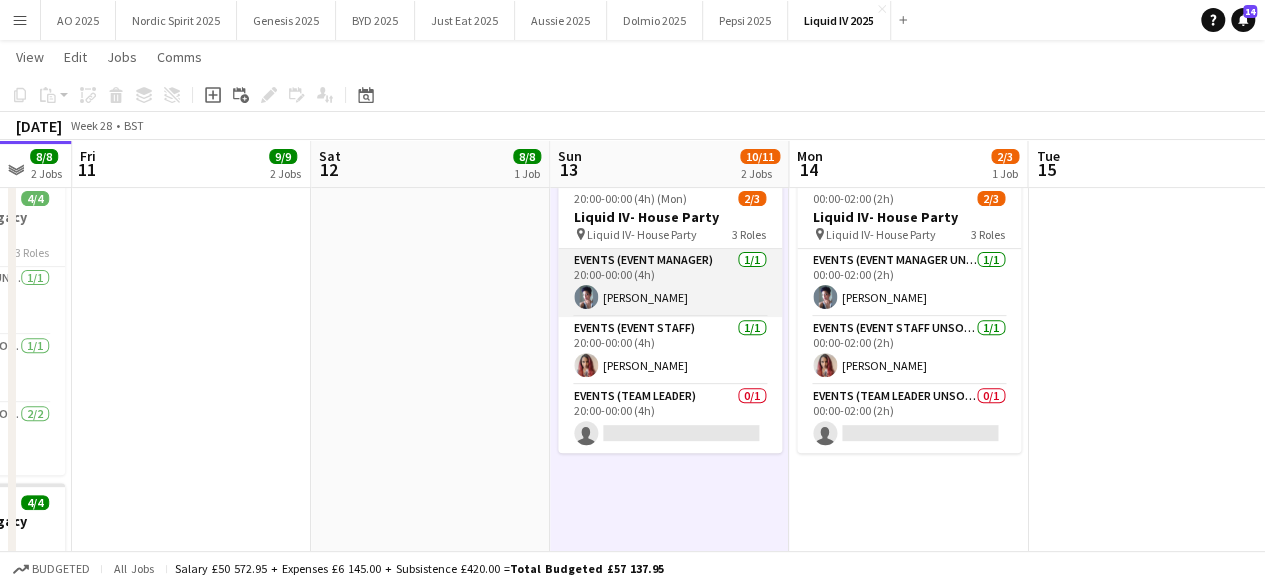 click at bounding box center [586, 297] 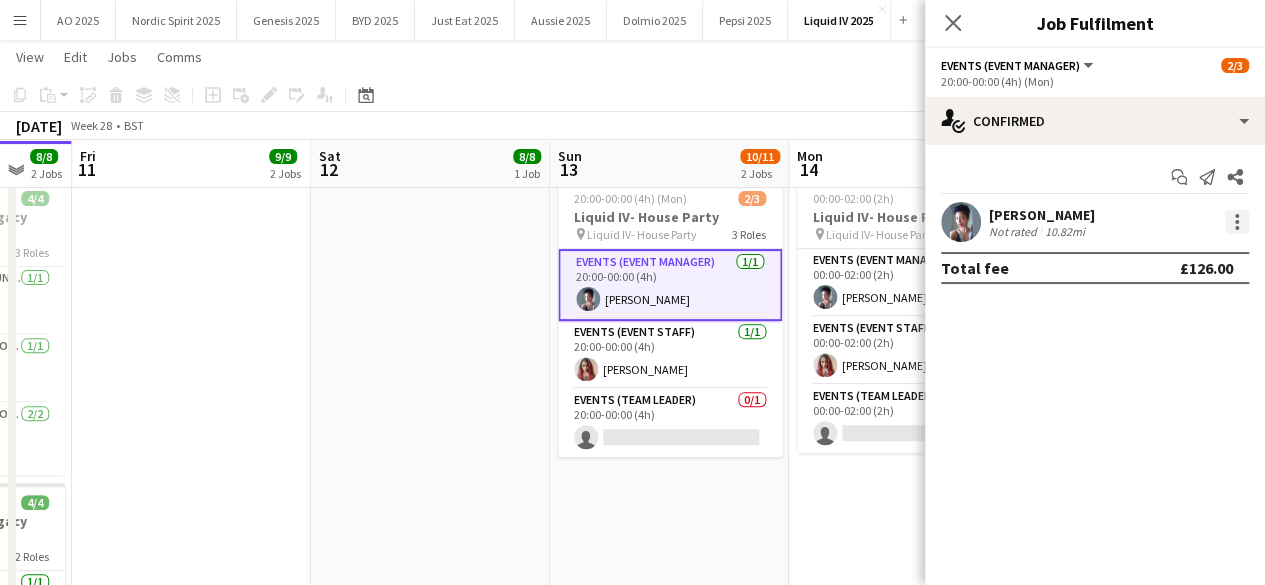 click at bounding box center (1237, 216) 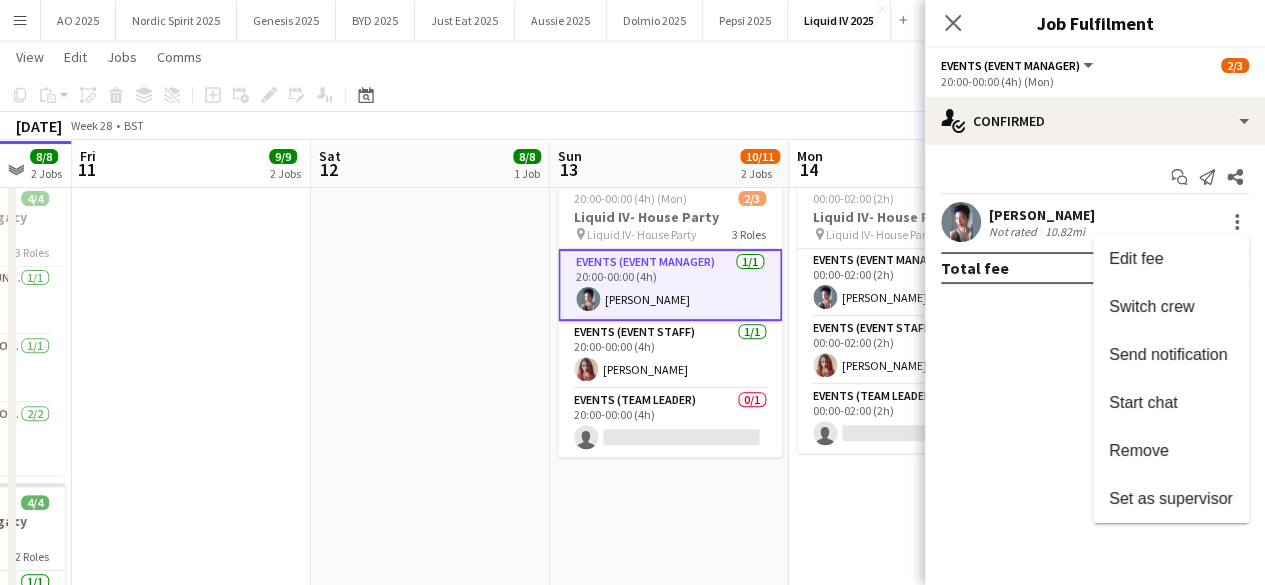 click at bounding box center (632, 292) 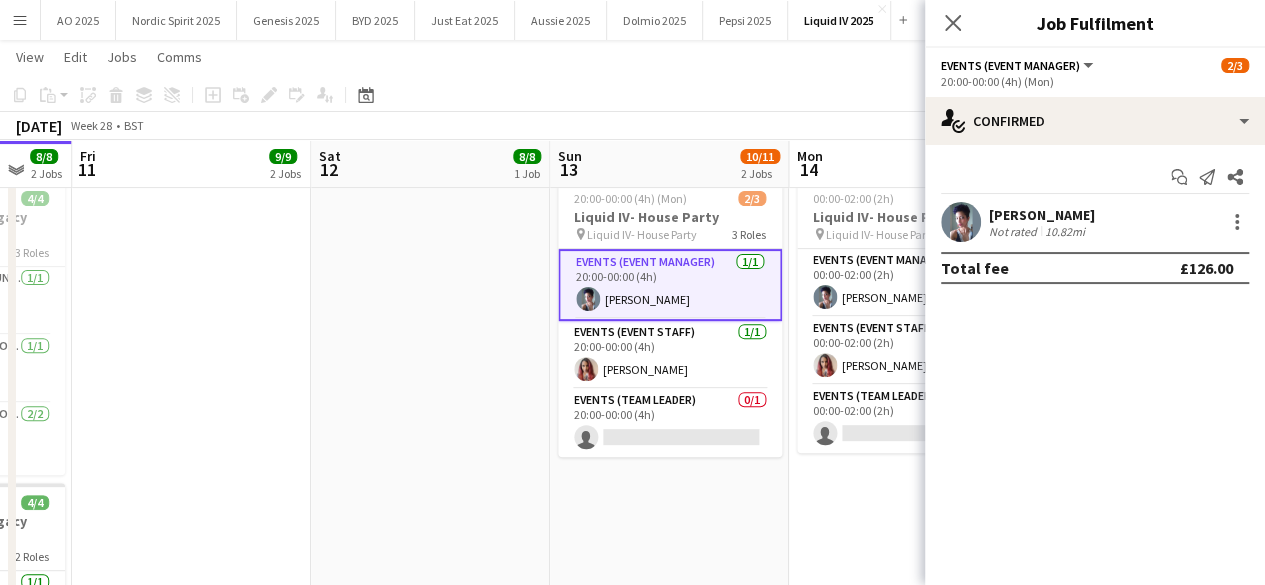click on "20:00-00:00 (4h) (Mon)   2/3   Liquid IV- House Party
pin
Liquid IV- House Party   3 Roles   Events (Event Manager)   [DATE]   20:00-00:00 (4h)
[PERSON_NAME]  Events (Event Staff)   [DATE]   20:00-00:00 (4h)
[PERSON_NAME]  Events (Team Leader)   0/1   20:00-00:00 (4h)
single-neutral-actions" at bounding box center (669, 489) 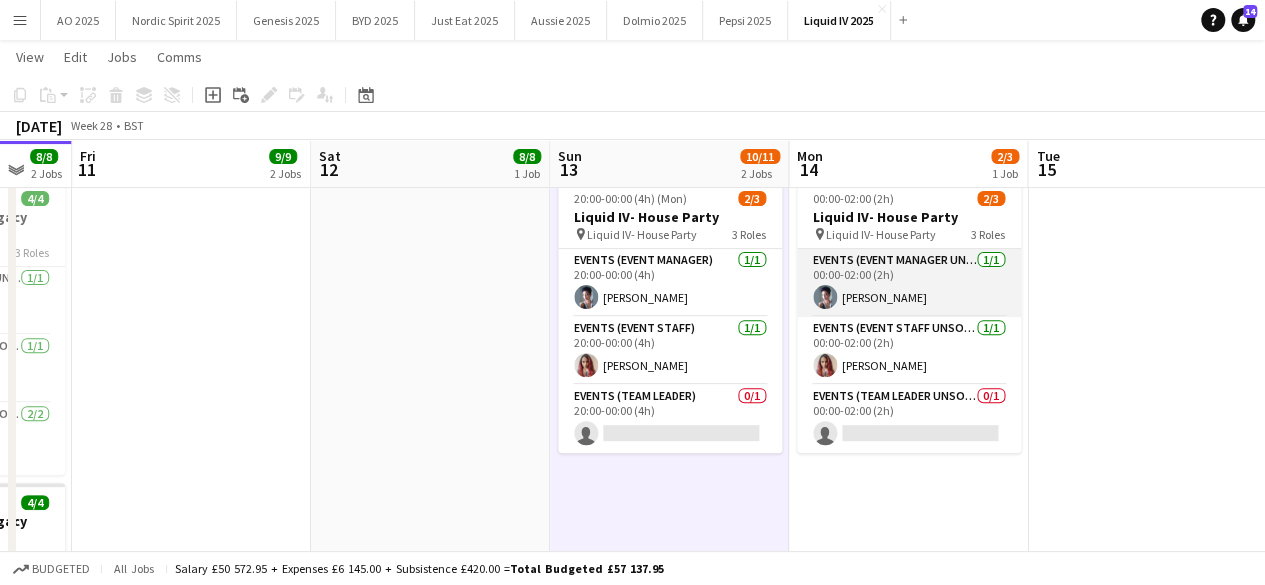 click at bounding box center (825, 297) 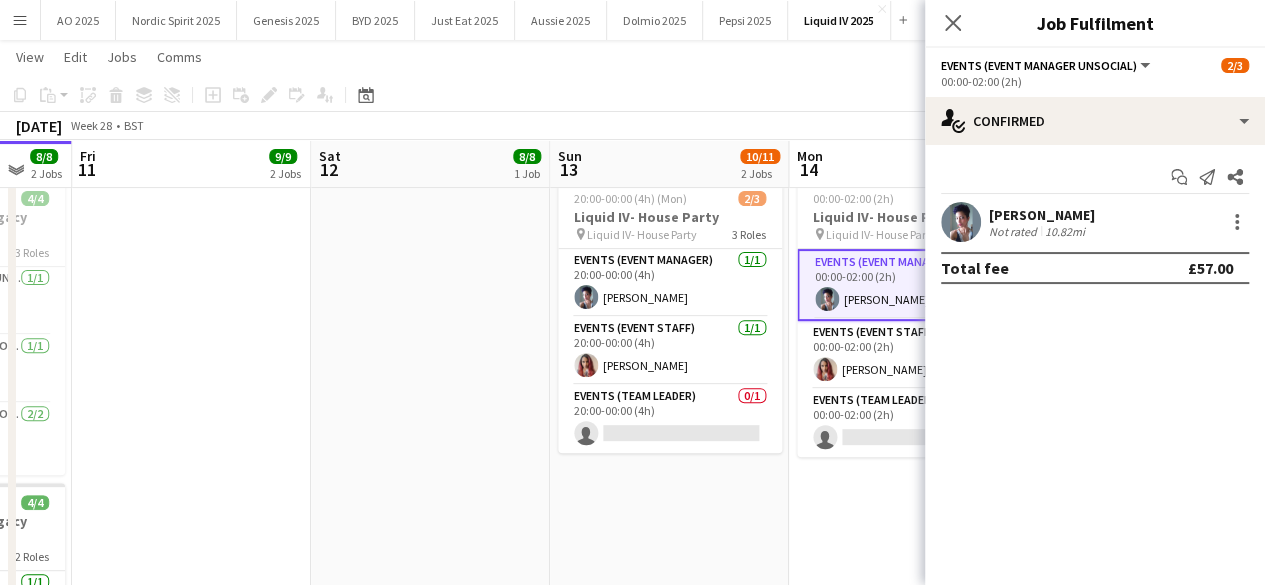 click at bounding box center [430, 489] 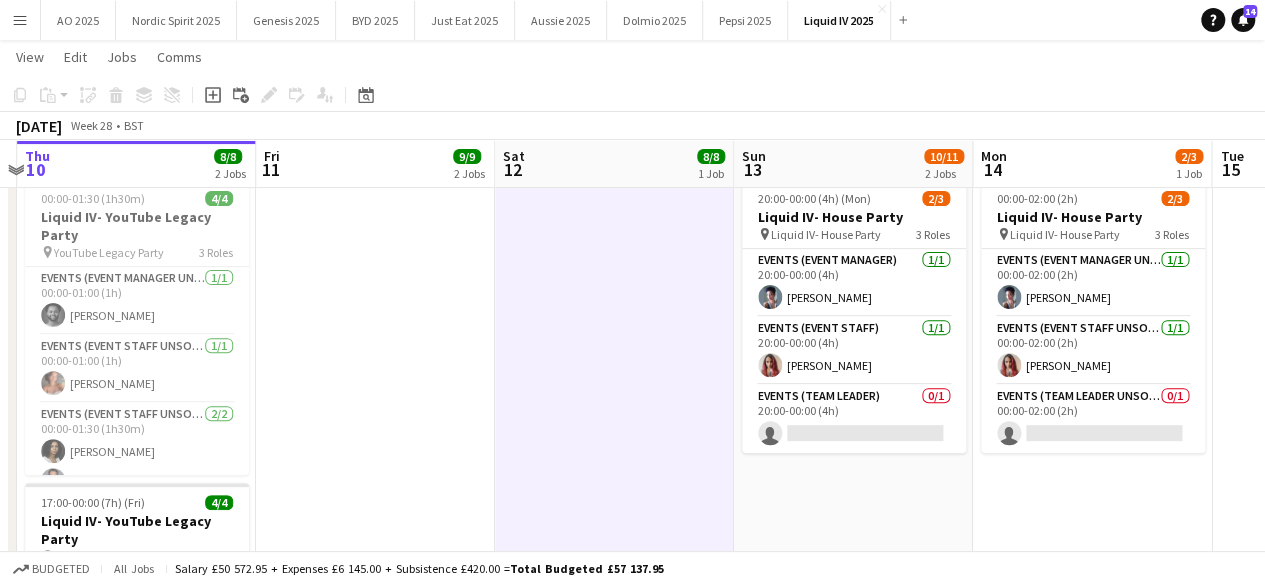 scroll, scrollTop: 0, scrollLeft: 698, axis: horizontal 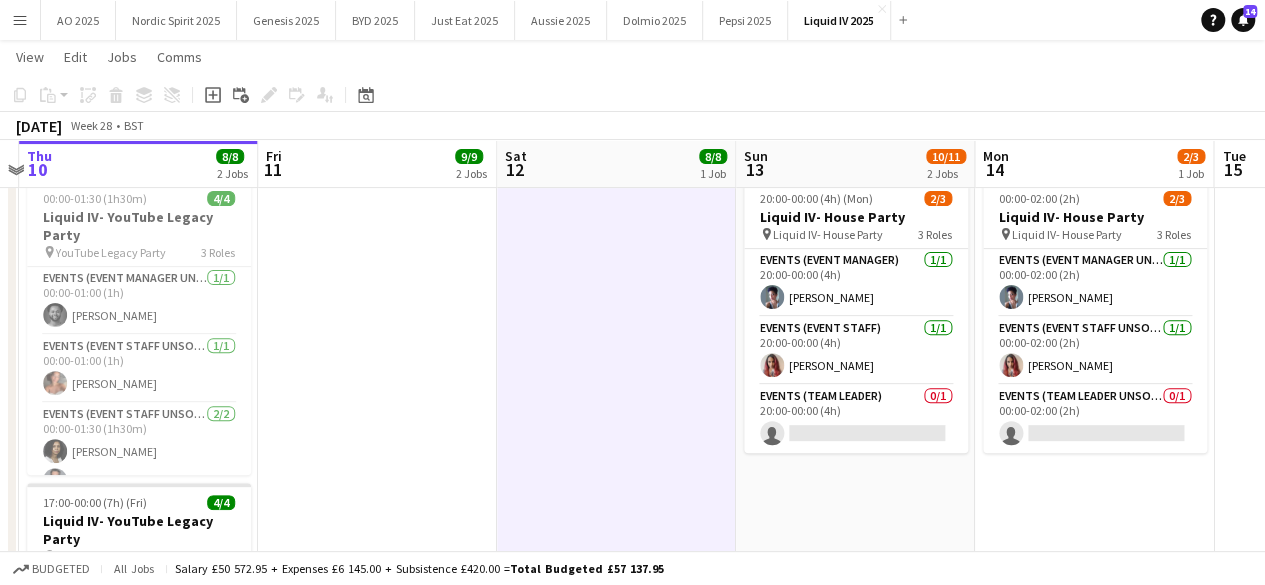 drag, startPoint x: 466, startPoint y: 403, endPoint x: 652, endPoint y: 353, distance: 192.60323 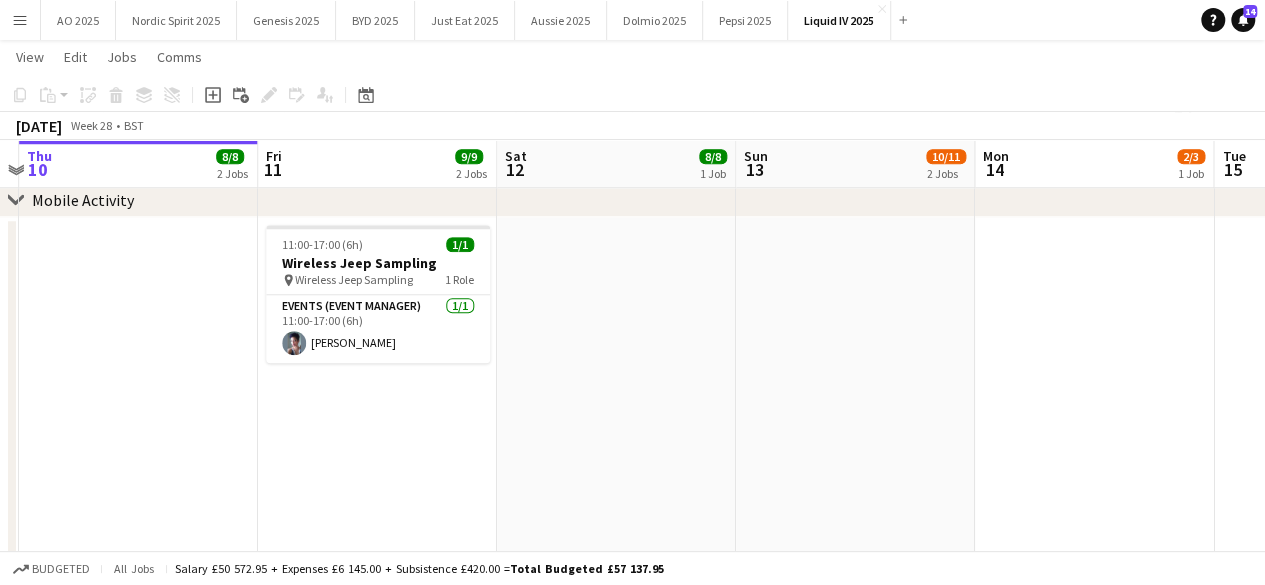 scroll, scrollTop: 862, scrollLeft: 0, axis: vertical 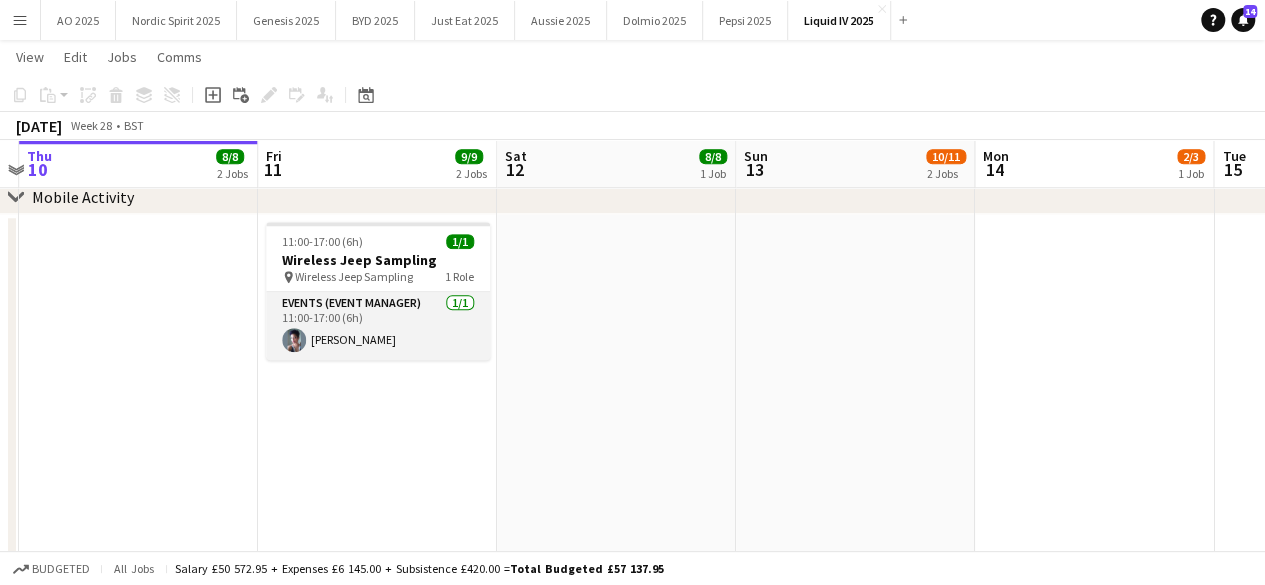 click at bounding box center [294, 340] 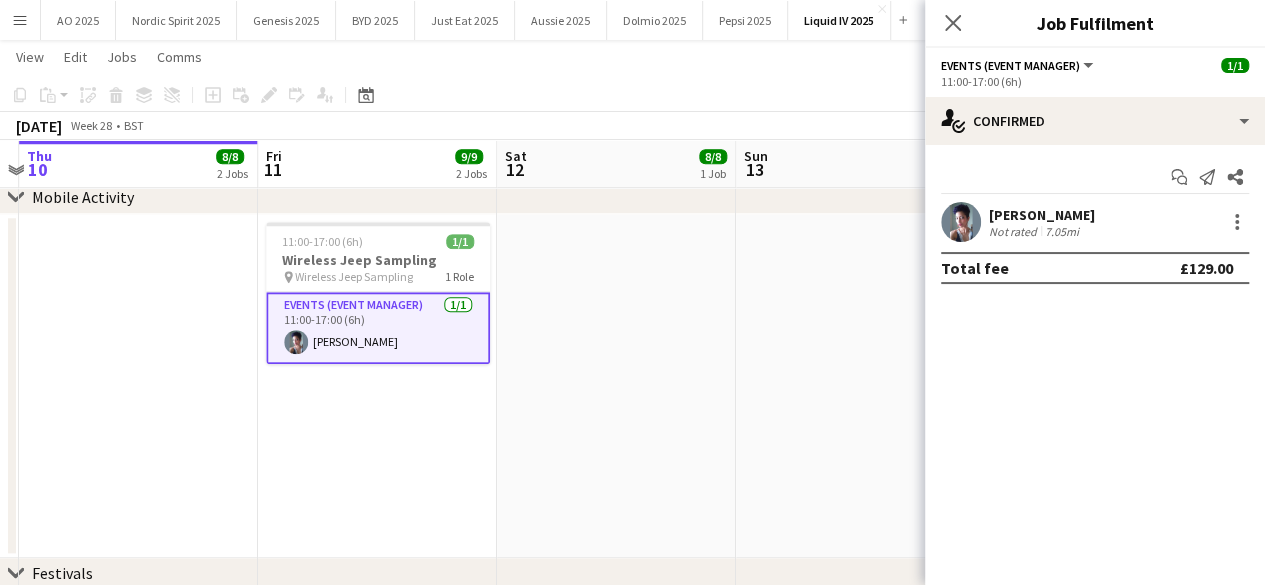 click at bounding box center [616, 386] 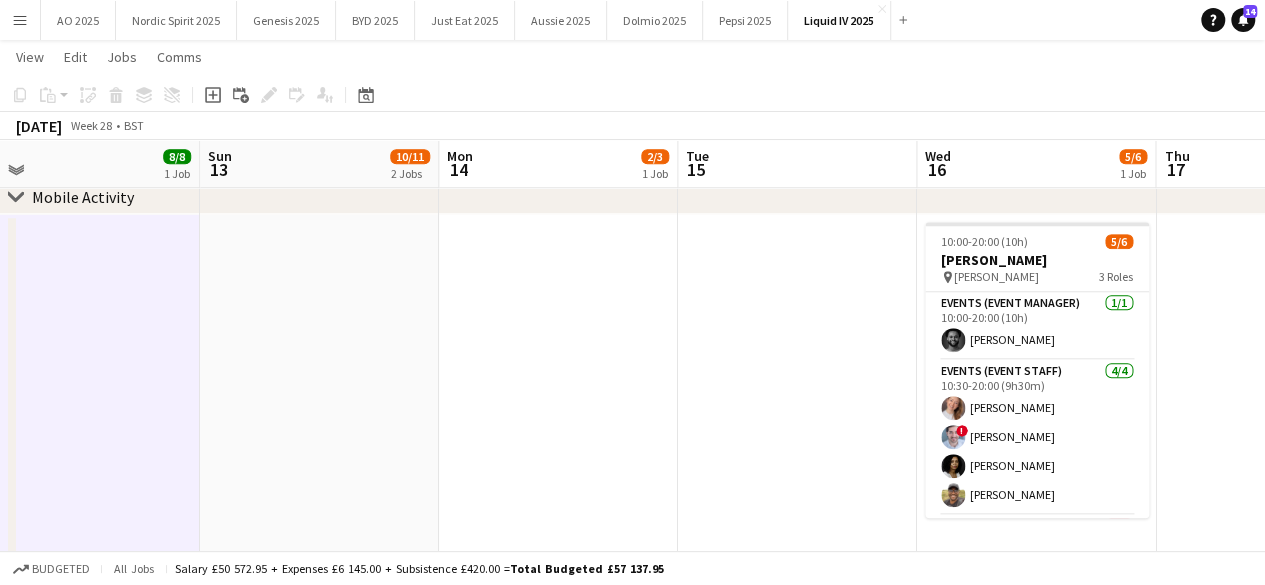 drag, startPoint x: 840, startPoint y: 310, endPoint x: 334, endPoint y: 421, distance: 518.03186 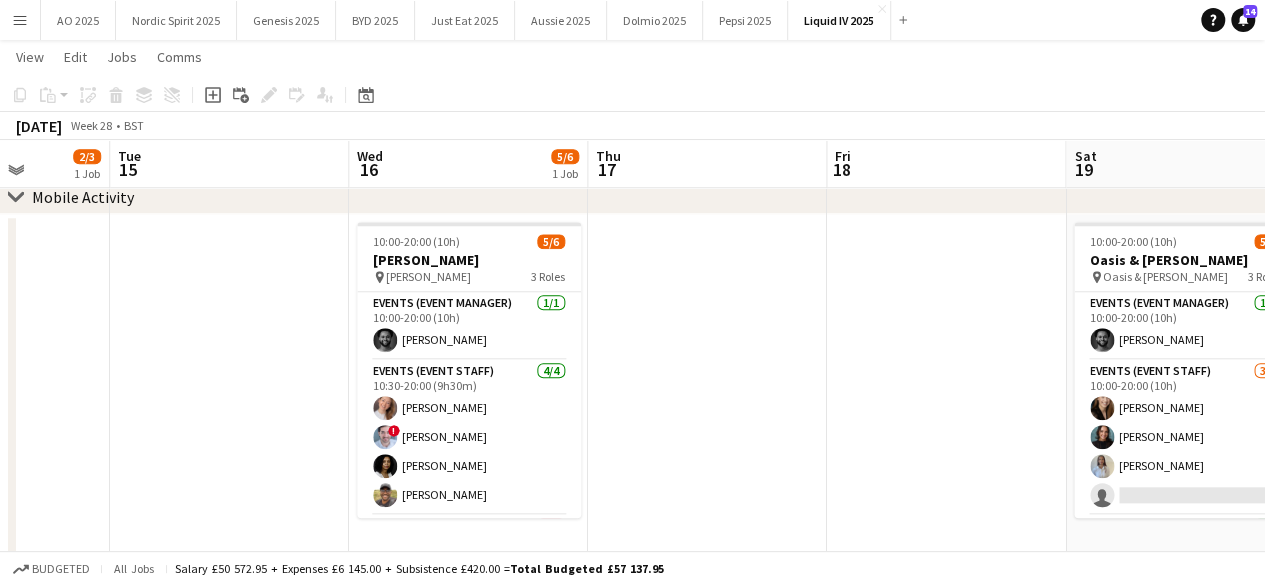 drag, startPoint x: 830, startPoint y: 317, endPoint x: 606, endPoint y: 355, distance: 227.20035 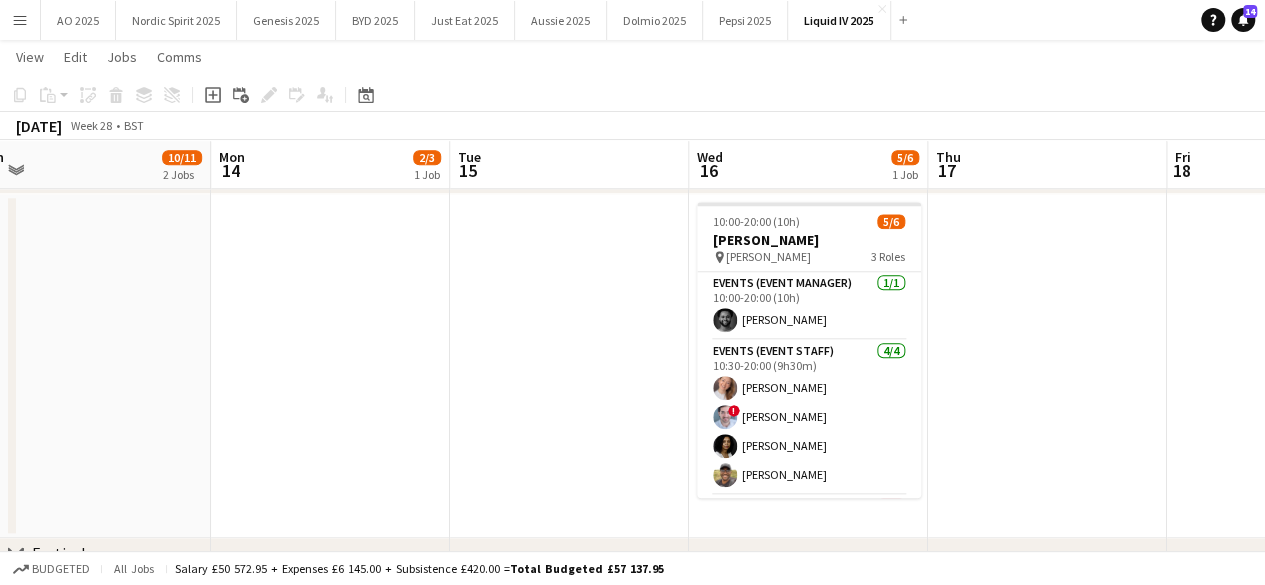 scroll, scrollTop: 870, scrollLeft: 0, axis: vertical 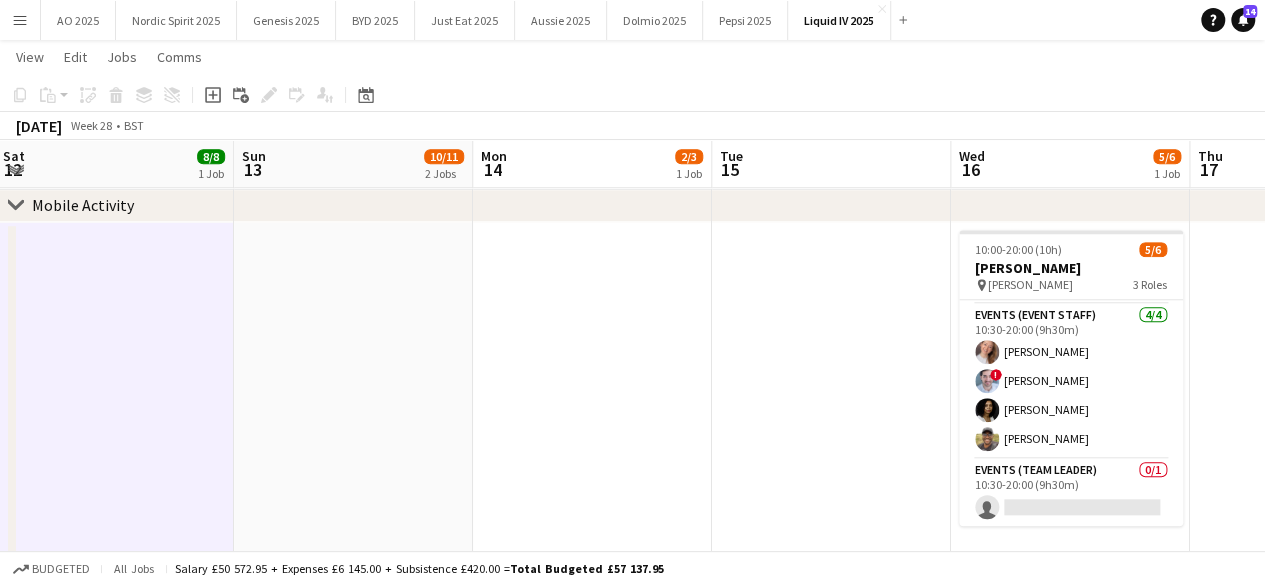 drag, startPoint x: 986, startPoint y: 391, endPoint x: 1264, endPoint y: 383, distance: 278.11508 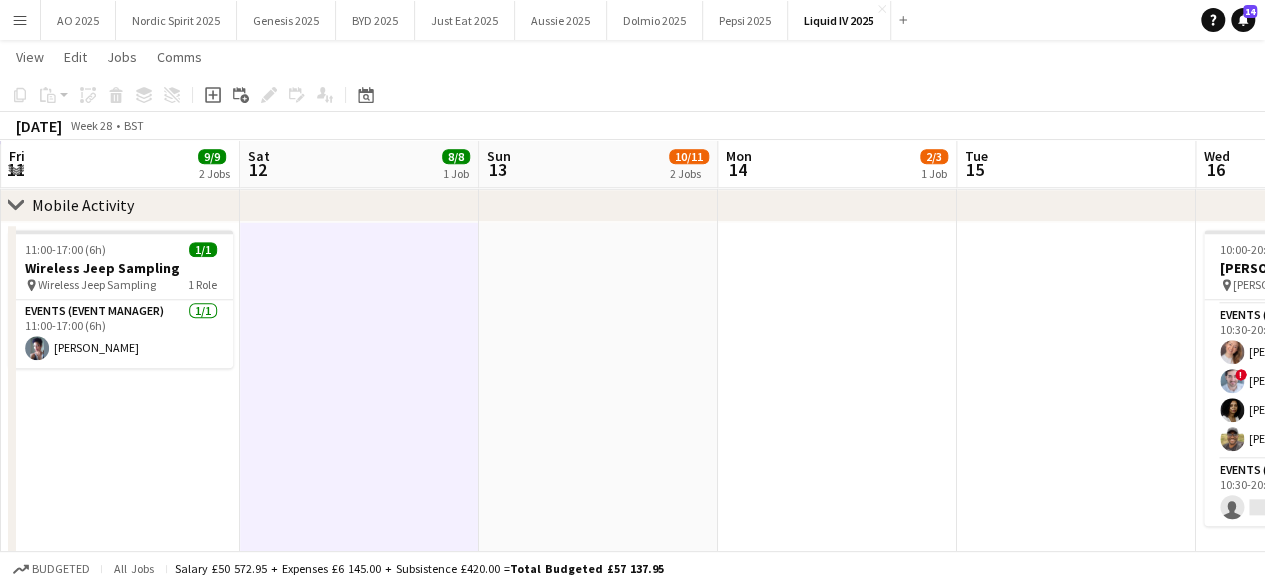 drag, startPoint x: 784, startPoint y: 467, endPoint x: 1020, endPoint y: 426, distance: 239.53497 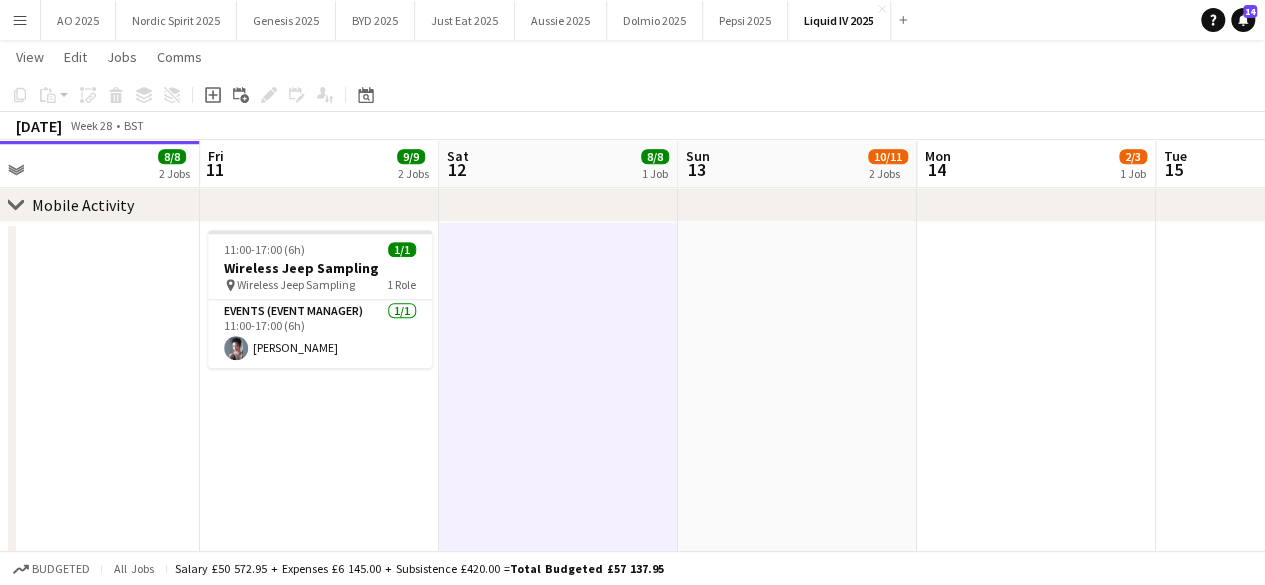 drag, startPoint x: 873, startPoint y: 445, endPoint x: 1035, endPoint y: 449, distance: 162.04938 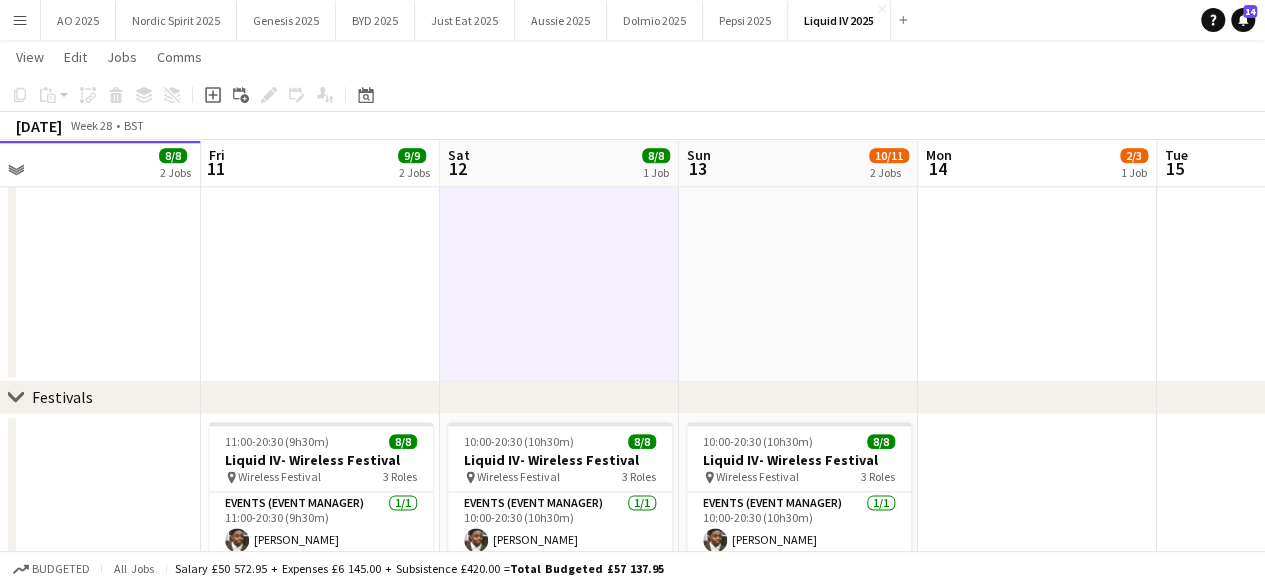 scroll, scrollTop: 1048, scrollLeft: 0, axis: vertical 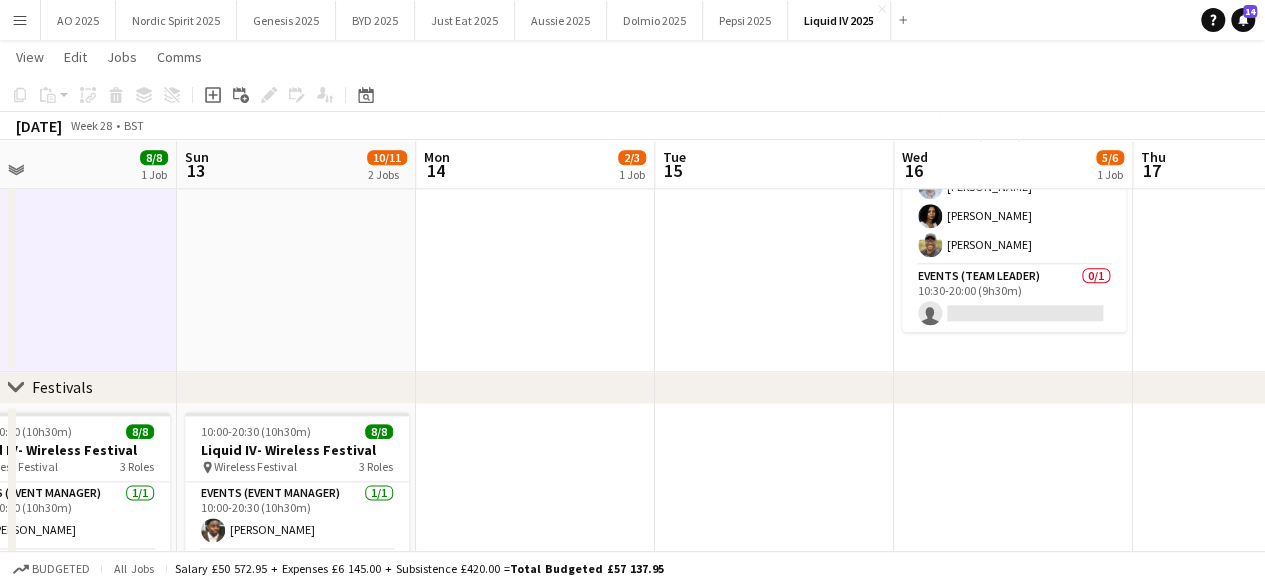 drag, startPoint x: 1217, startPoint y: 415, endPoint x: 589, endPoint y: 579, distance: 649.06085 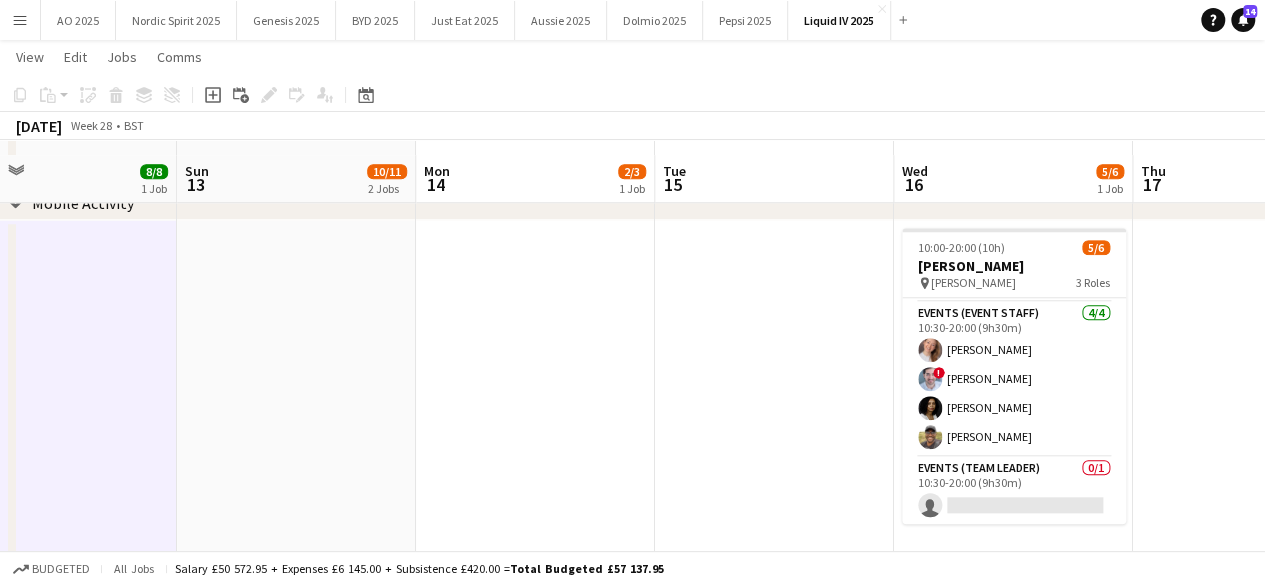 scroll, scrollTop: 876, scrollLeft: 0, axis: vertical 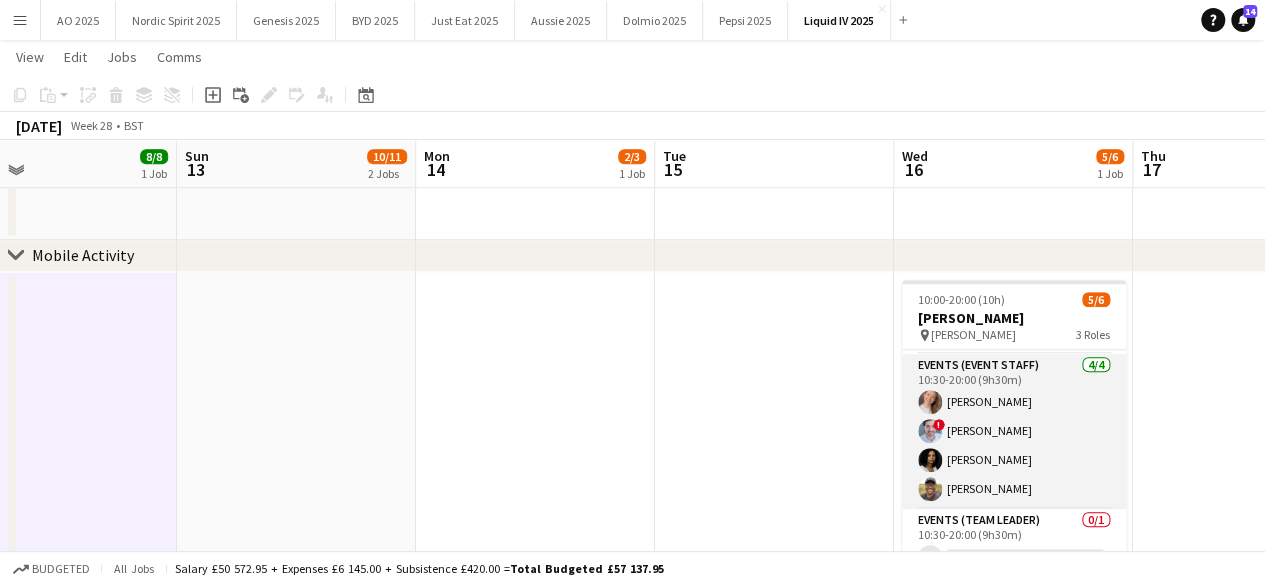 click on "Events (Event Staff)   4/4   10:30-20:00 (9h30m)
Emma True ! Joey Maragakis Saskia Davis Kevin Chemuka" at bounding box center (1014, 431) 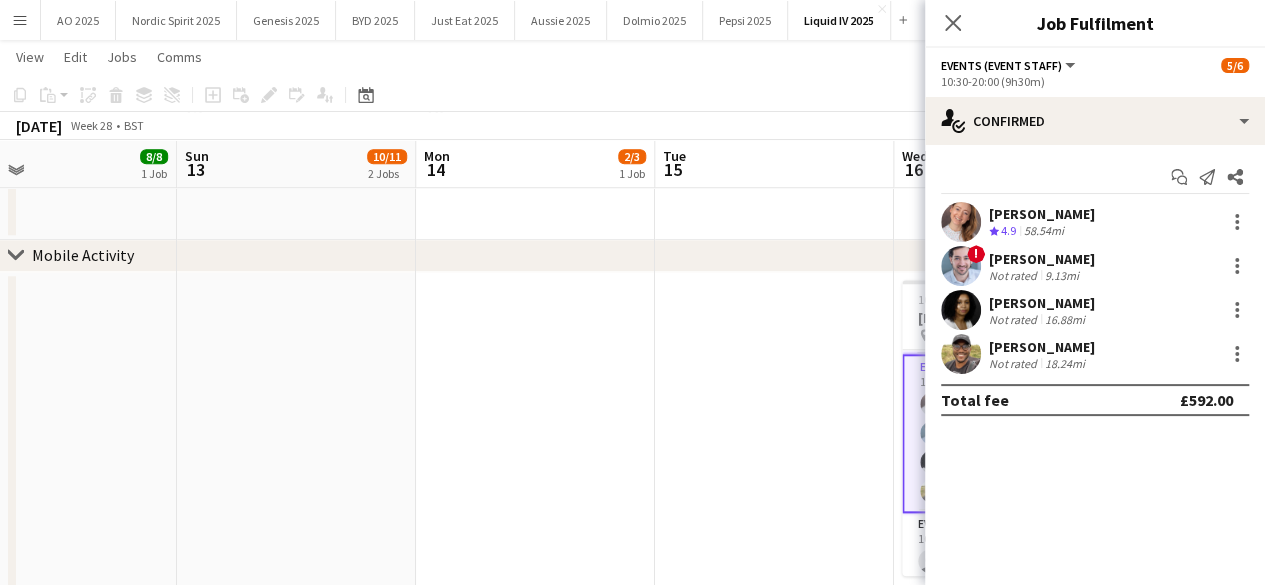 click at bounding box center [774, 444] 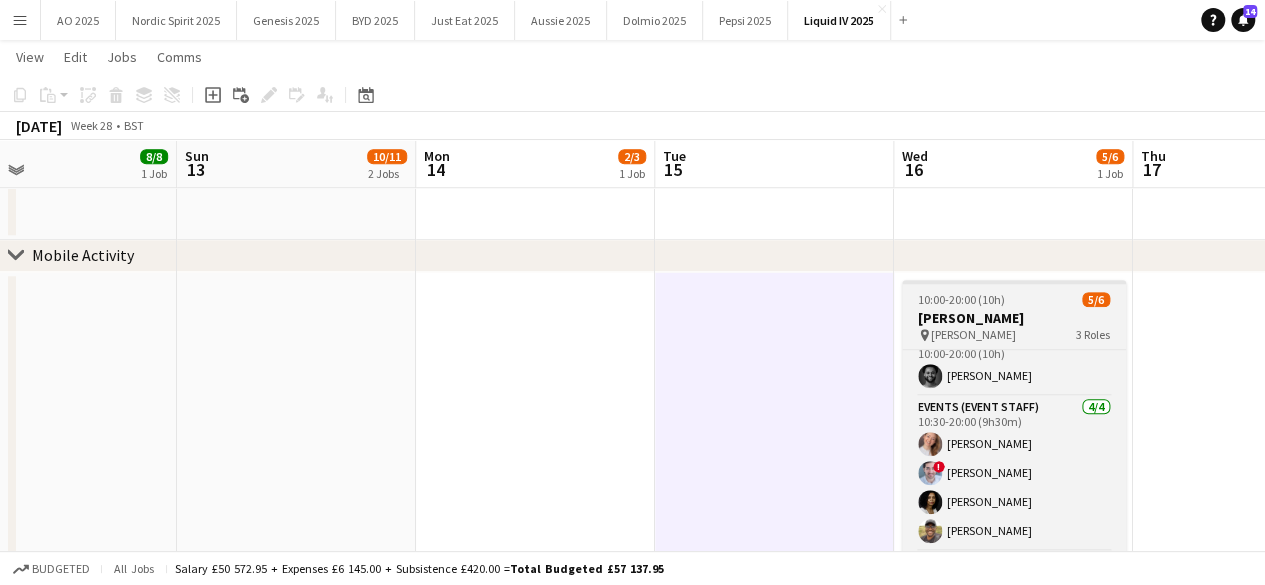 scroll, scrollTop: 0, scrollLeft: 0, axis: both 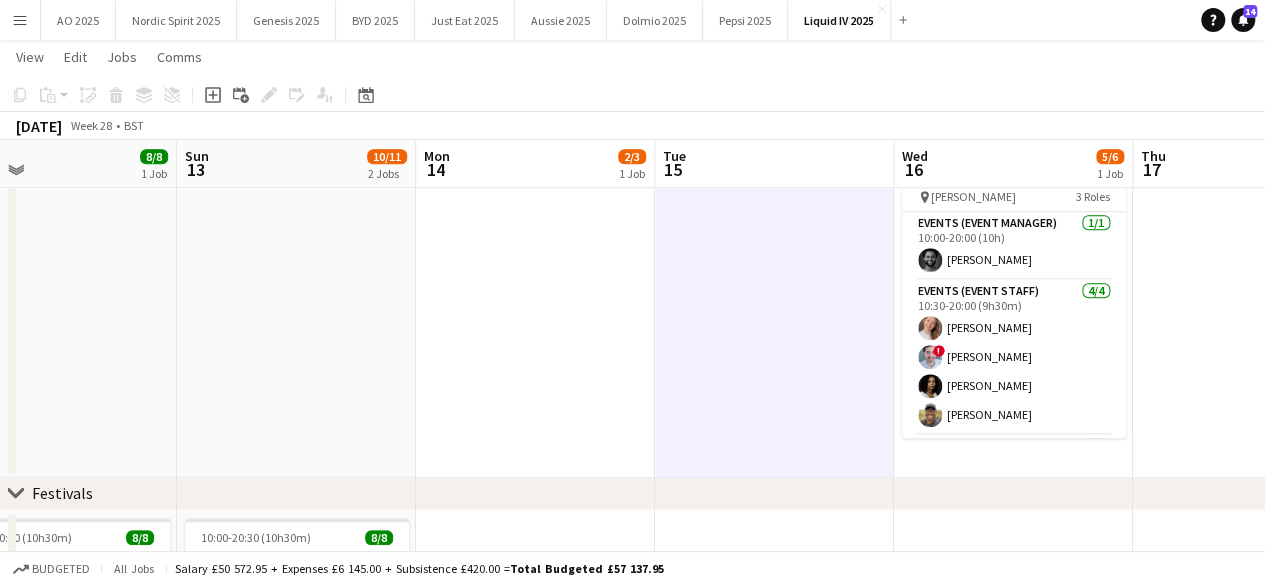 click on "Menu" at bounding box center [20, 20] 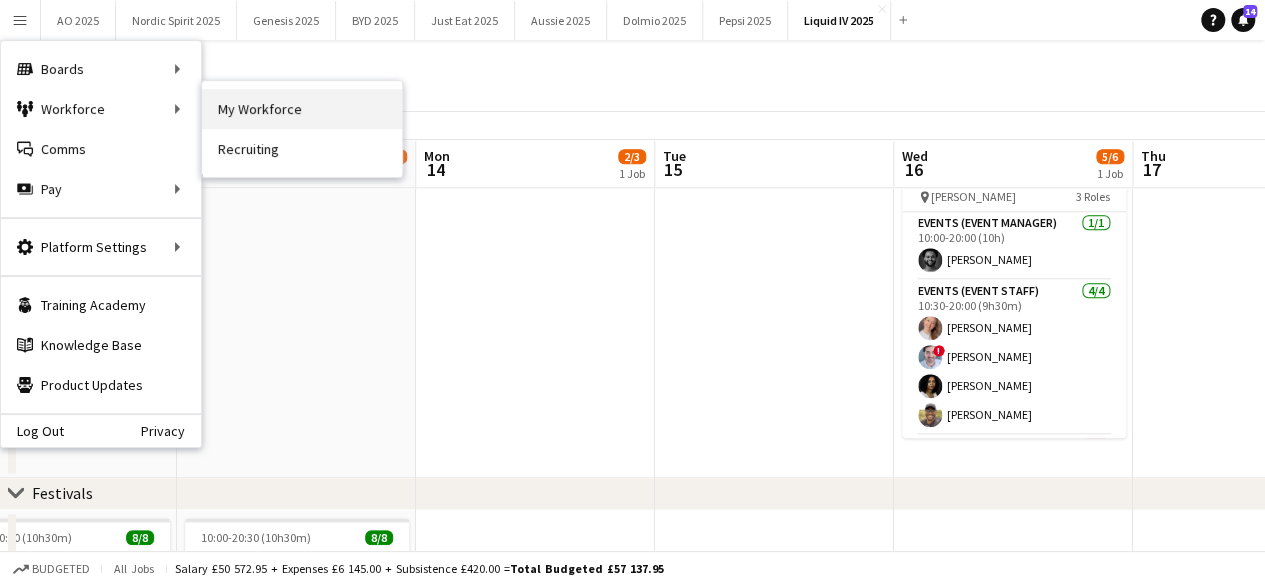 click on "My Workforce" at bounding box center (302, 109) 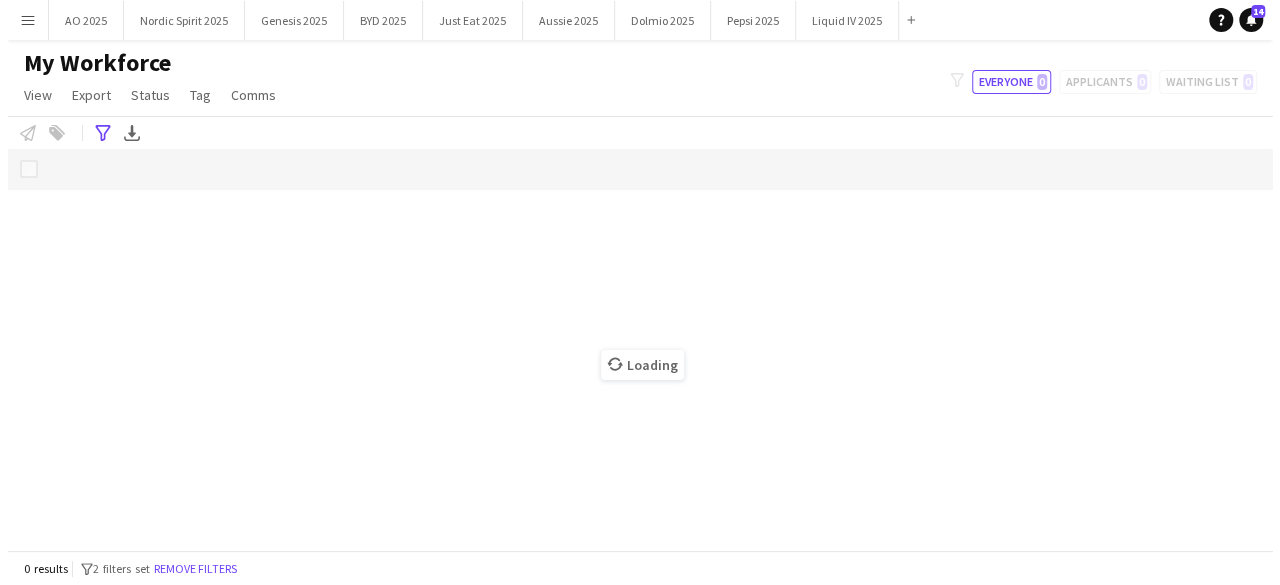 scroll, scrollTop: 0, scrollLeft: 0, axis: both 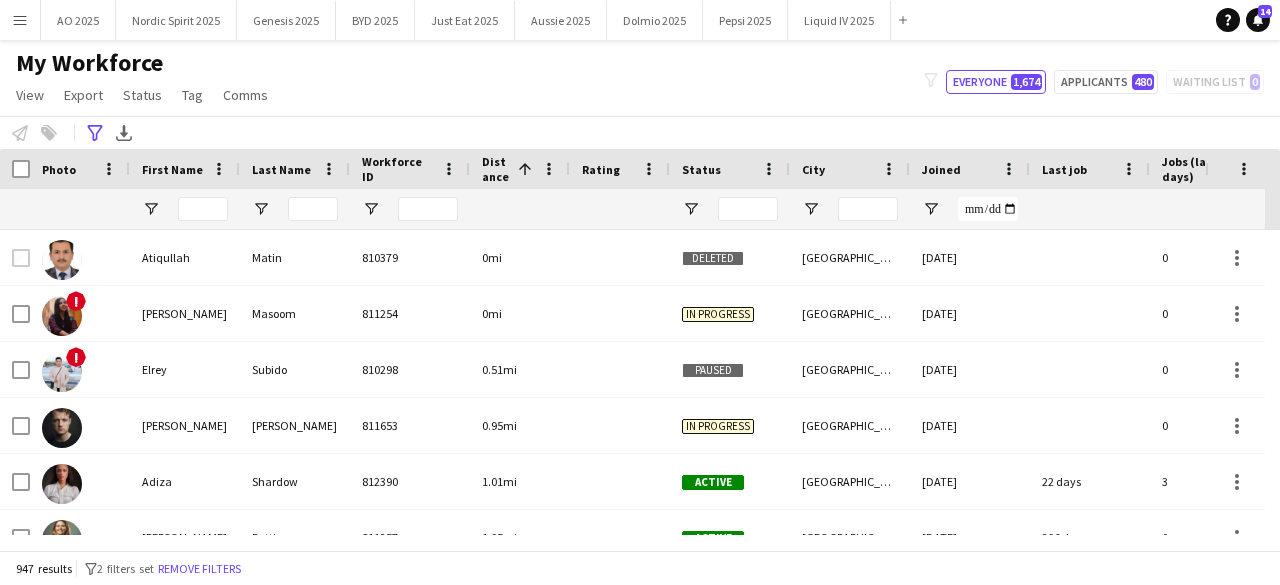 click at bounding box center (203, 209) 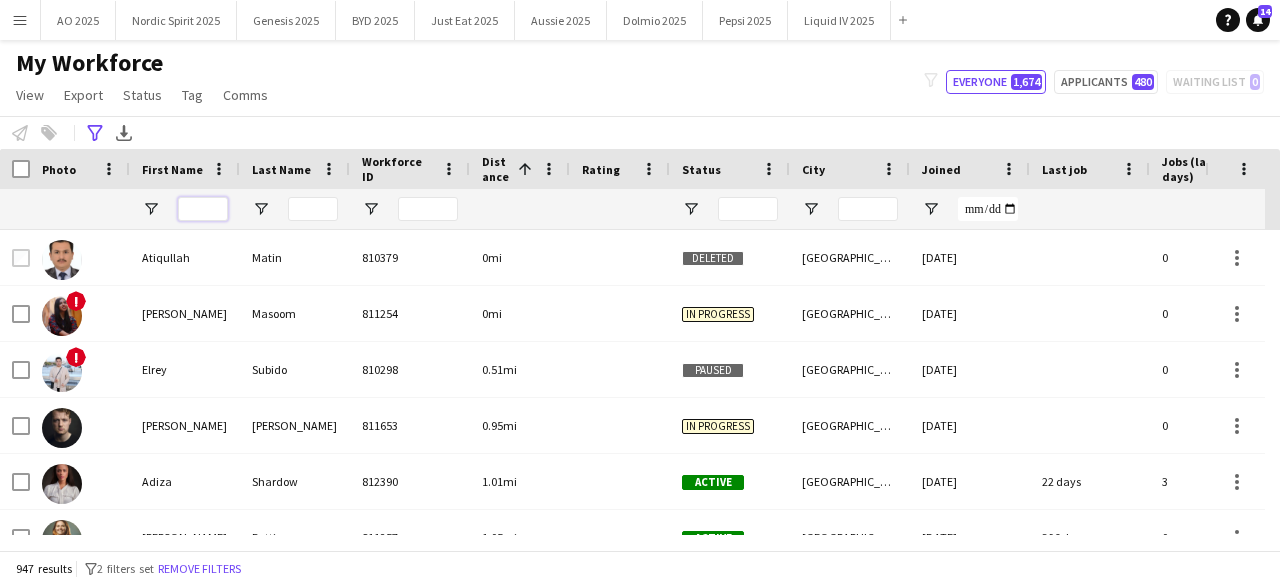 click at bounding box center [203, 209] 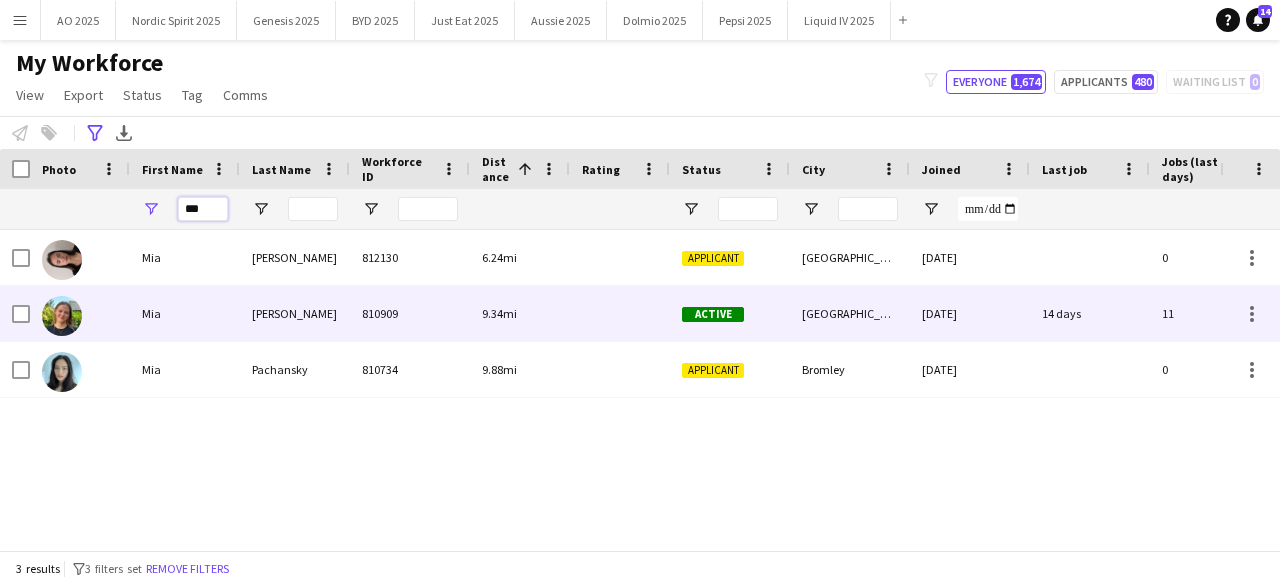 type on "***" 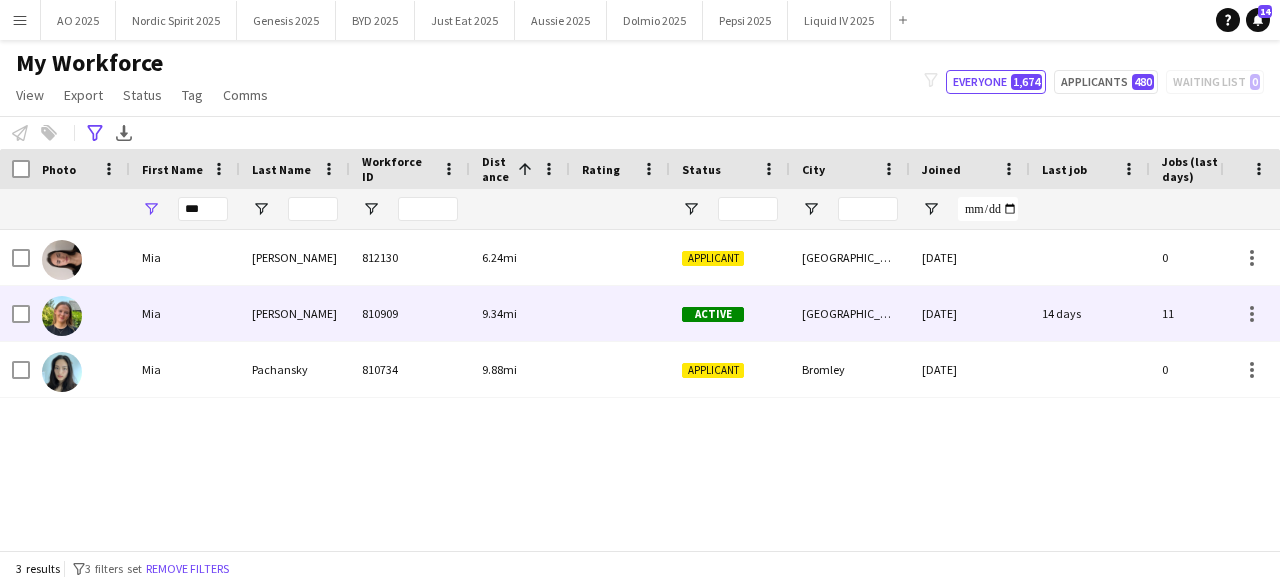 click at bounding box center (62, 316) 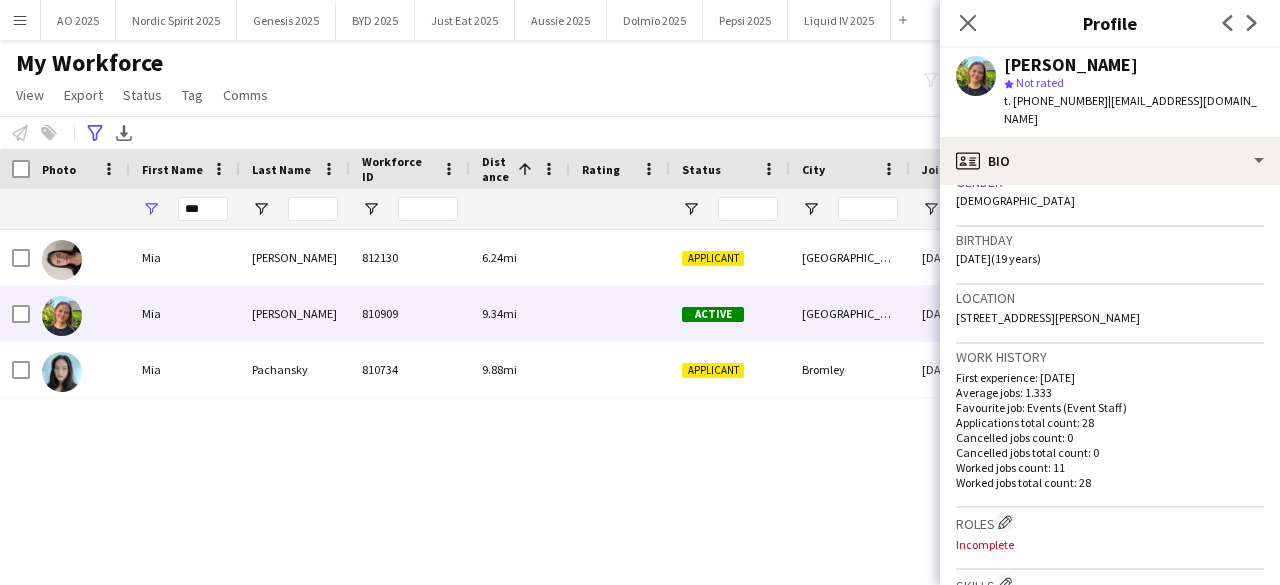 scroll, scrollTop: 343, scrollLeft: 0, axis: vertical 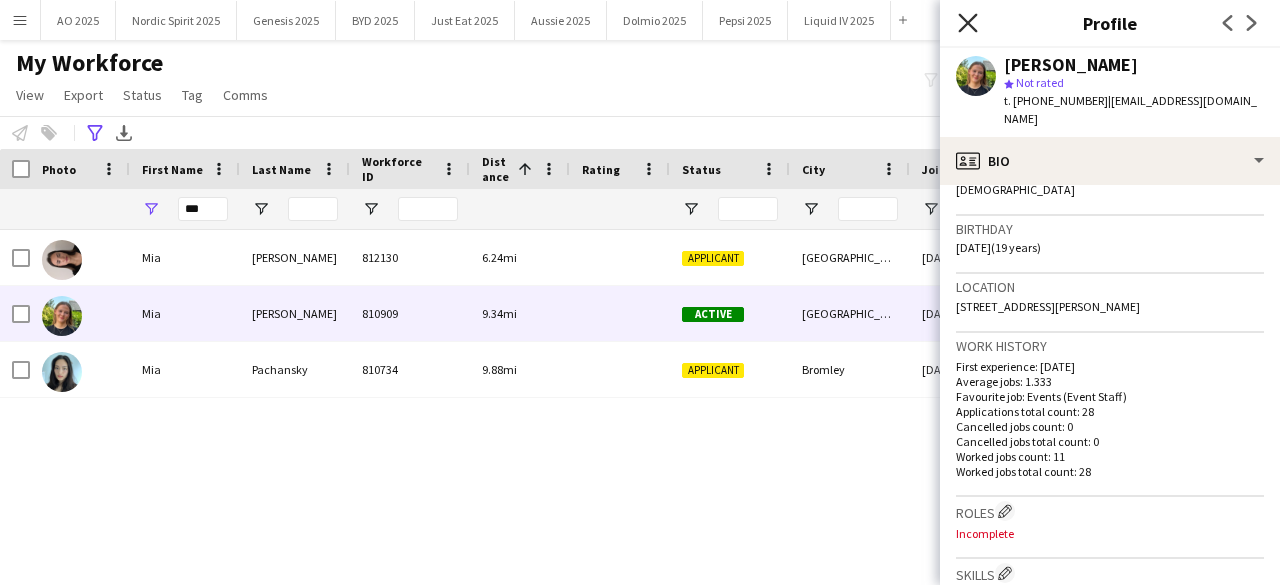 click on "Close pop-in" 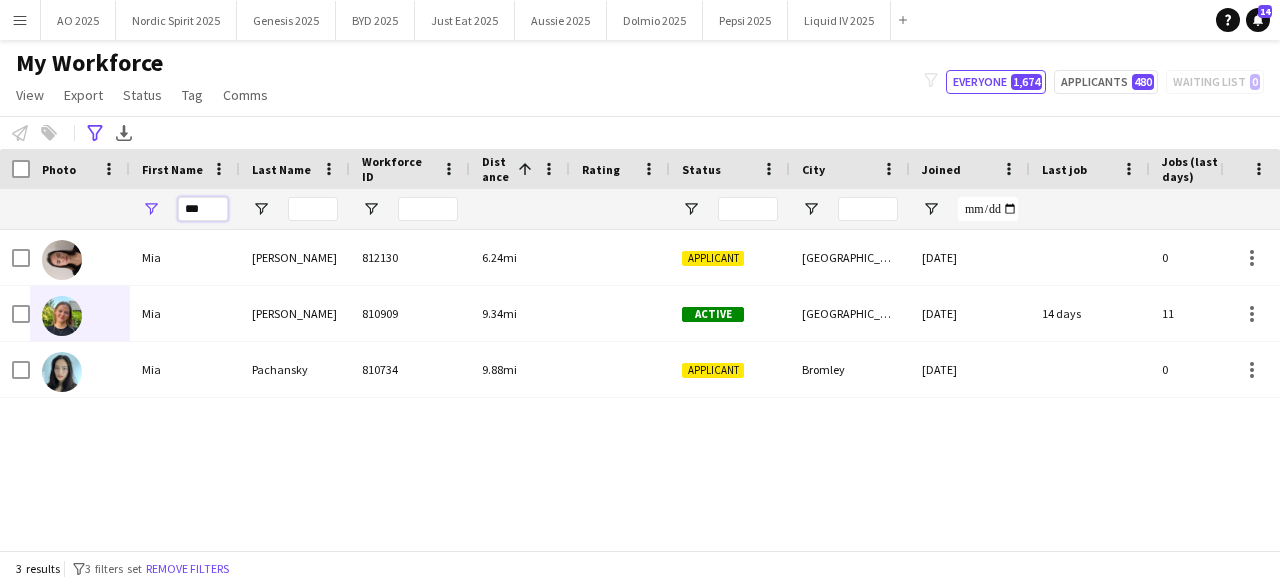 click on "***" at bounding box center (203, 209) 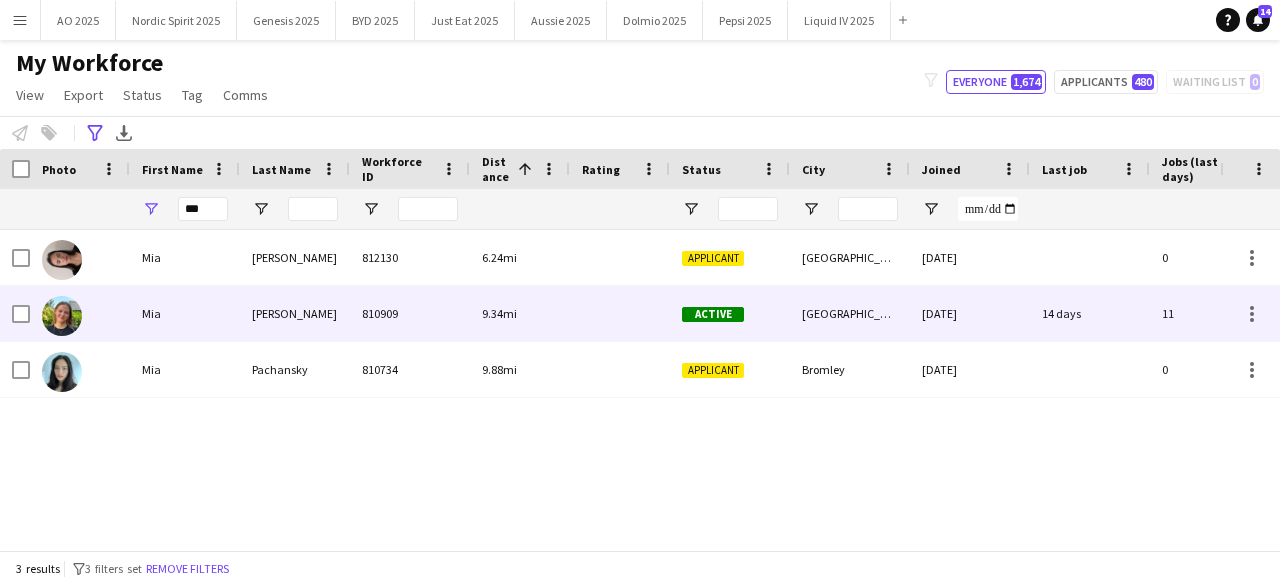 click at bounding box center [62, 316] 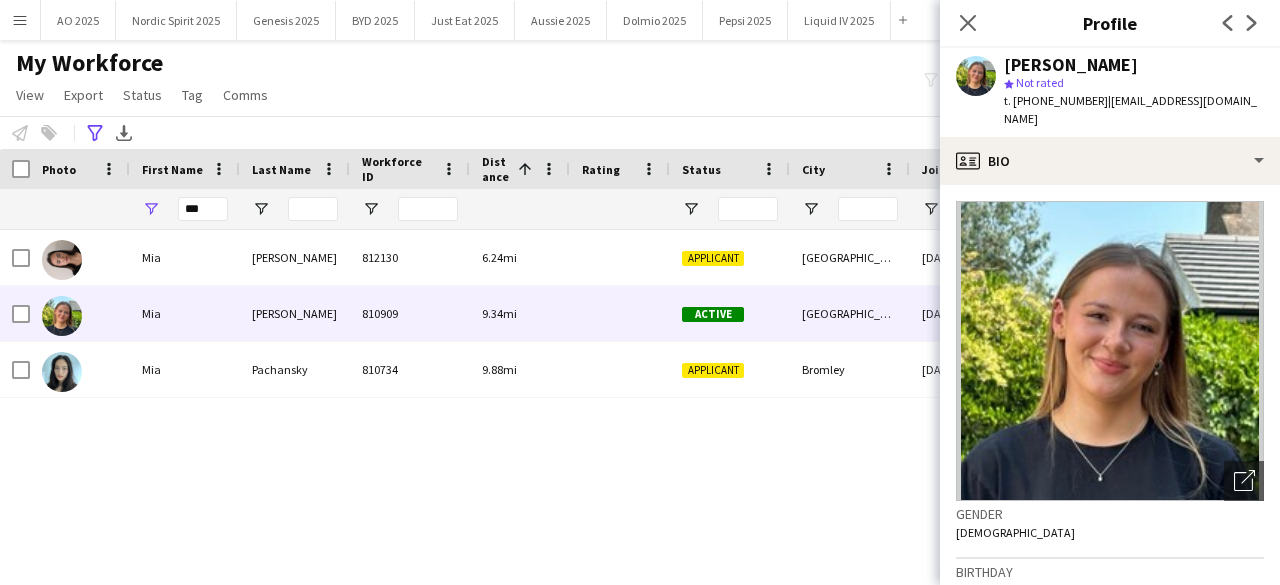 click on "Mia Fitzsimons  812130 6.24mi Applicant London 28-12-2024 0 miagf@hotmail.co.uk
Mia Perry 810909 9.34mi Active Twickenham 23-10-2023 14 days 11 miaperryreynolds@gmail.com
Mia Pachansky 810734 9.88mi Applicant Bromley 10-08-2023 0 mpachansky@gmail.com" at bounding box center [610, 382] 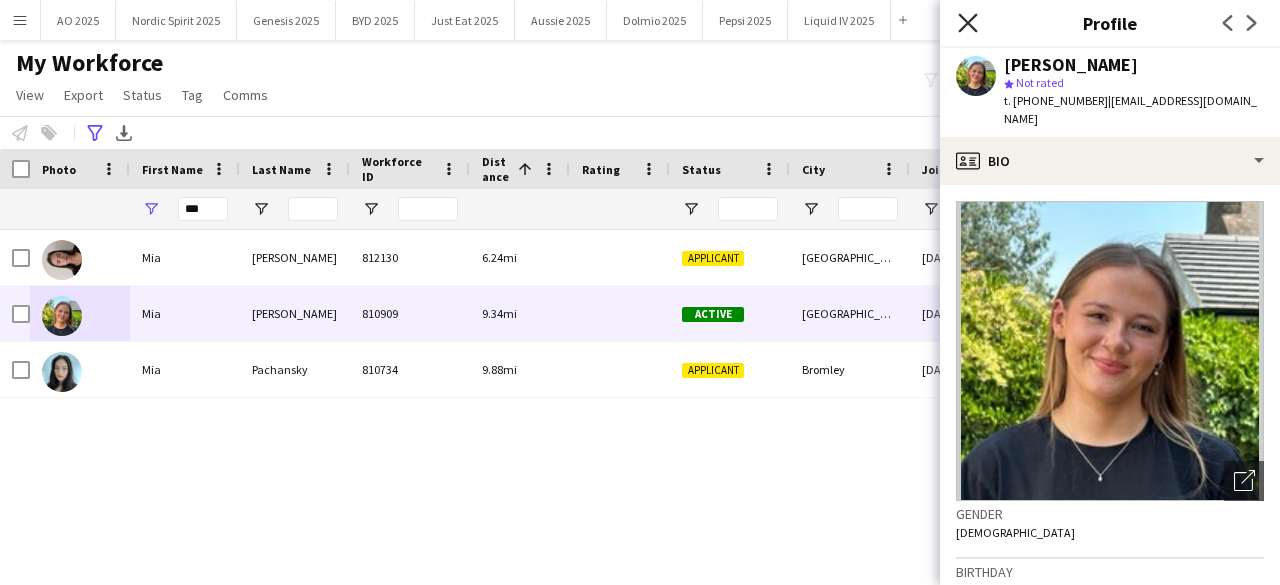 click 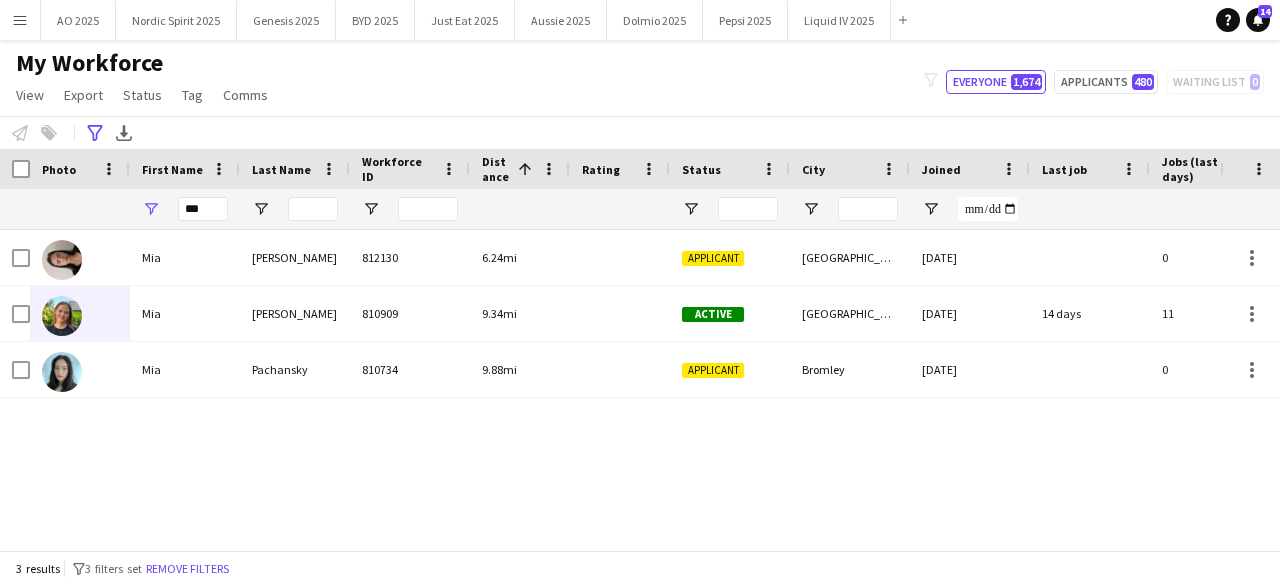 click on "Menu" at bounding box center (20, 20) 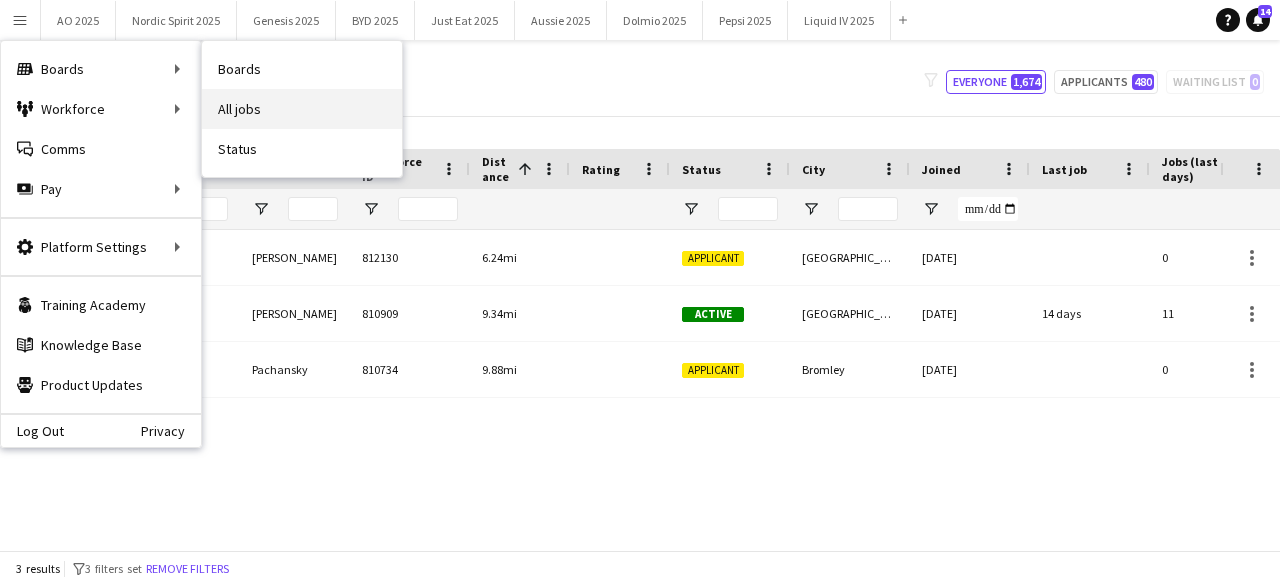 click on "All jobs" at bounding box center [302, 109] 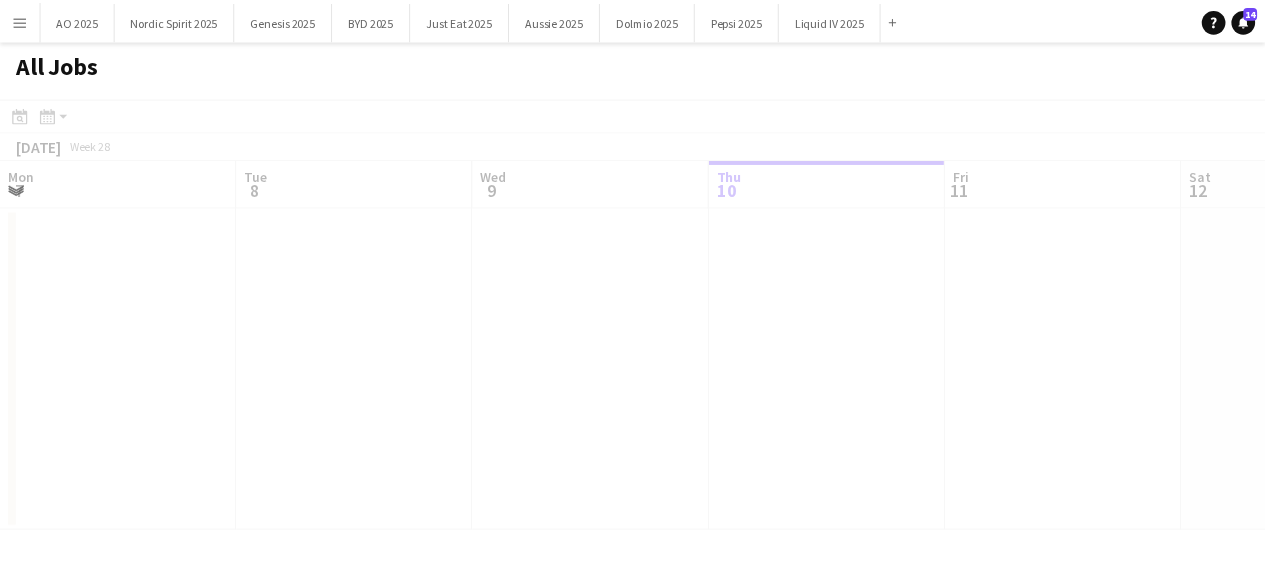 scroll, scrollTop: 0, scrollLeft: 478, axis: horizontal 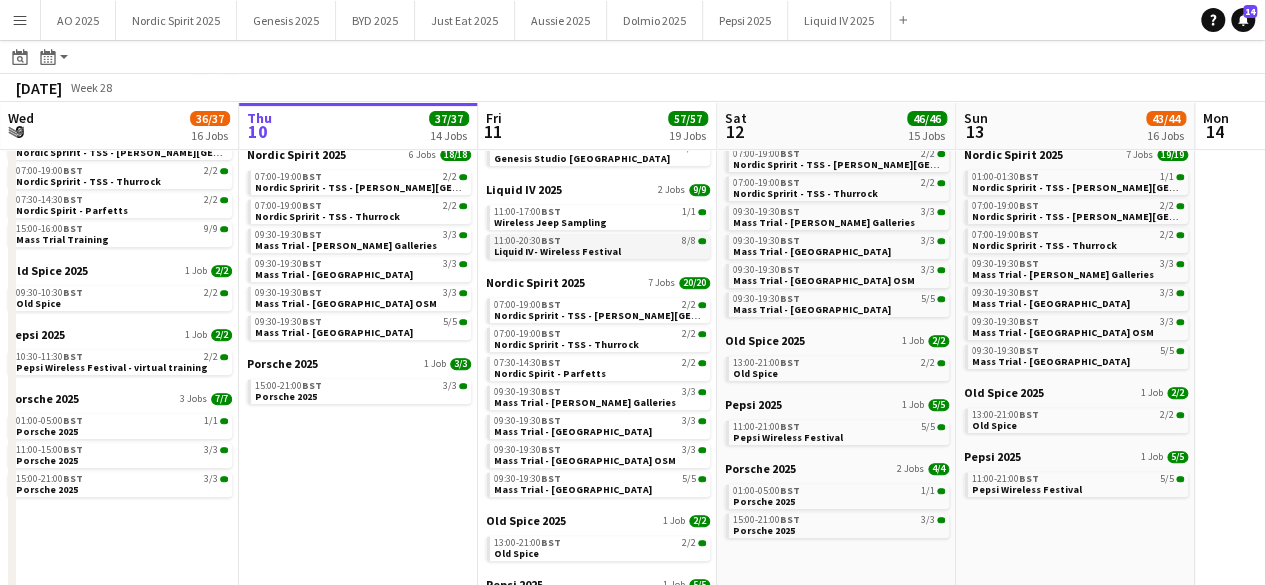 click on "Liquid IV- Wireless Festival" at bounding box center (557, 251) 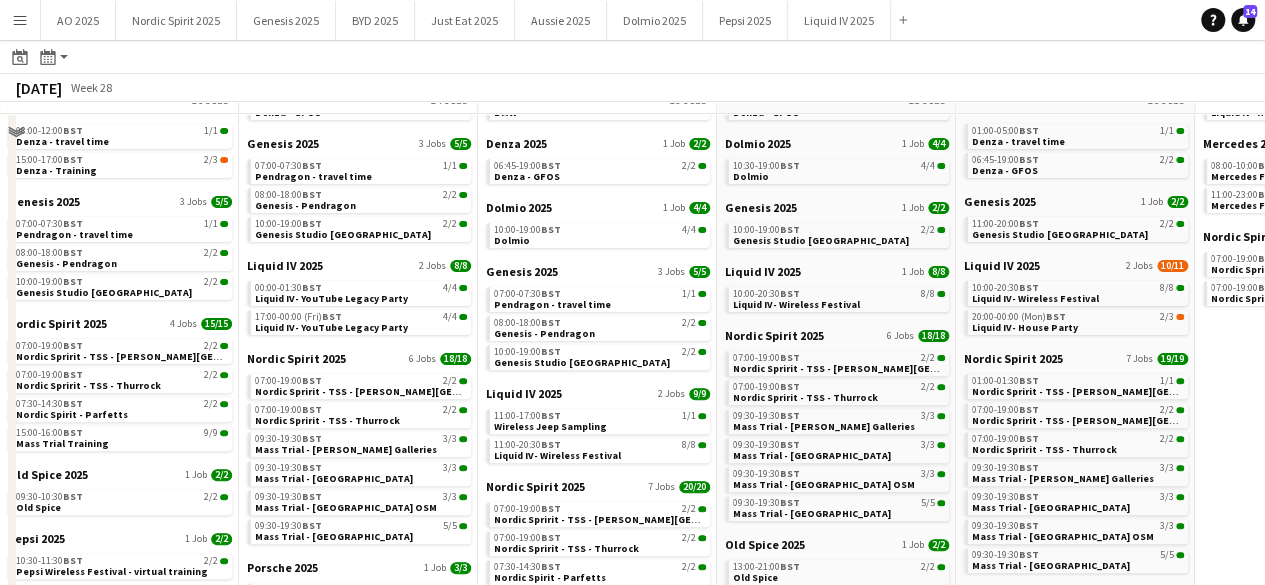 scroll, scrollTop: 216, scrollLeft: 0, axis: vertical 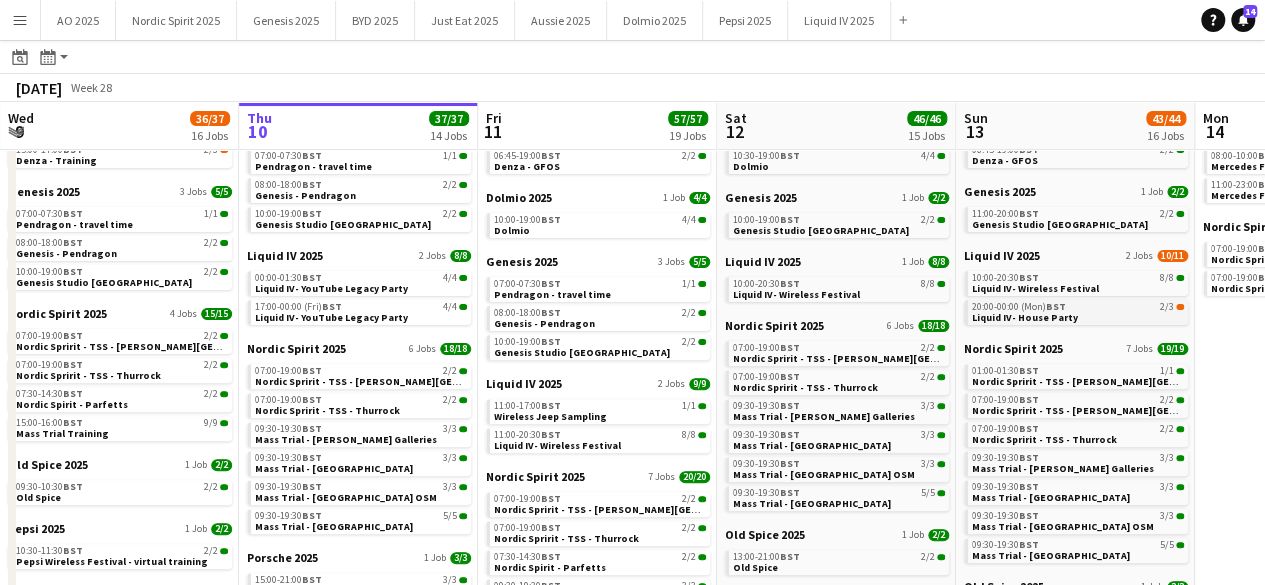 click on "BST" at bounding box center (1056, 306) 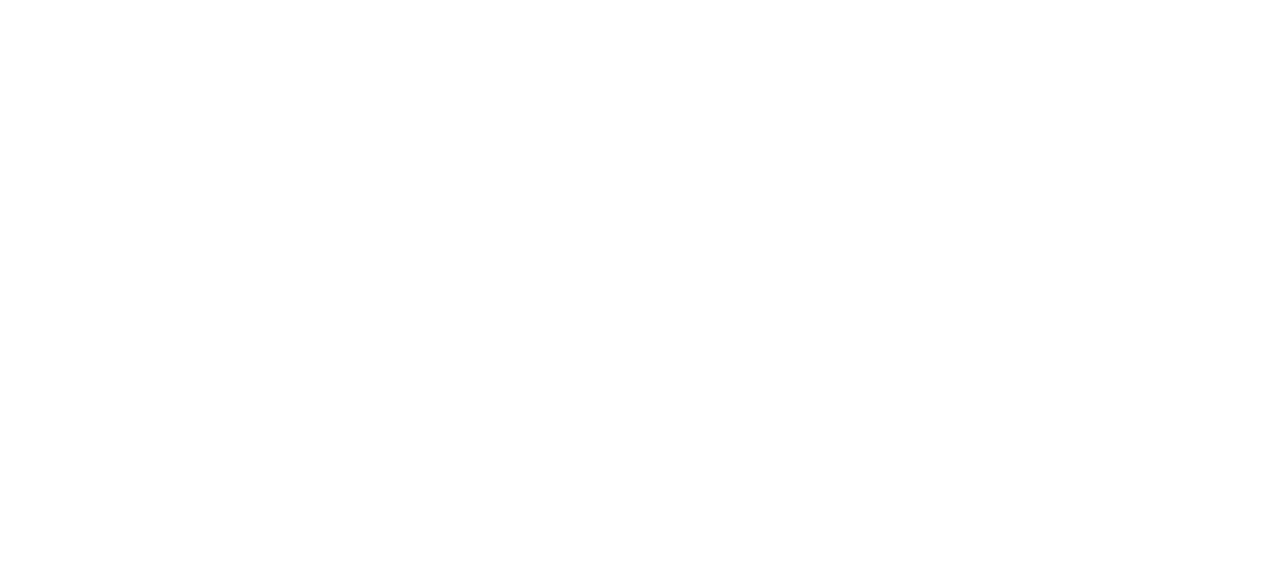 scroll, scrollTop: 0, scrollLeft: 0, axis: both 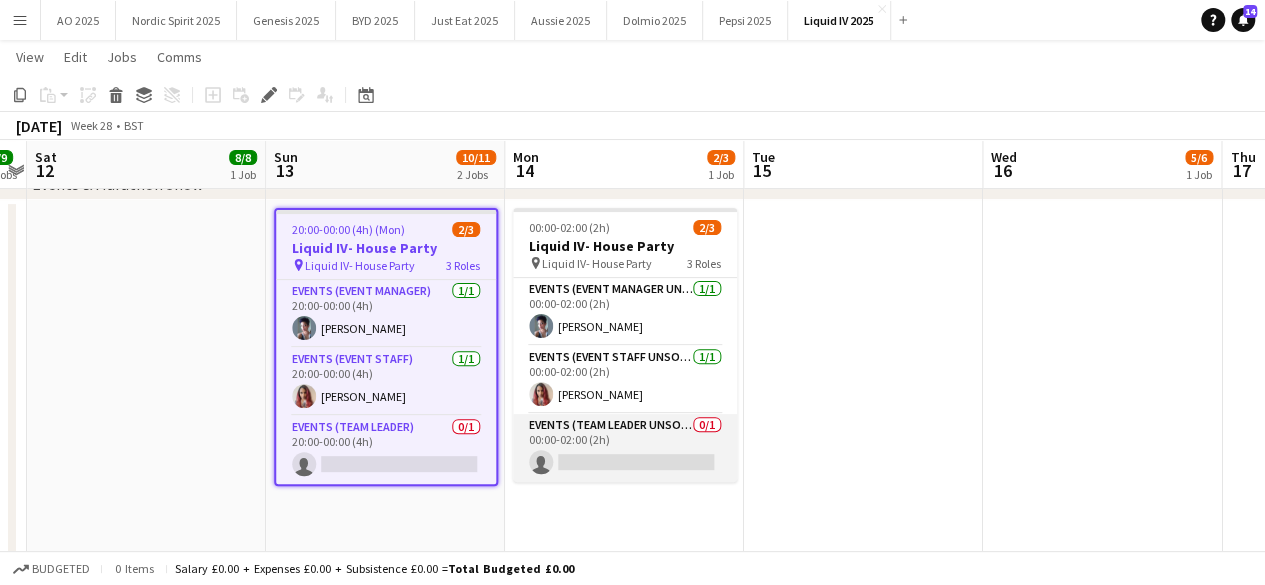 click on "Events (Team Leader Unsocial)   0/1   00:00-02:00 (2h)
single-neutral-actions" at bounding box center [625, 448] 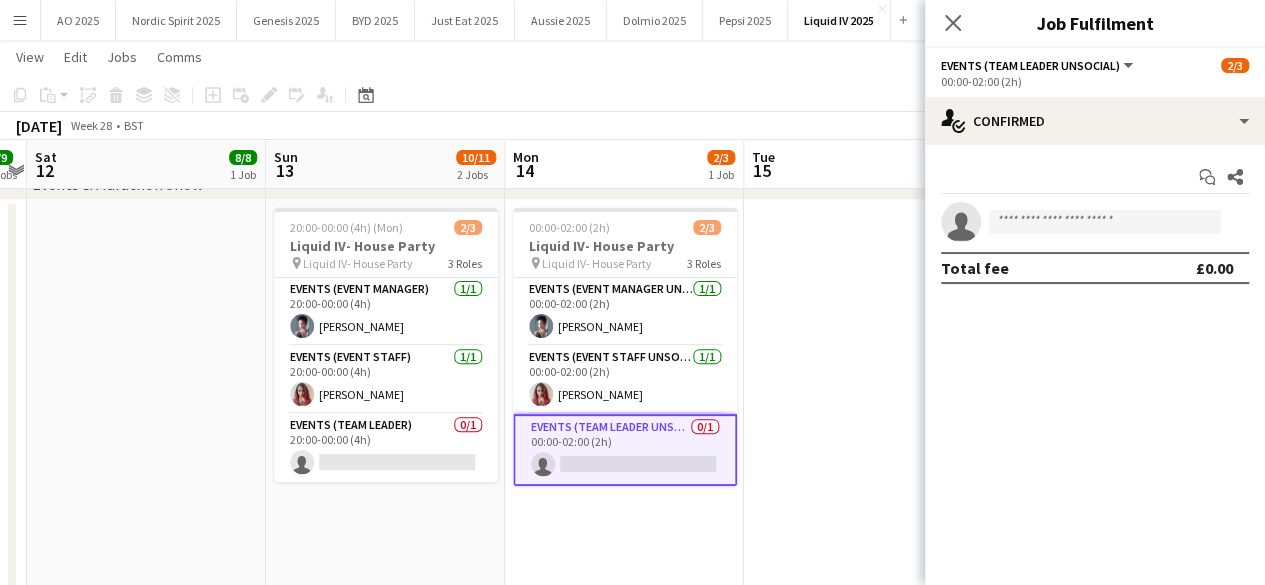 click on "single-neutral-actions" 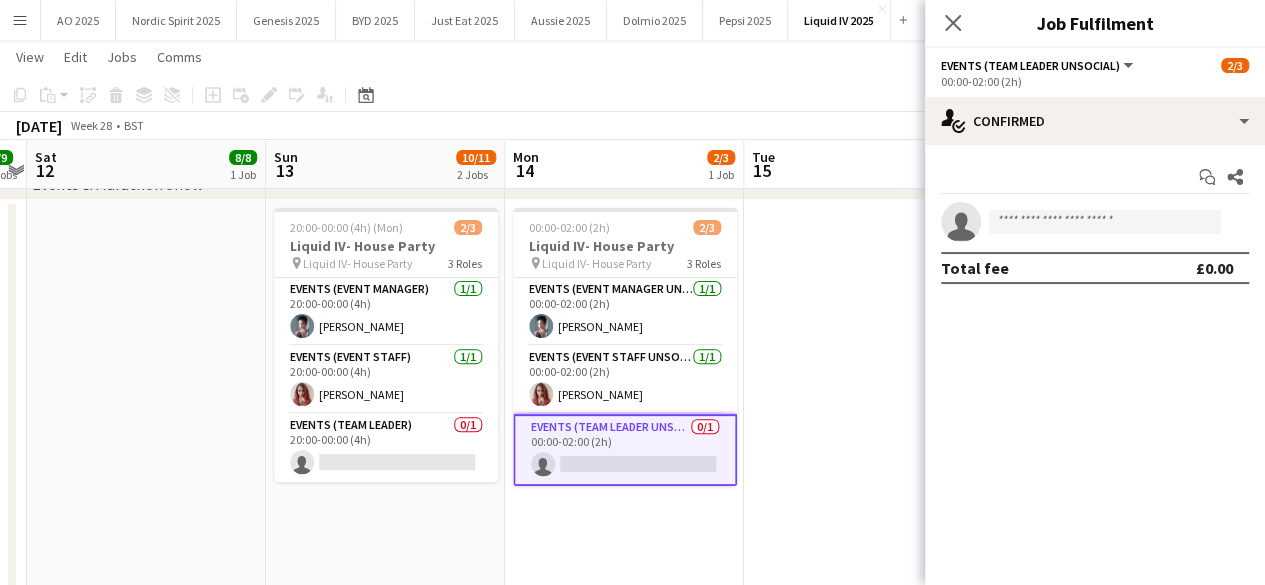 click on "single-neutral-actions" at bounding box center (1095, 222) 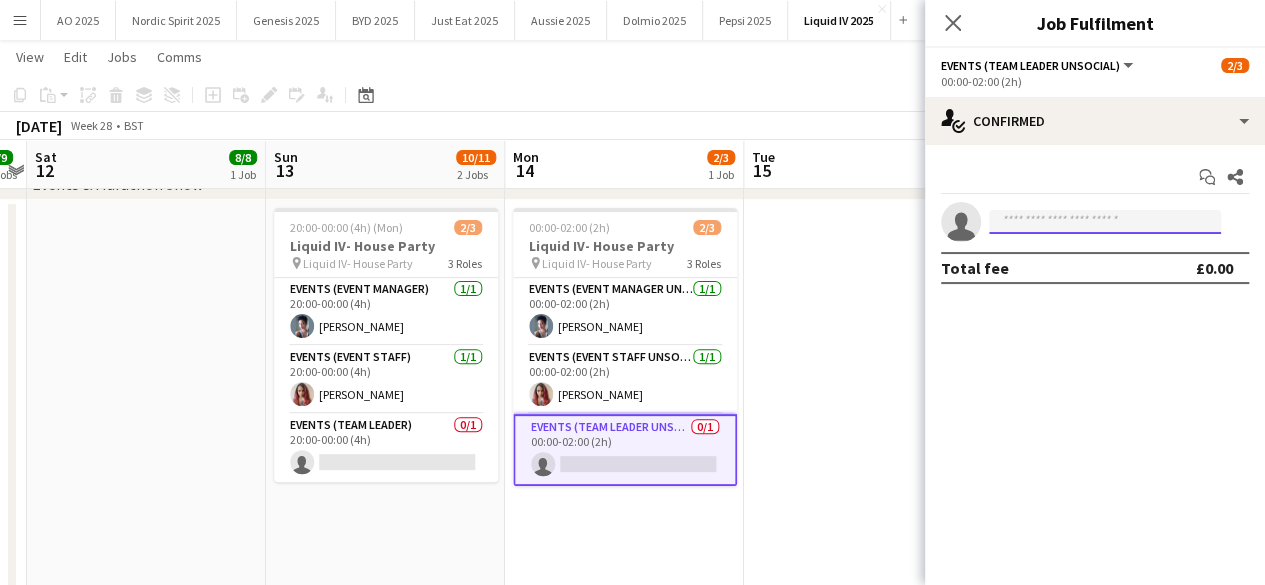 click at bounding box center (1105, 222) 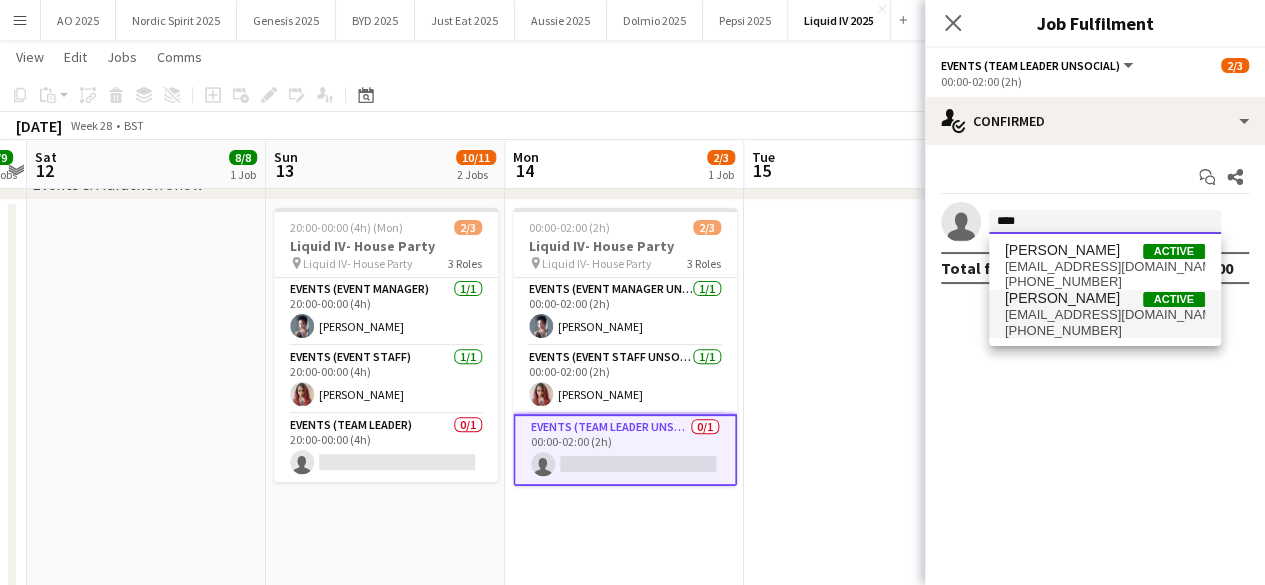 type on "****" 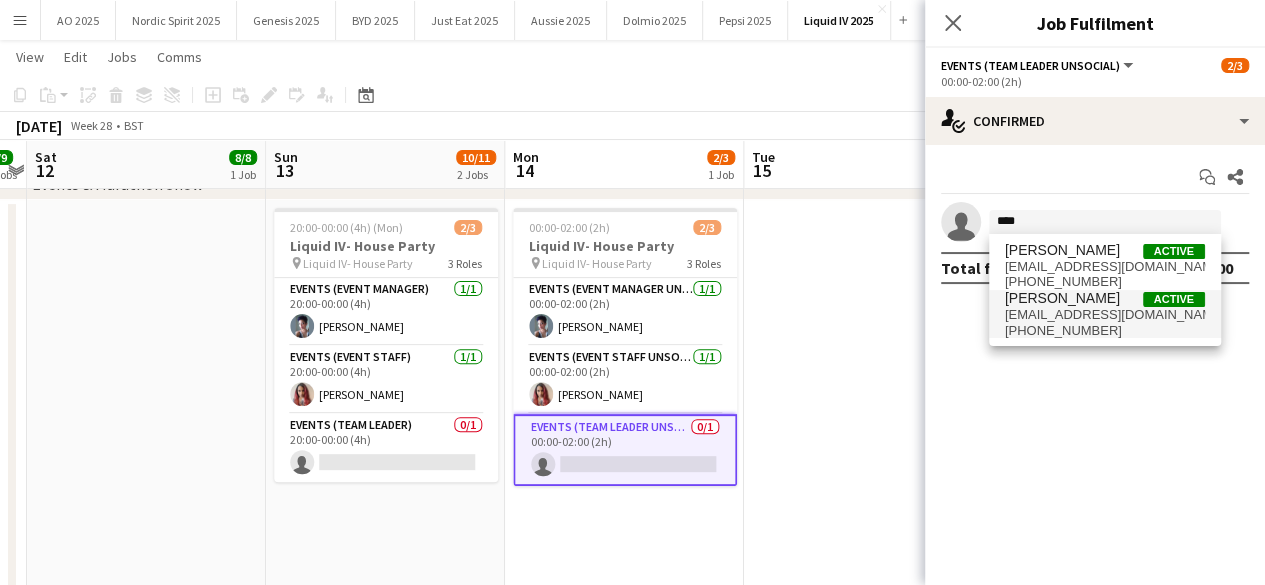 click on "[EMAIL_ADDRESS][DOMAIN_NAME]" at bounding box center [1105, 315] 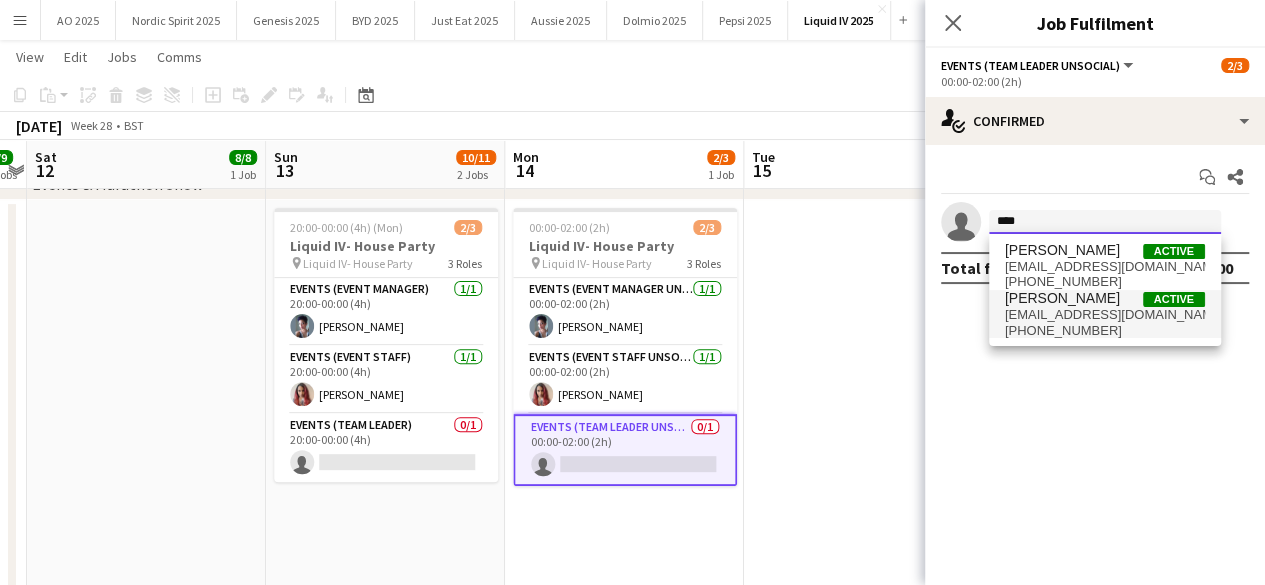 type 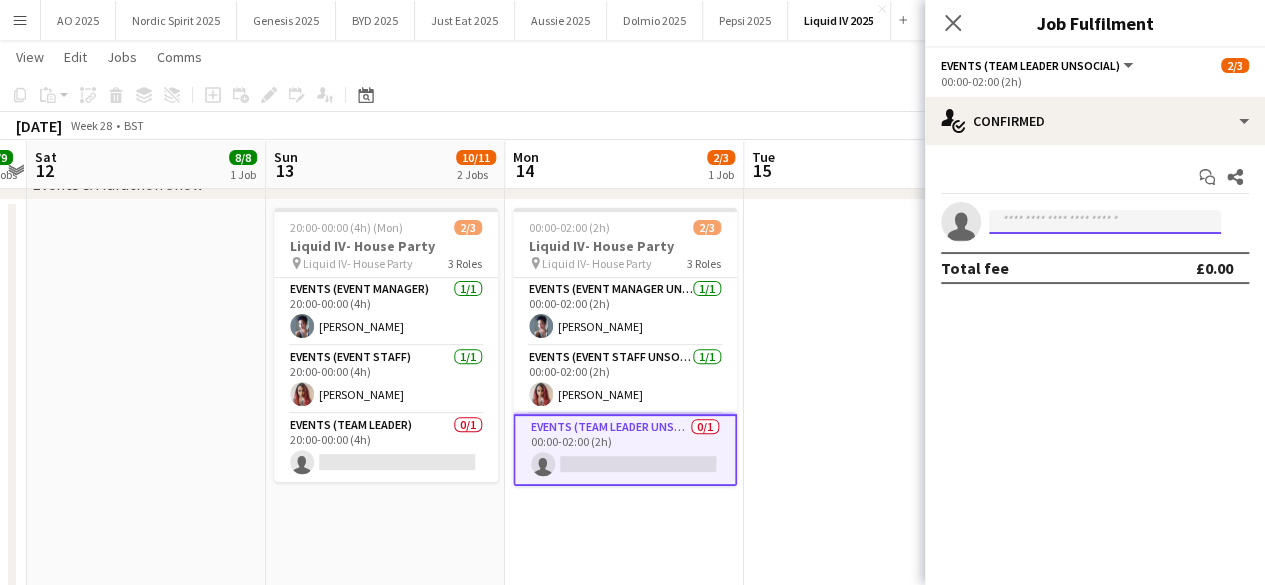 scroll, scrollTop: 0, scrollLeft: 0, axis: both 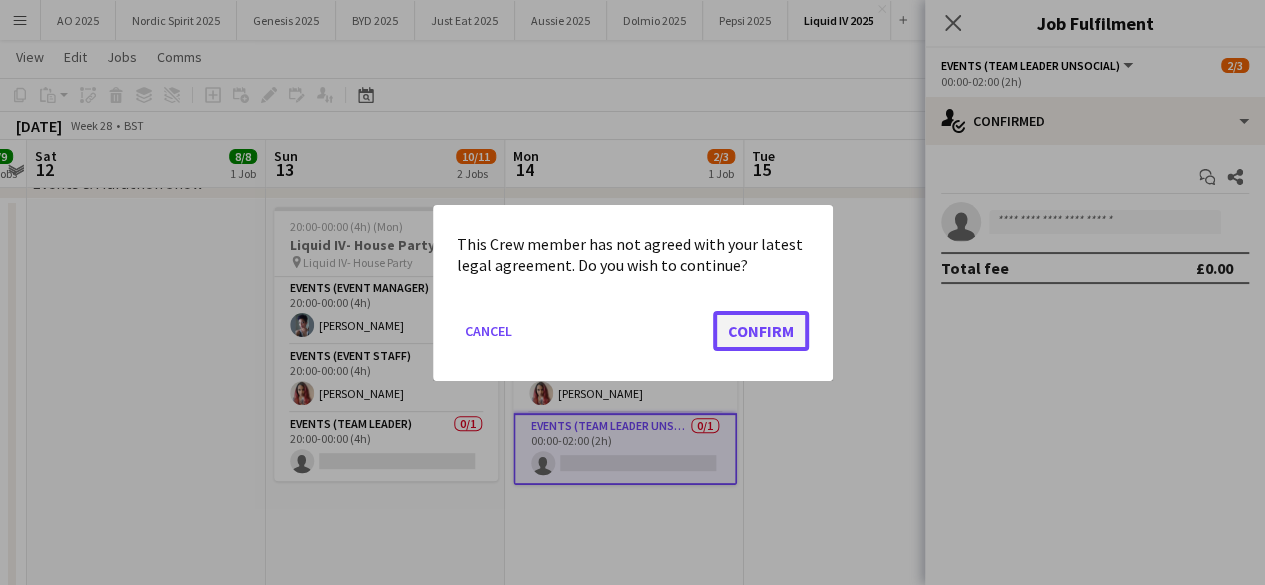 click on "Confirm" 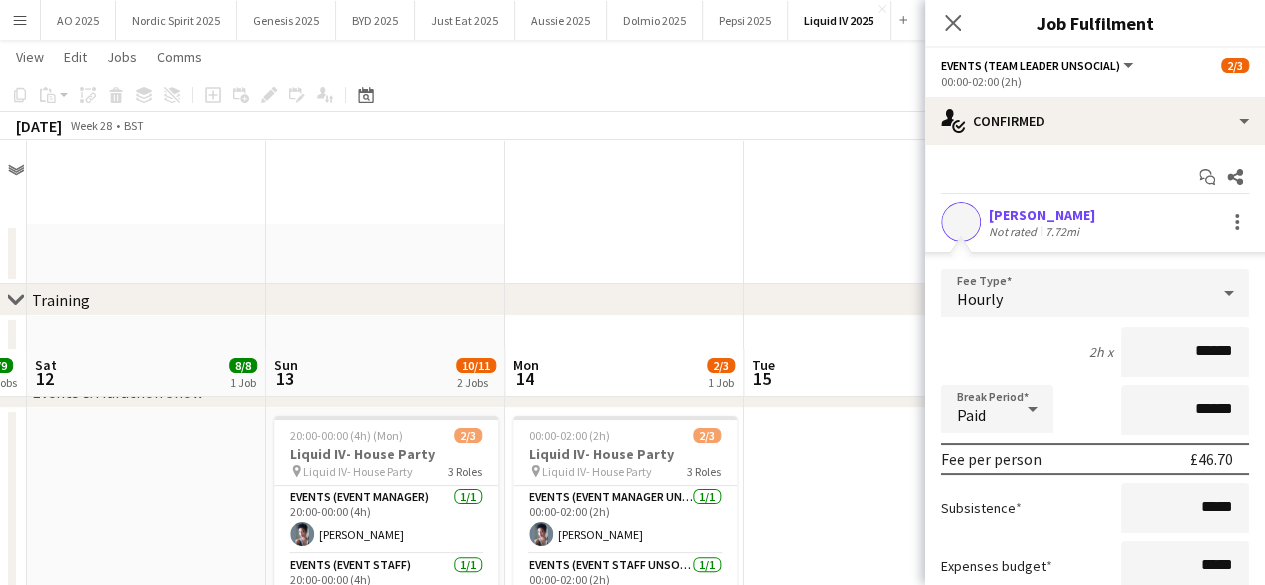 scroll, scrollTop: 208, scrollLeft: 0, axis: vertical 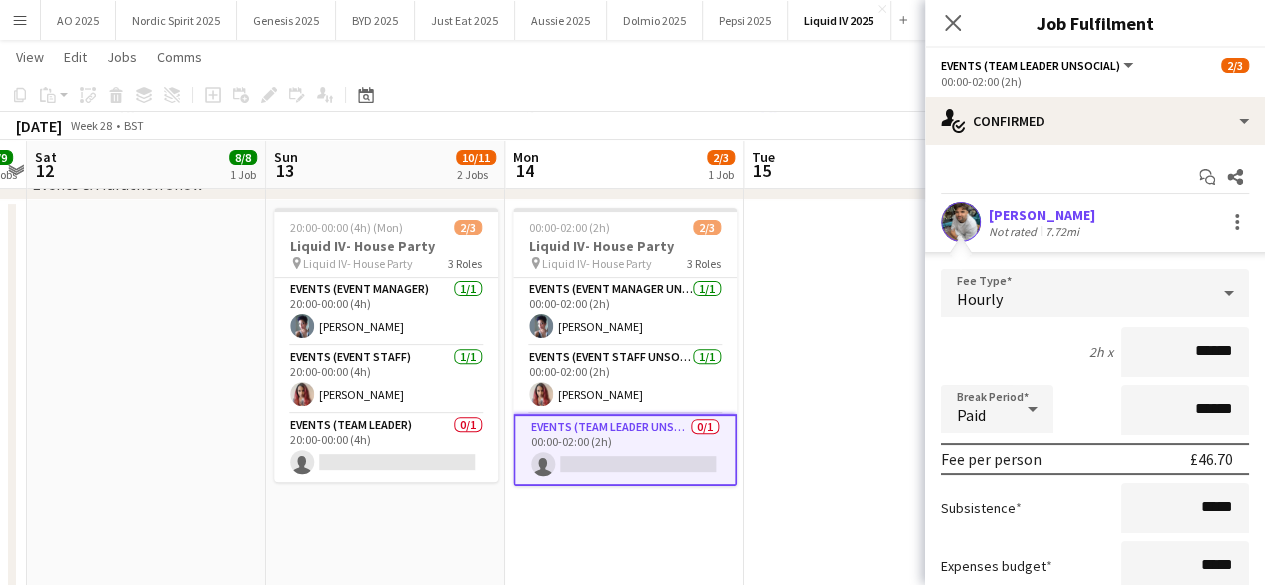 click on "Close pop-in" 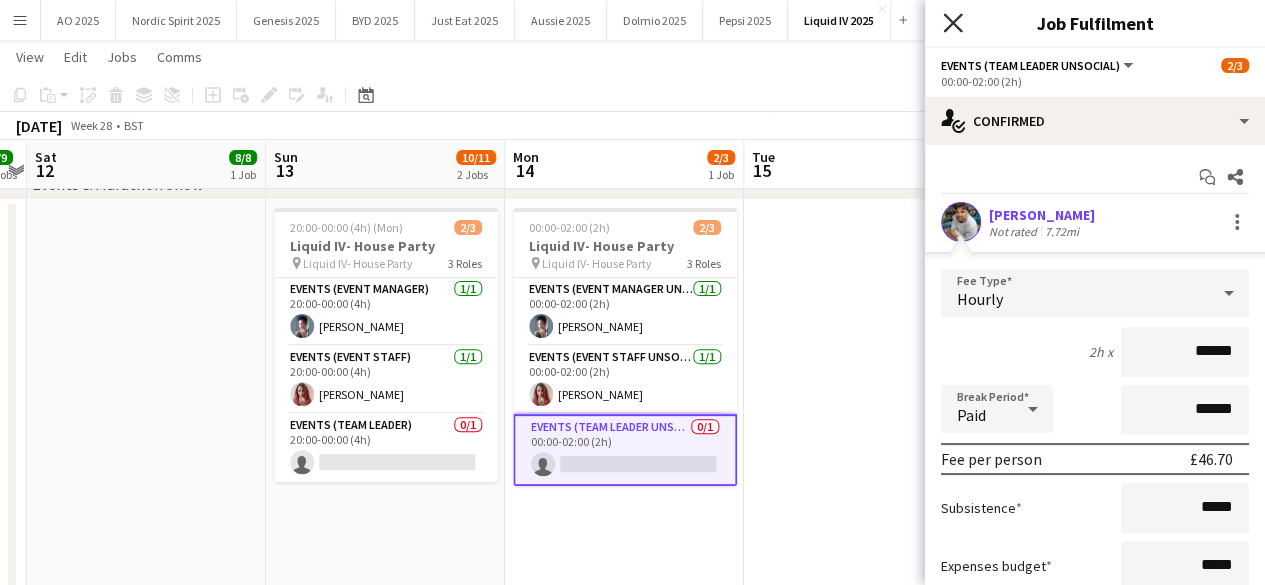 click on "Close pop-in" 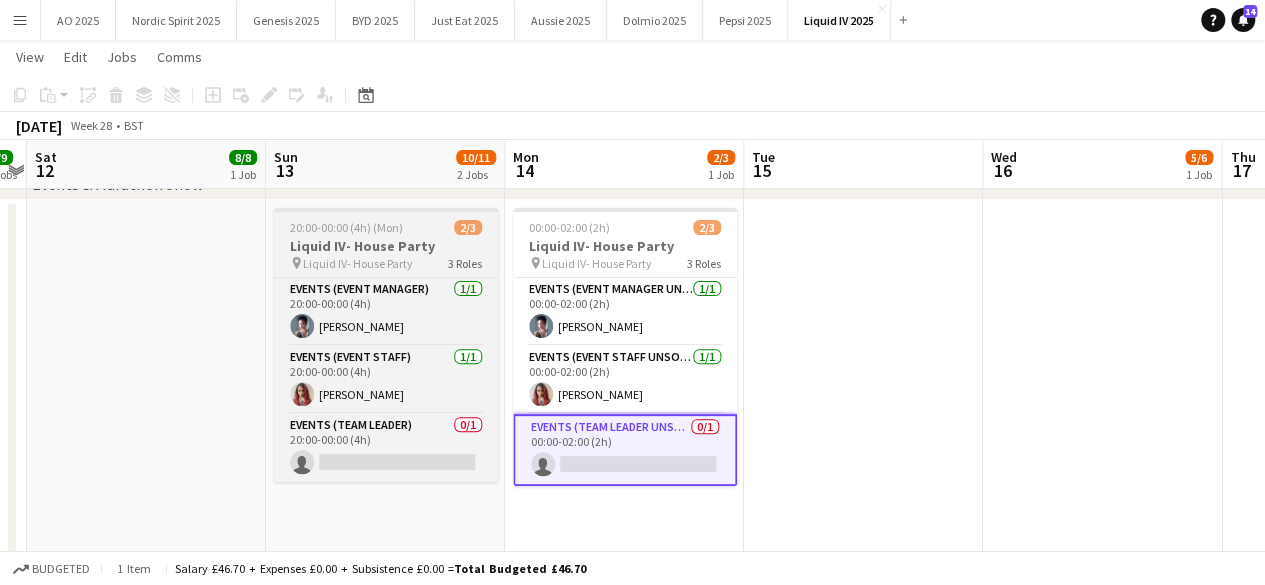click on "Liquid IV- House Party" at bounding box center [386, 246] 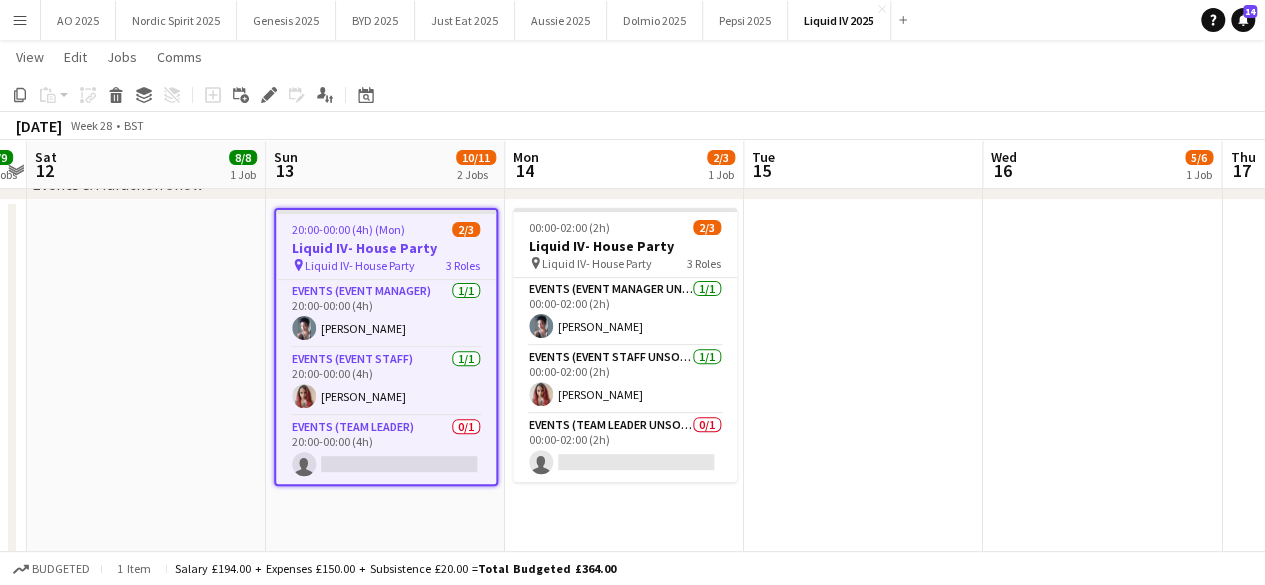 click on "Liquid IV- House Party" at bounding box center [386, 248] 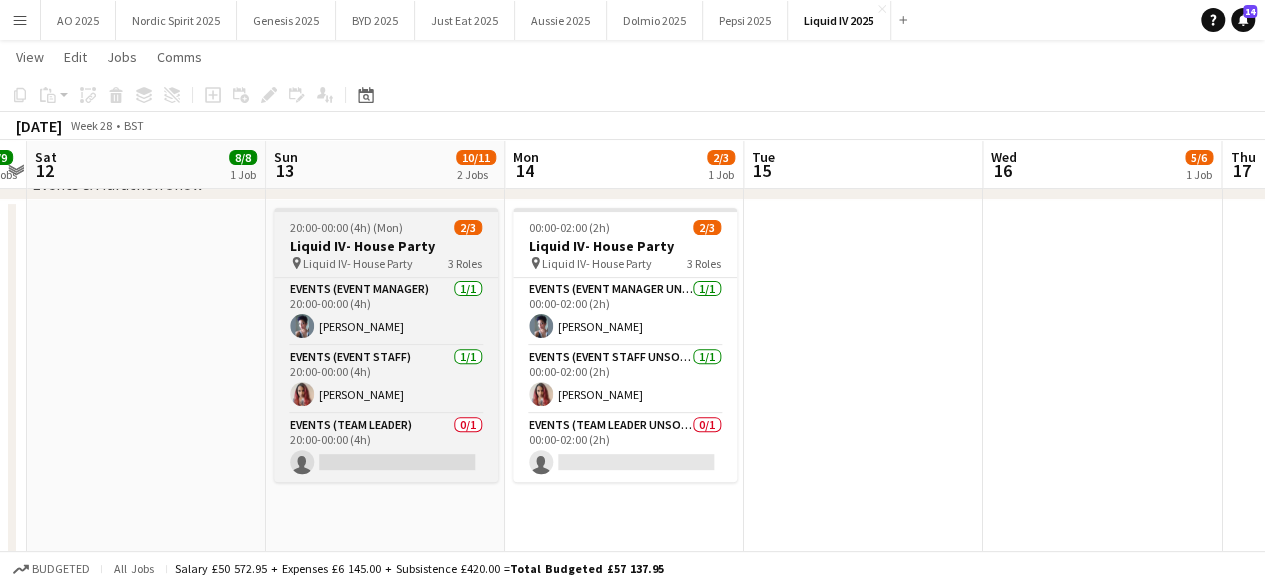 click on "Liquid IV- House Party" at bounding box center (386, 246) 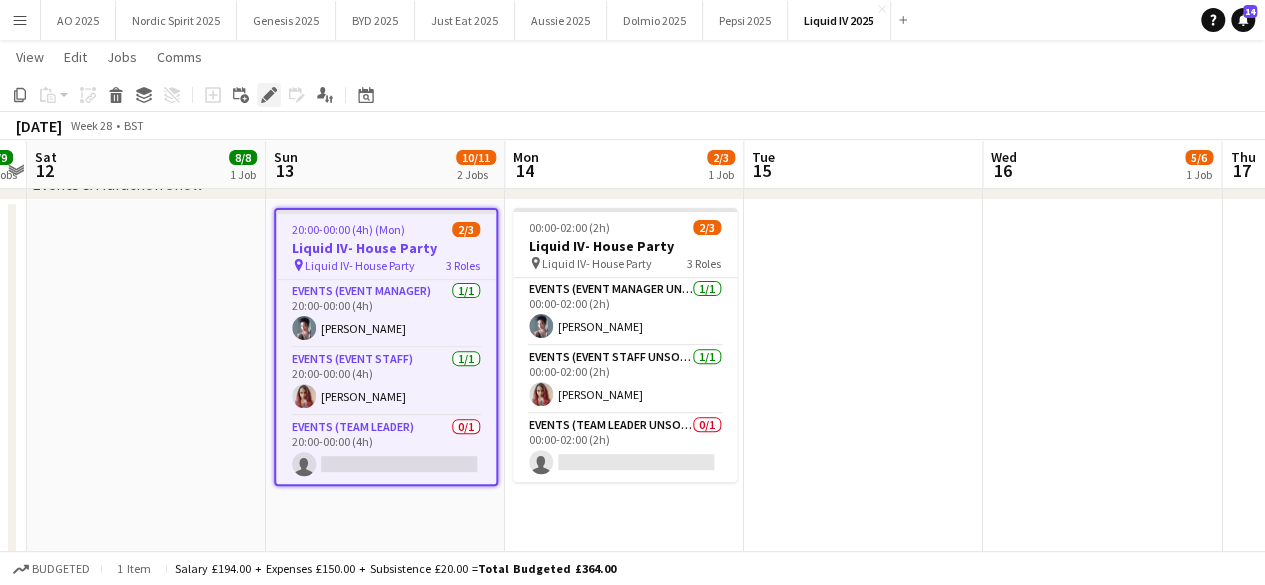 click on "Edit" 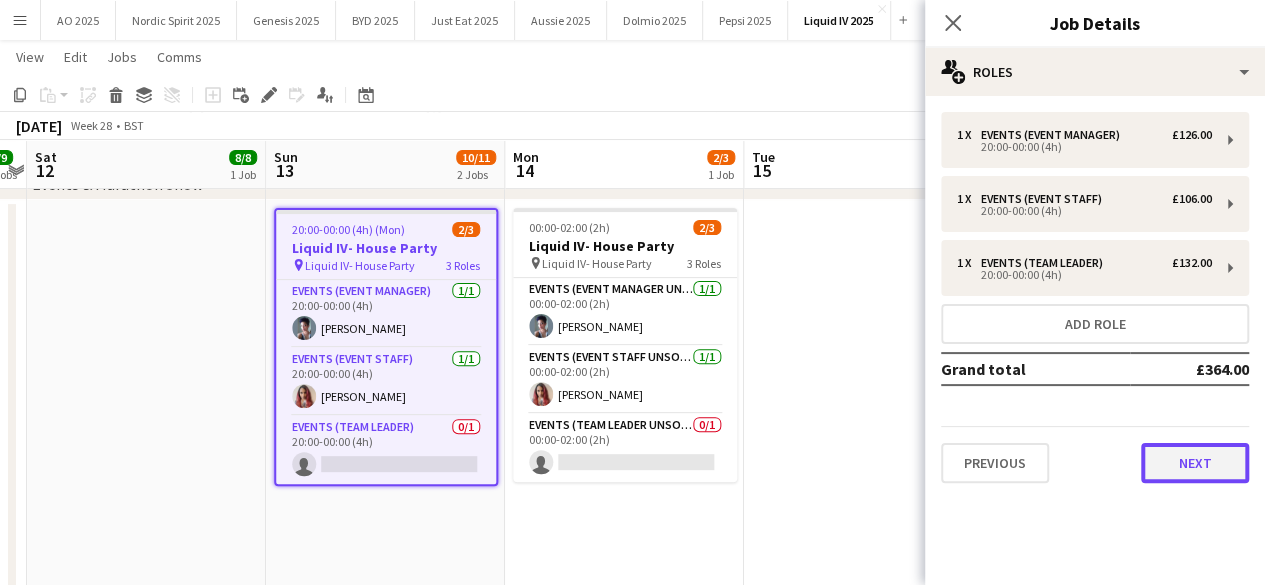 click on "Next" at bounding box center (1195, 463) 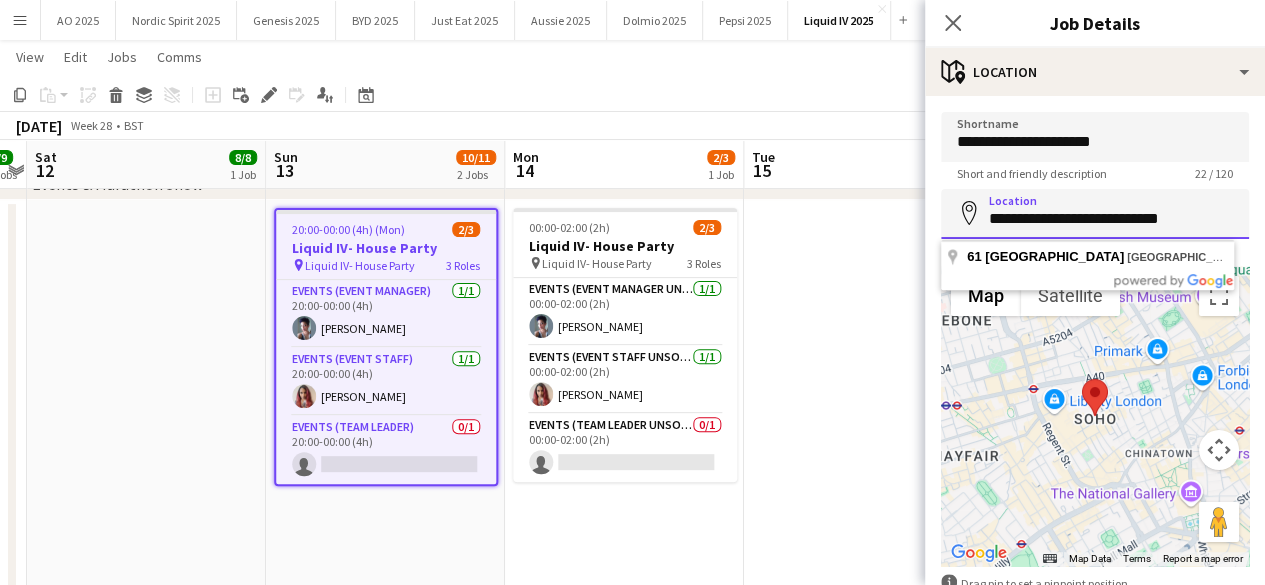 drag, startPoint x: 1105, startPoint y: 224, endPoint x: 1277, endPoint y: 197, distance: 174.1063 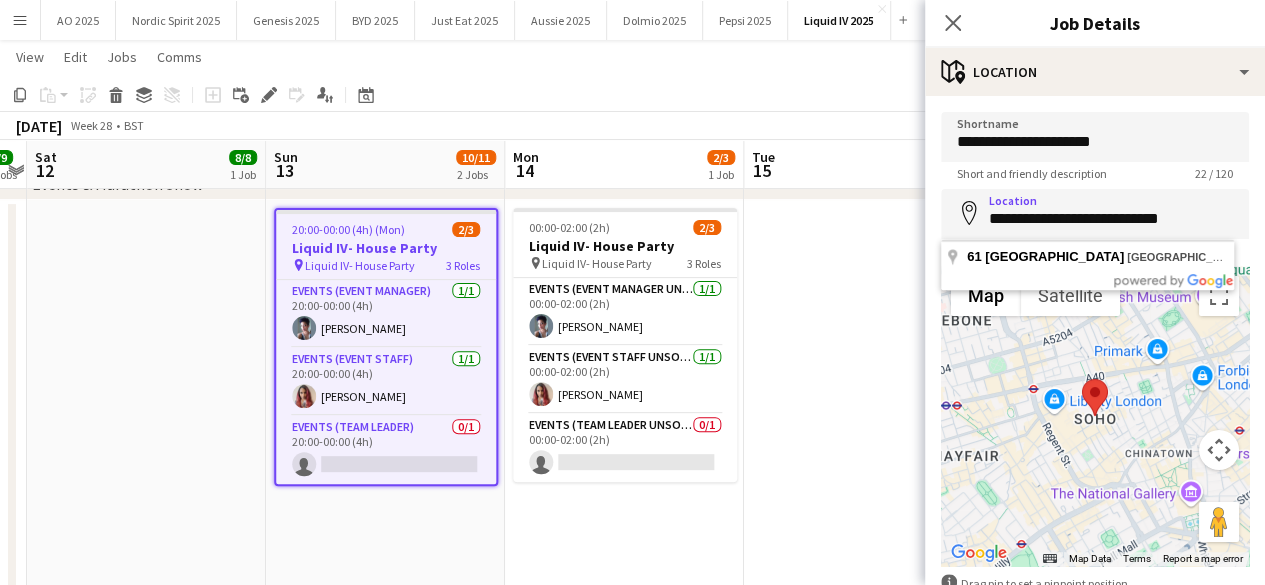 click at bounding box center (863, 518) 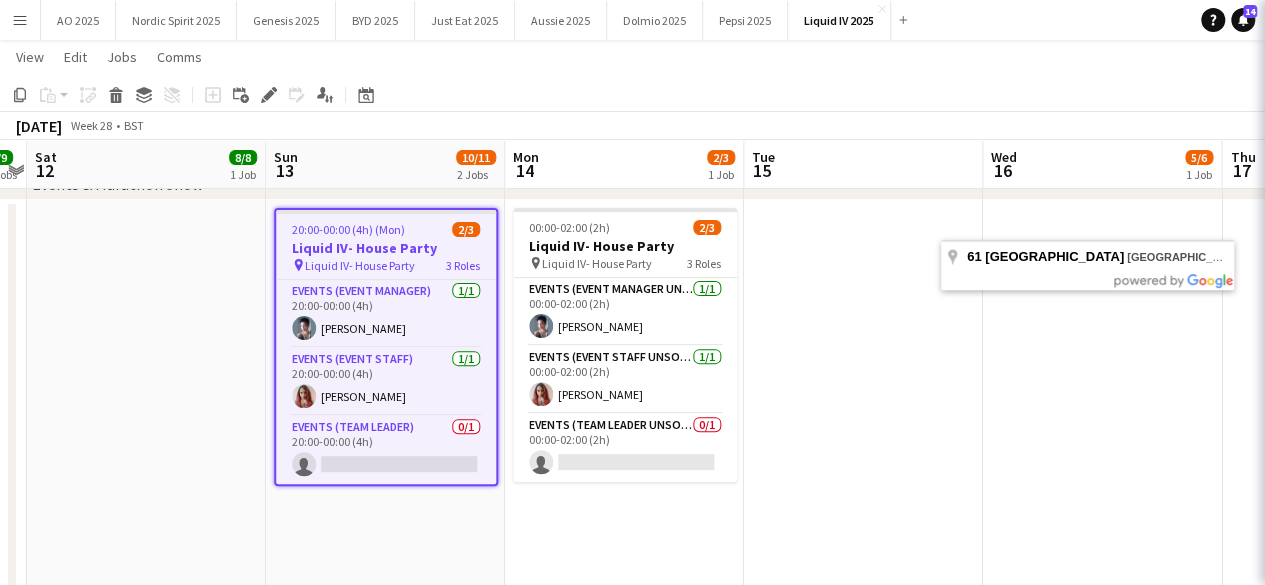 scroll, scrollTop: 0, scrollLeft: 692, axis: horizontal 